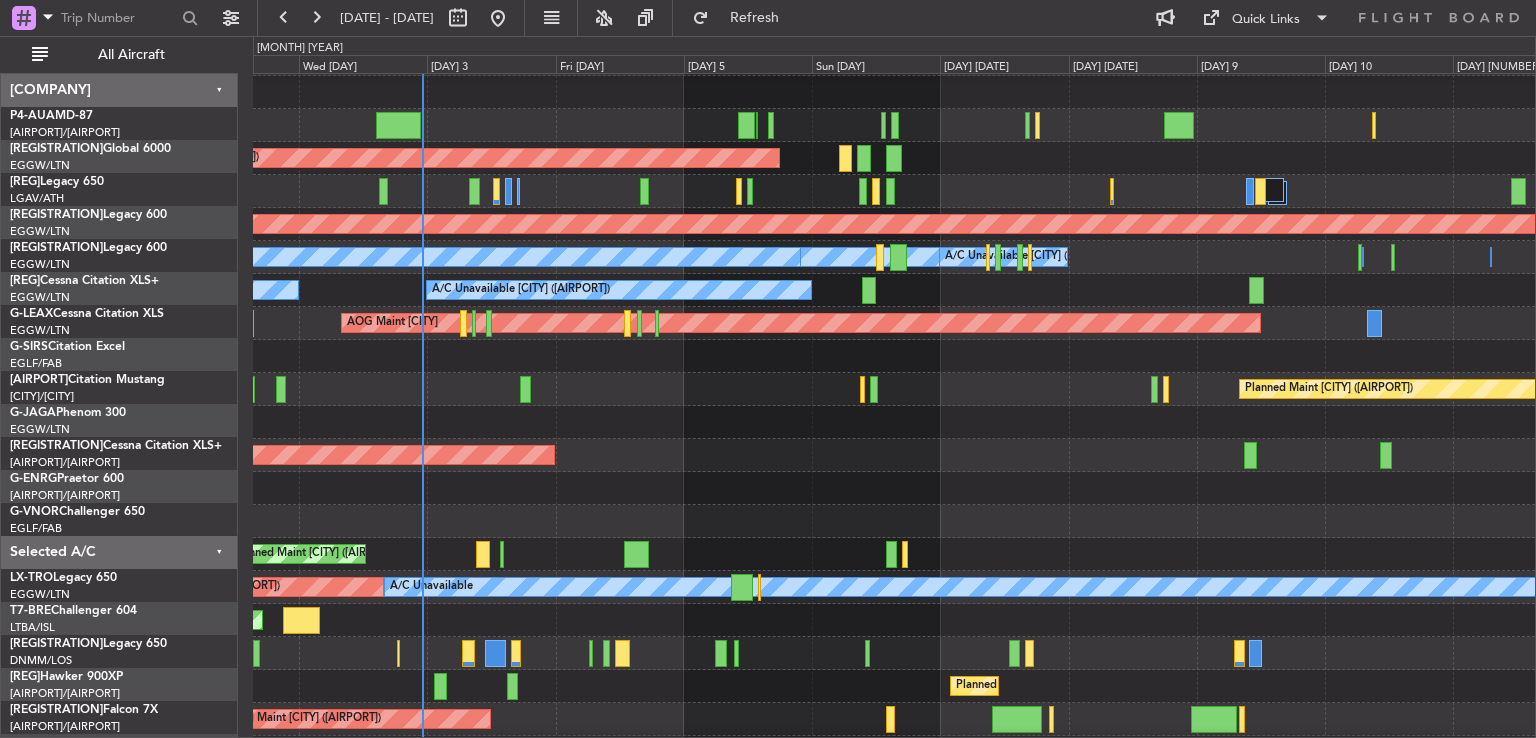scroll, scrollTop: 0, scrollLeft: 0, axis: both 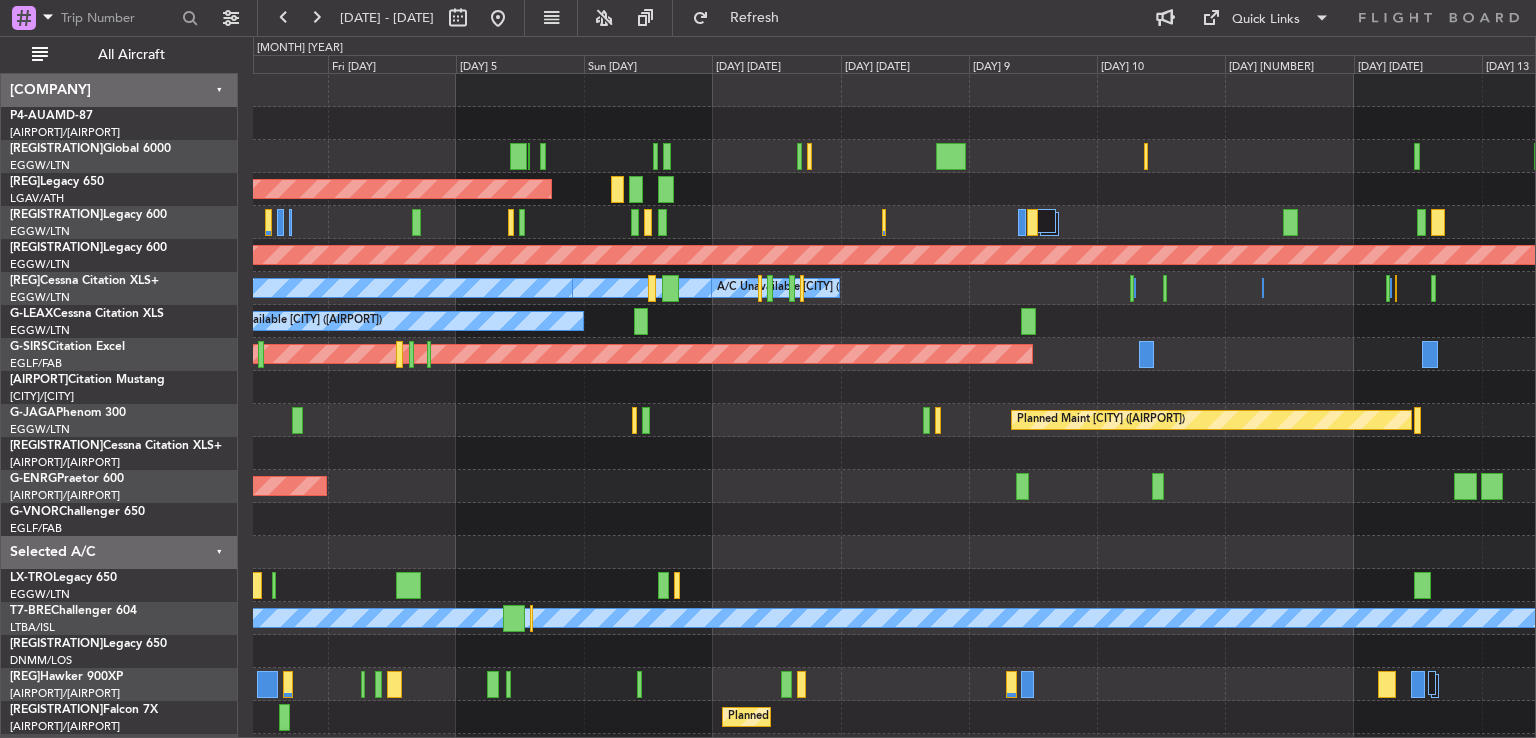 click at bounding box center (894, 519) 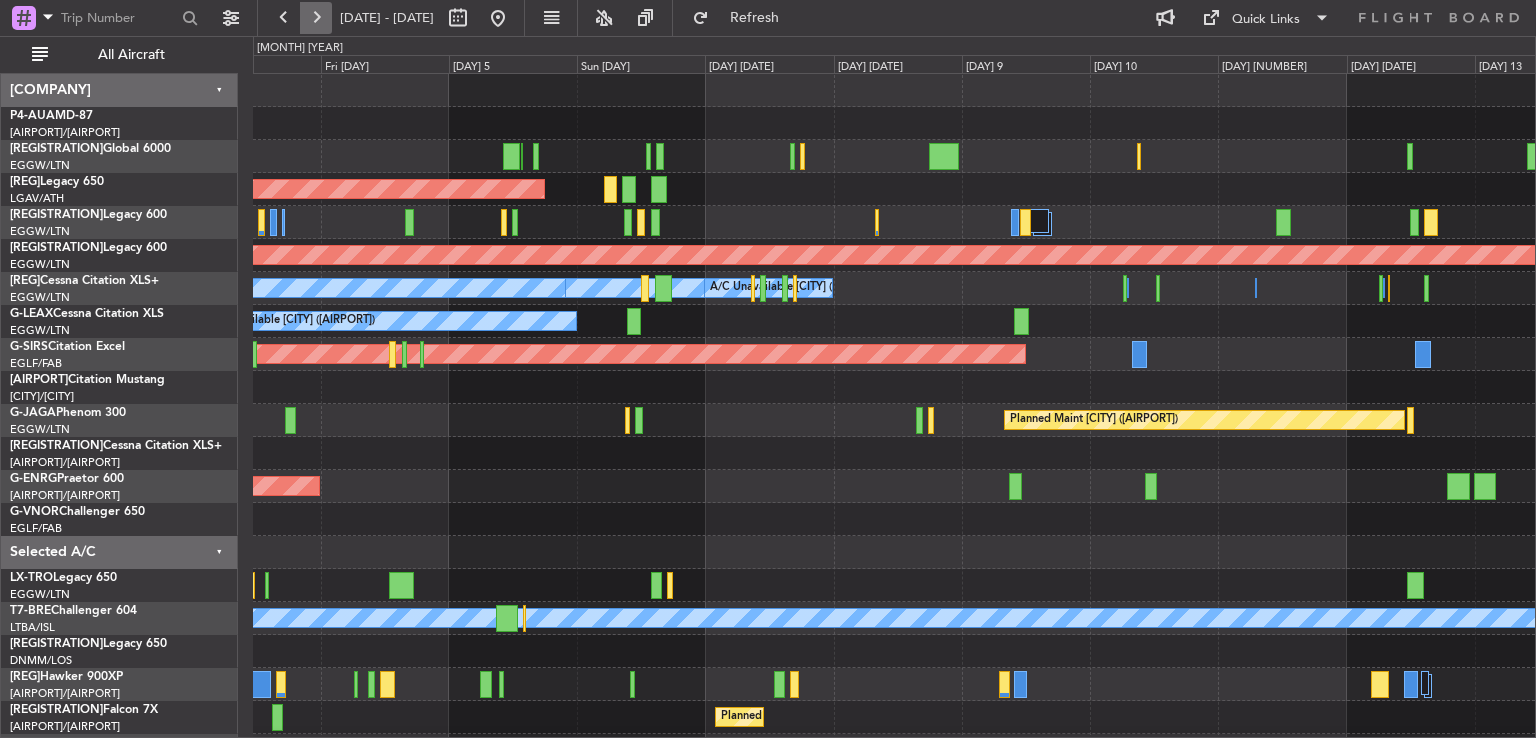 click at bounding box center [316, 18] 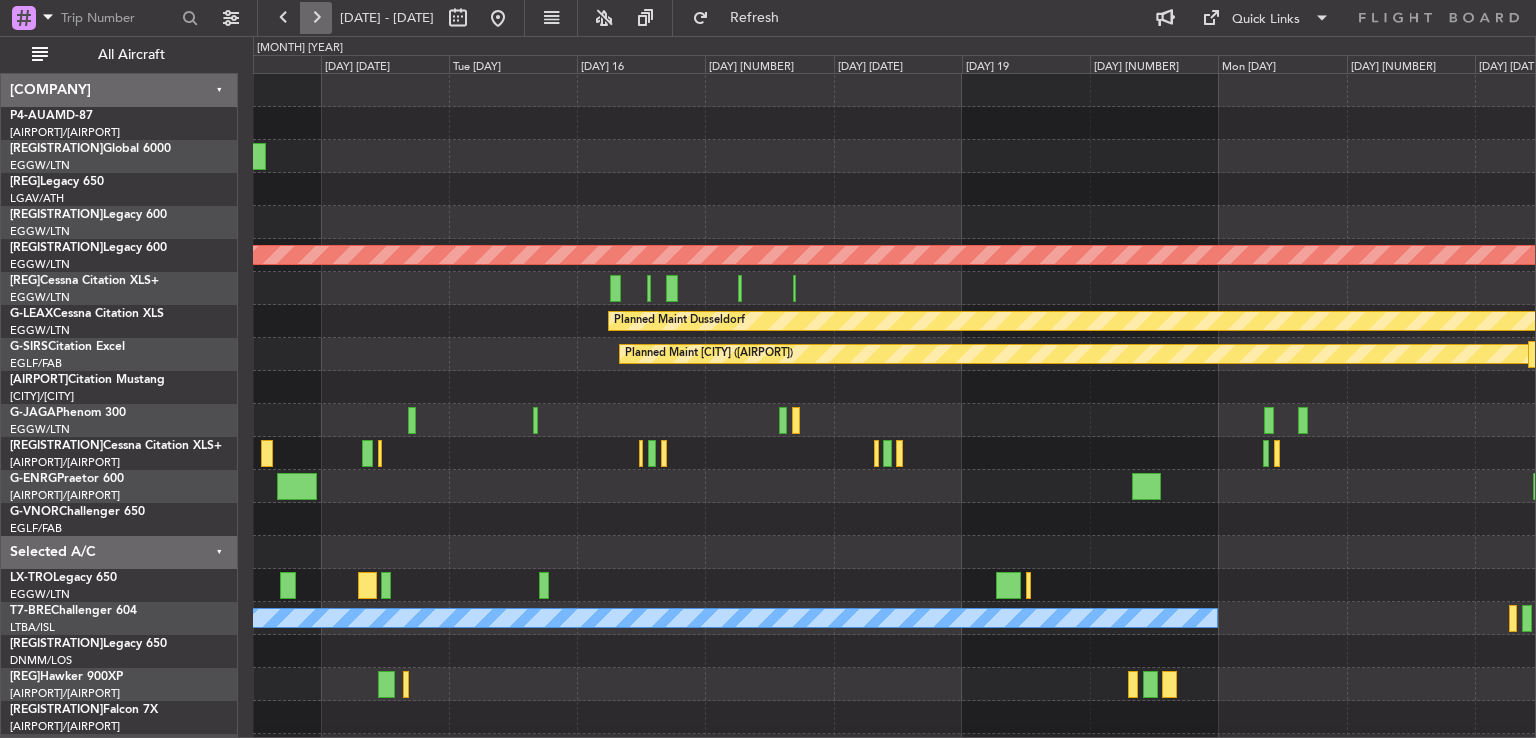 click at bounding box center (316, 18) 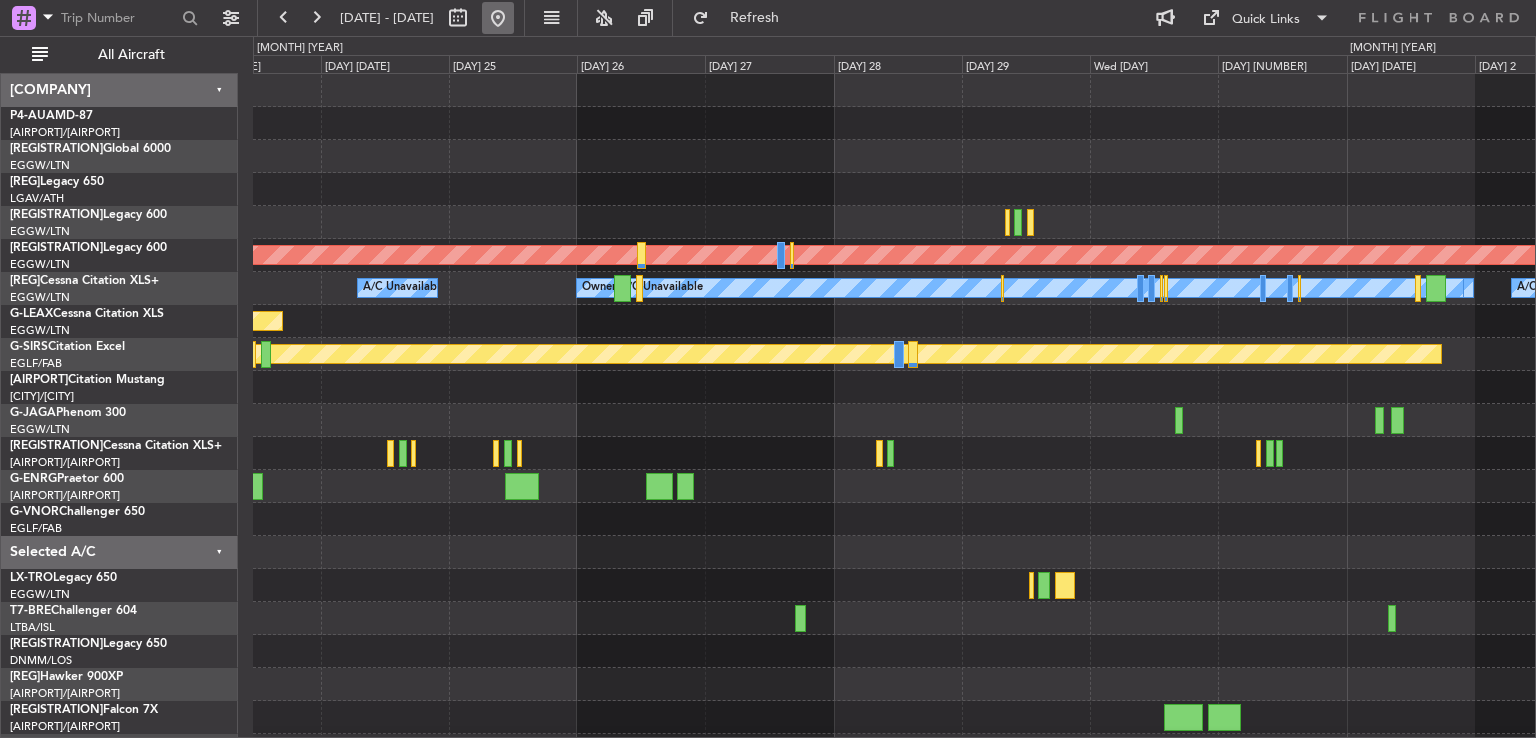 click at bounding box center [498, 18] 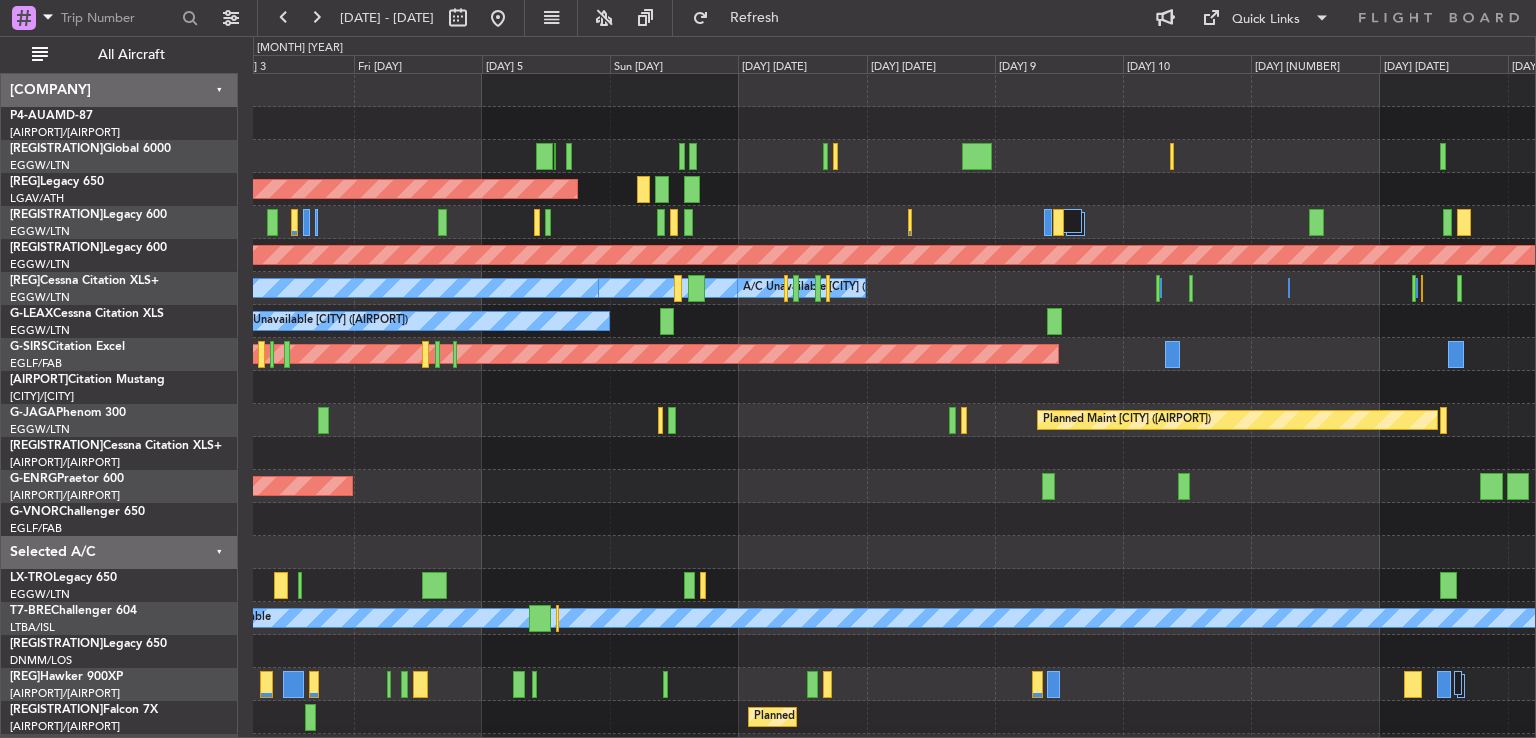 click on "Planned Maint [CITY] ([AIRPORT])
AOG Maint [CITY] ([AIRPORT])
AOG Maint [CITY] ([AIRPORT])
Owner [CITY] ([AIRPORT])
A/C Unavailable
A/C Unavailable [CITY] ([AIRPORT])
A/C Unavailable
Owner
A/C Unavailable
A/C Unavailable [CITY] ([AIRPORT])
No Crew
AOG Maint [CITY] ([AIRPORT])
Planned Maint [CITY] ([AIRPORT])
AOG Maint [CITY] ([AIRPORT])
Unplanned Maint [CITY] ([AIRPORT])
A/C Unavailable
Planned Maint [CITY] ([AIRPORT])
AOG Maint [CITY] ([AIRPORT])
No Crew
Planned Maint [CITY] ([AIRPORT])
Planned Maint [CITY] ([AIRPORT])" at bounding box center [894, 470] 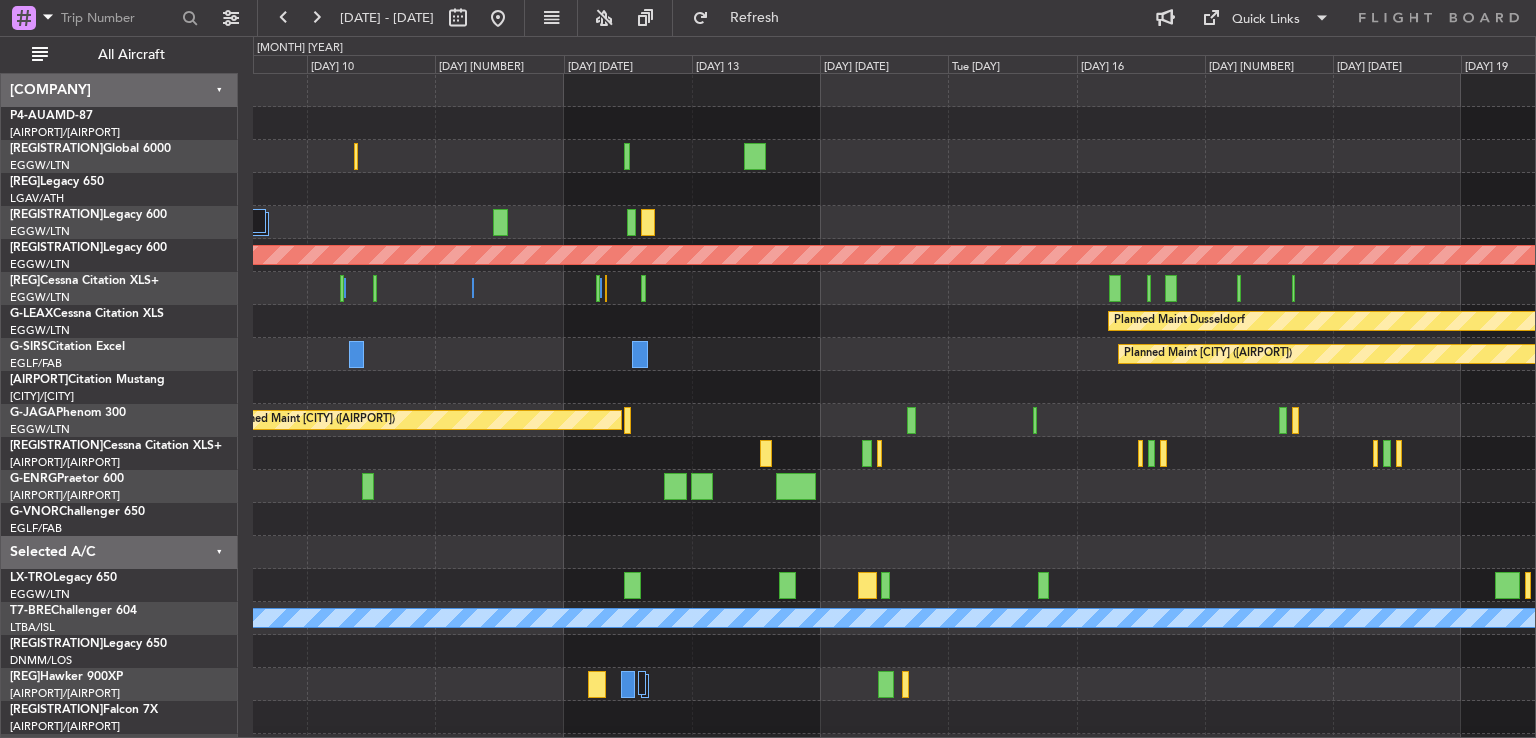 click on "AOG Maint [CITY] ([AIRPORT])
A/C Unavailable
Owner
A/C Unavailable [CITY] ([AIRPORT])
Planned Maint [CITY]
Planned Maint [CITY] ([AIRPORT])
AOG Maint [CITY] ([AIRPORT])
Planned Maint [CITY] ([AIRPORT])
A/C Unavailable
Planned Maint [CITY]" at bounding box center (894, 470) 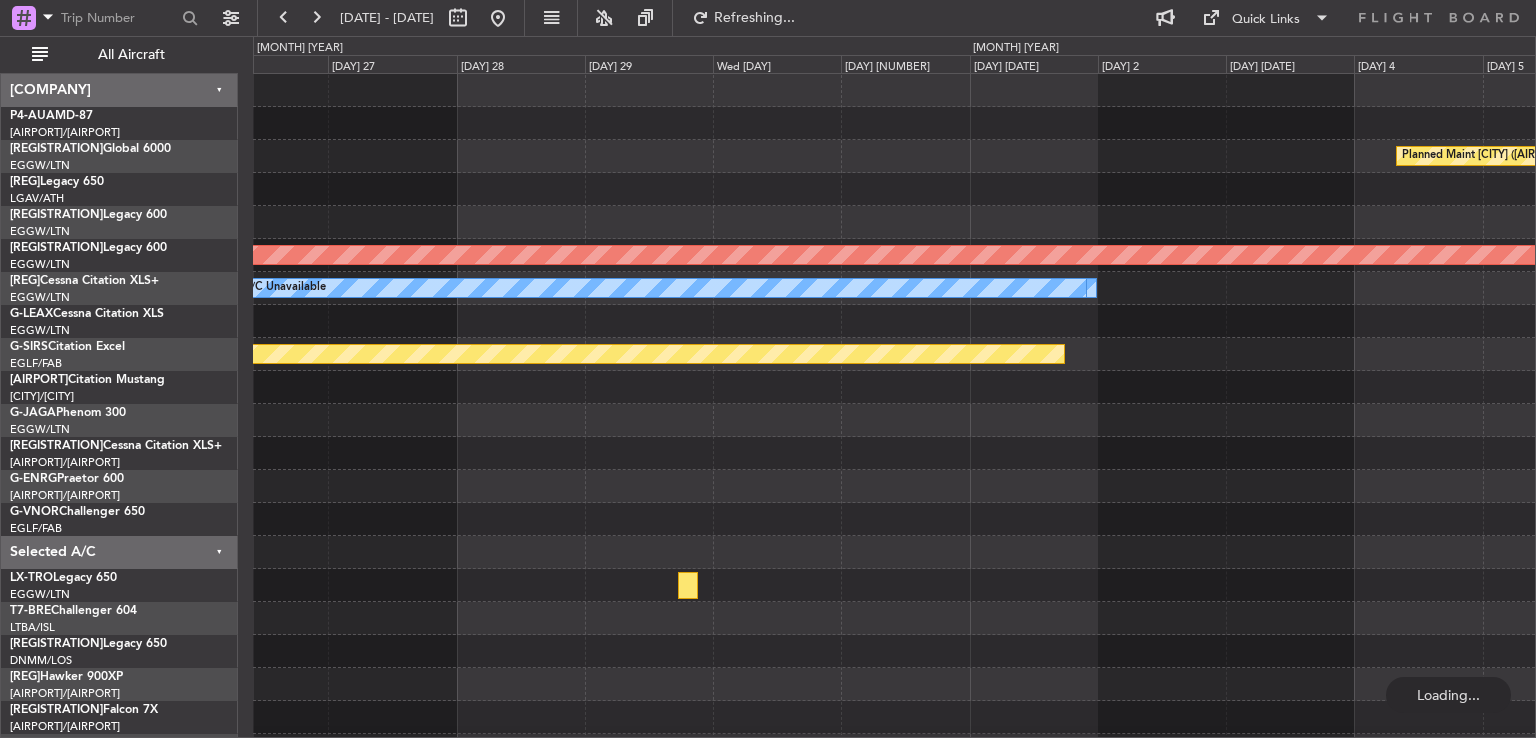 scroll, scrollTop: 0, scrollLeft: 0, axis: both 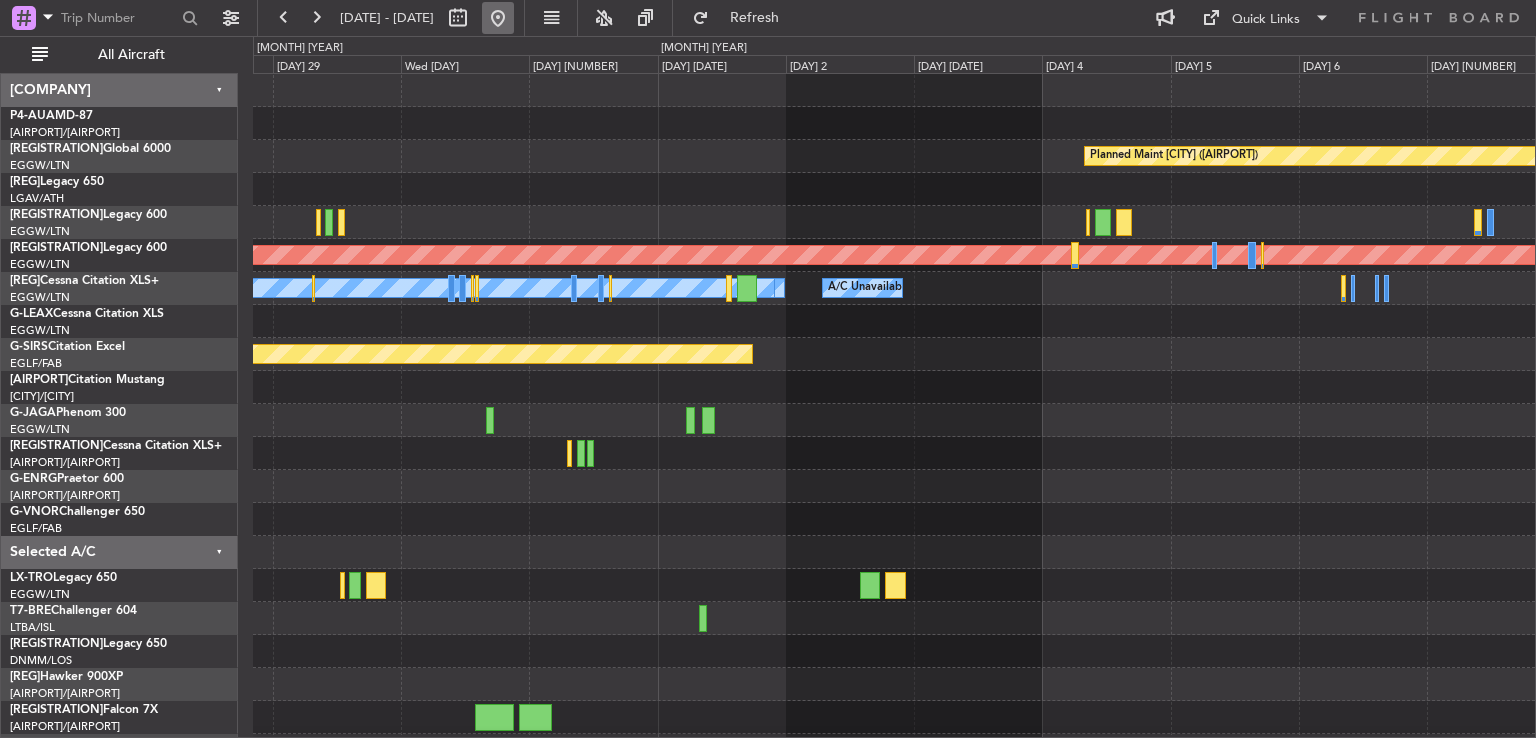 click at bounding box center (498, 18) 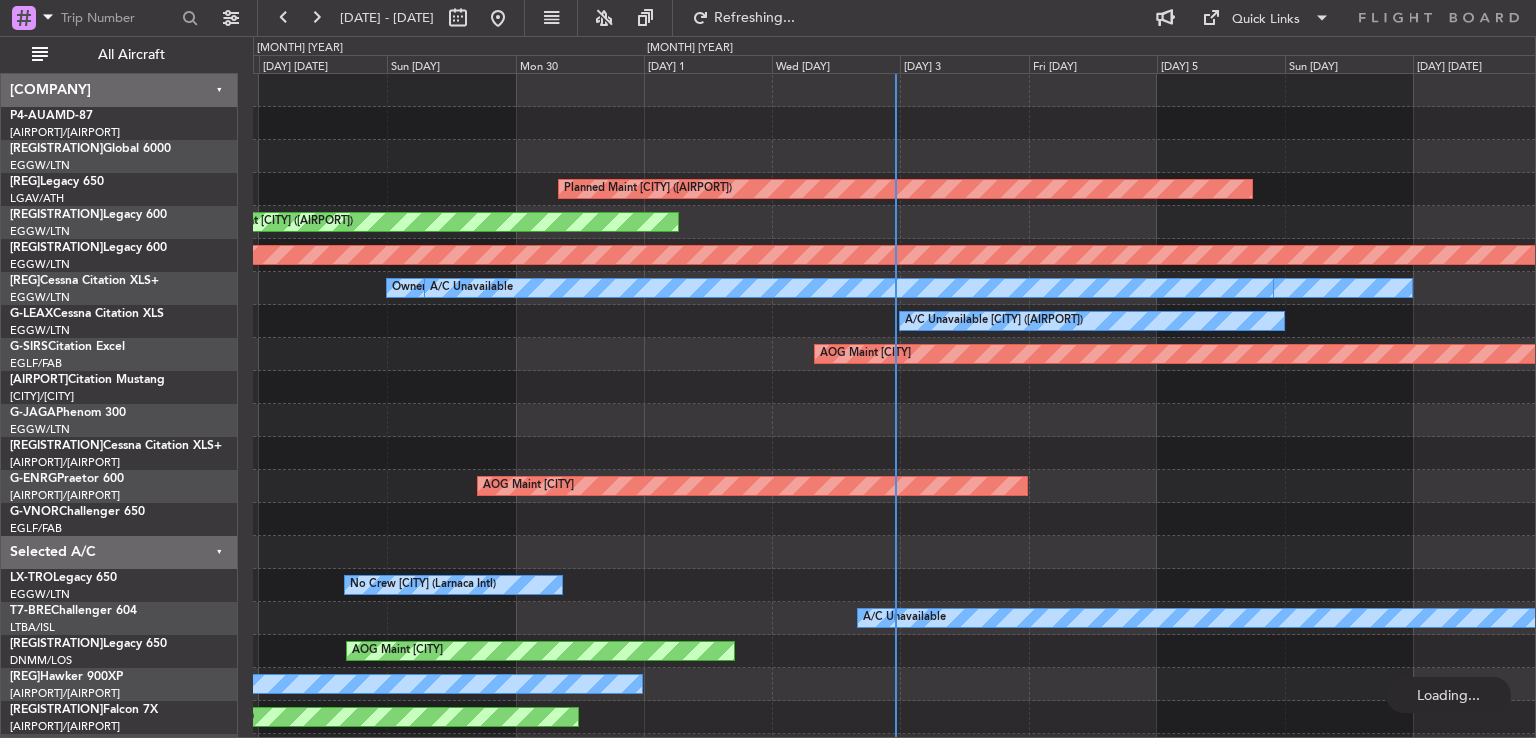 click on "Planned Maint [CITY] (Eleftherios Venizelos Intl)
AOG Maint [CITY] (Luton)
AOG Maint [CITY] (Ataturk)
Owner [CITY] (Luton)
A/C Unavailable
A/C Unavailable [CITY] (Luton)
AOG Maint [CITY] (Farnborough)
Planned Maint [CITY]
Planned Maint [CITY] (Altenrhein)
AOG Maint [CITY] (Le Bourget)
No Crew [CITY] (Larnaca Intl)
A/C Unavailable
AOG Maint [CITY] (Stansted)
No Crew
MEL [CITY] (Hong Kong Intl)" at bounding box center [894, 437] 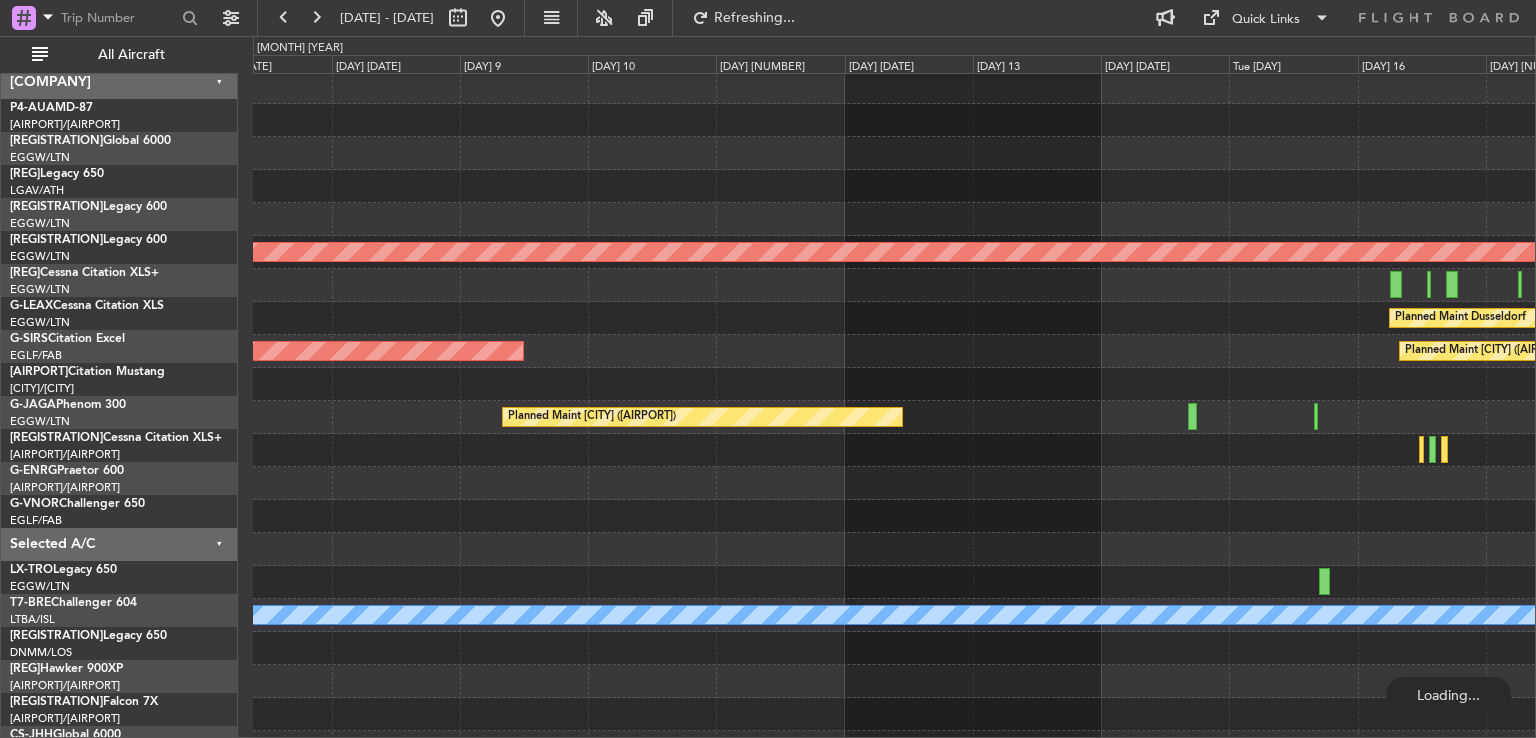 scroll, scrollTop: 3, scrollLeft: 0, axis: vertical 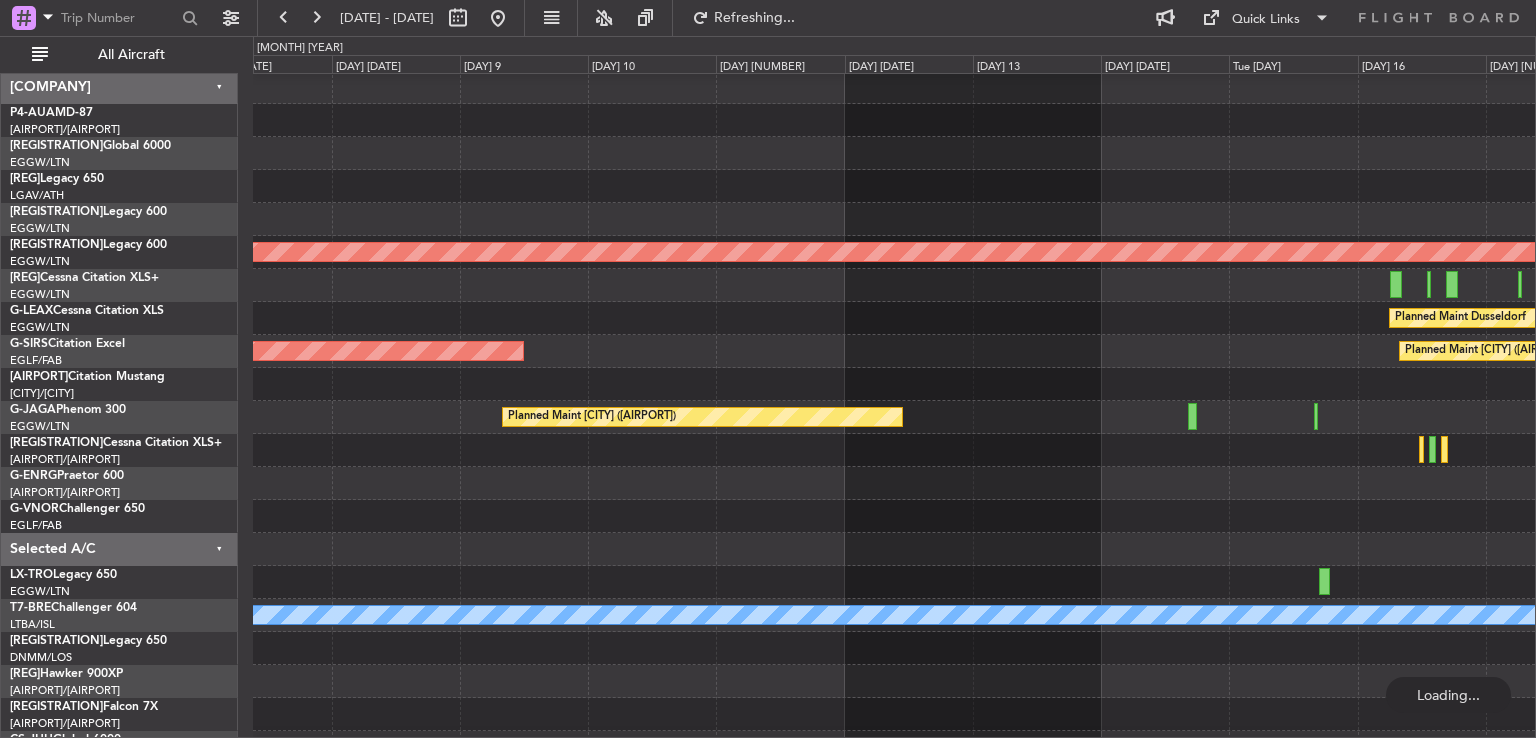 click at bounding box center [894, 516] 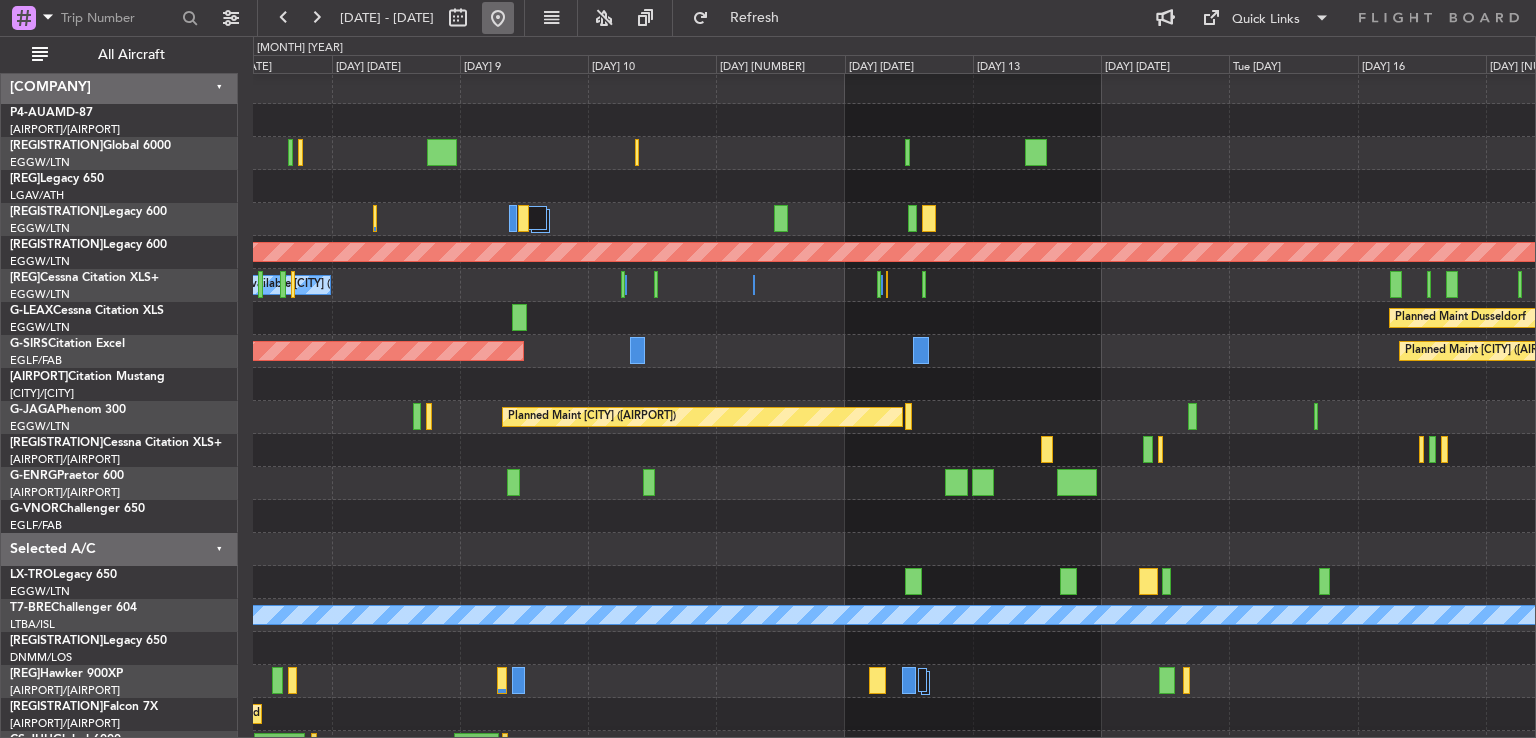 click at bounding box center (498, 18) 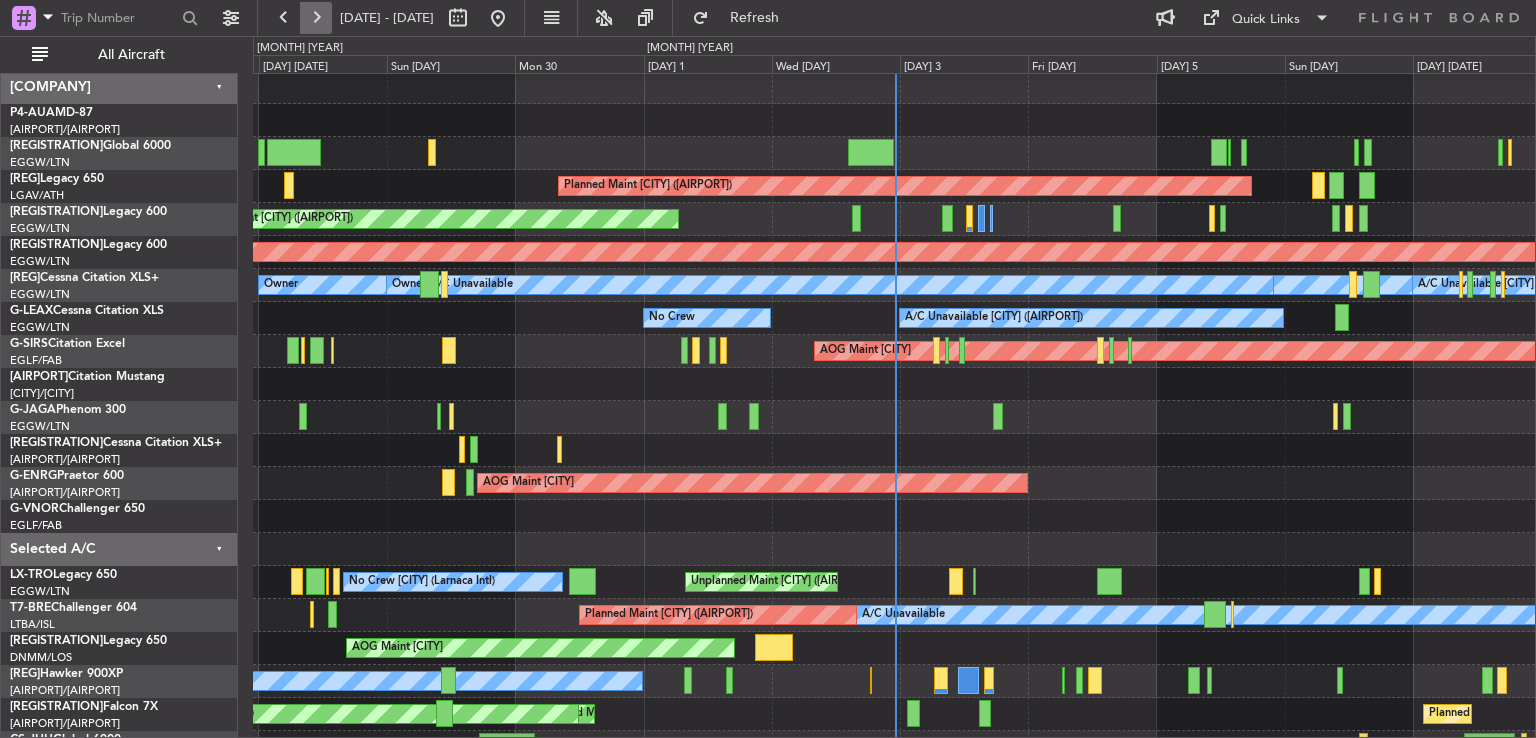 click at bounding box center (316, 18) 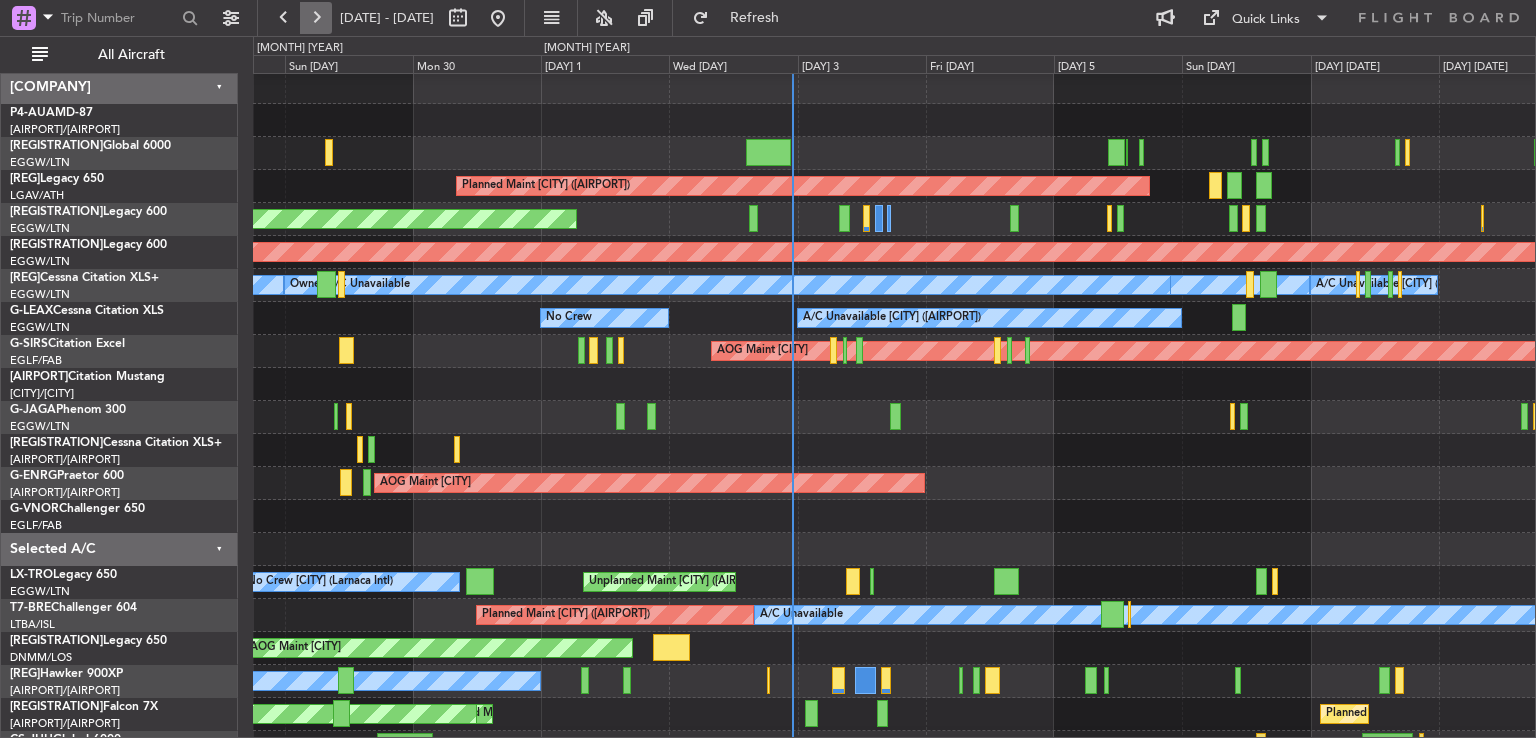 click at bounding box center (316, 18) 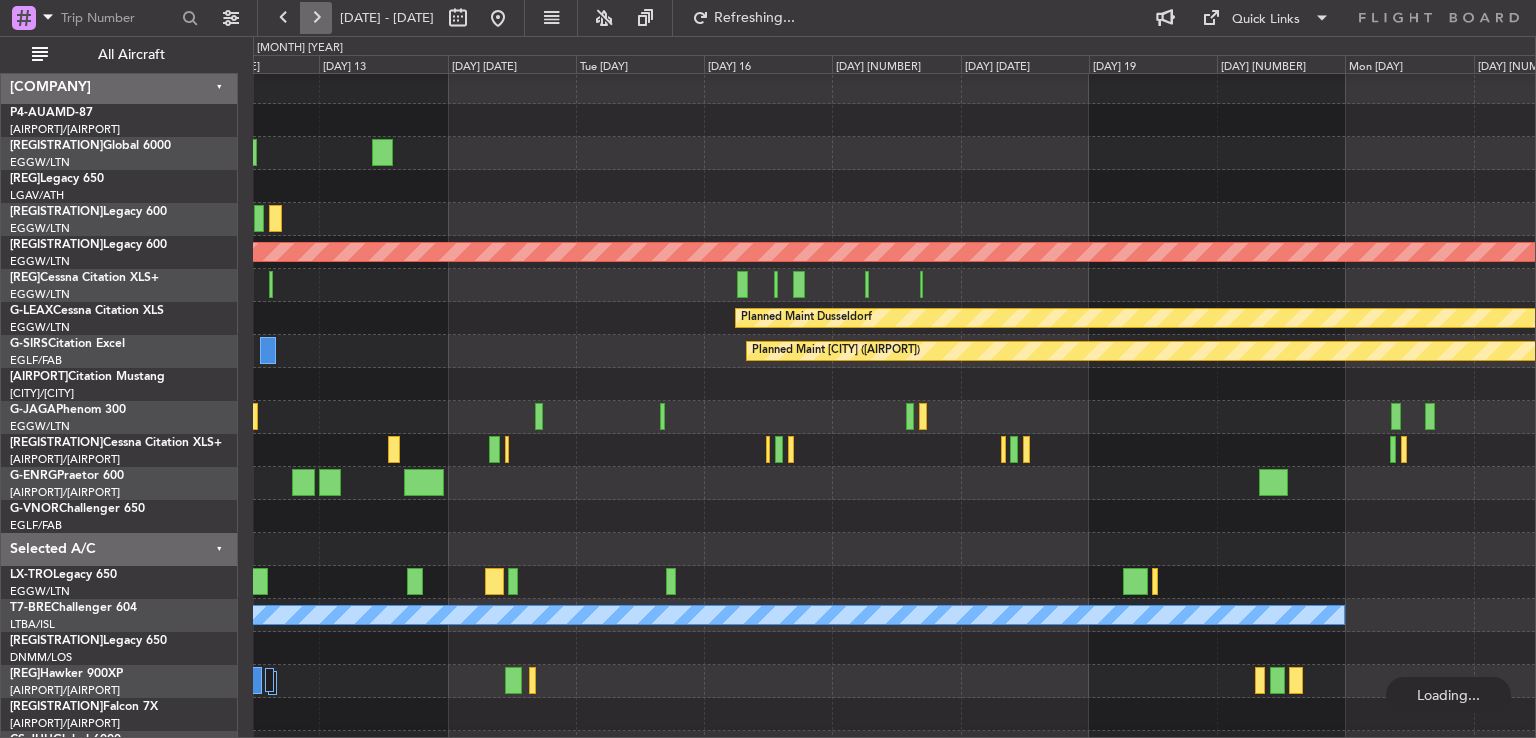 click at bounding box center [316, 18] 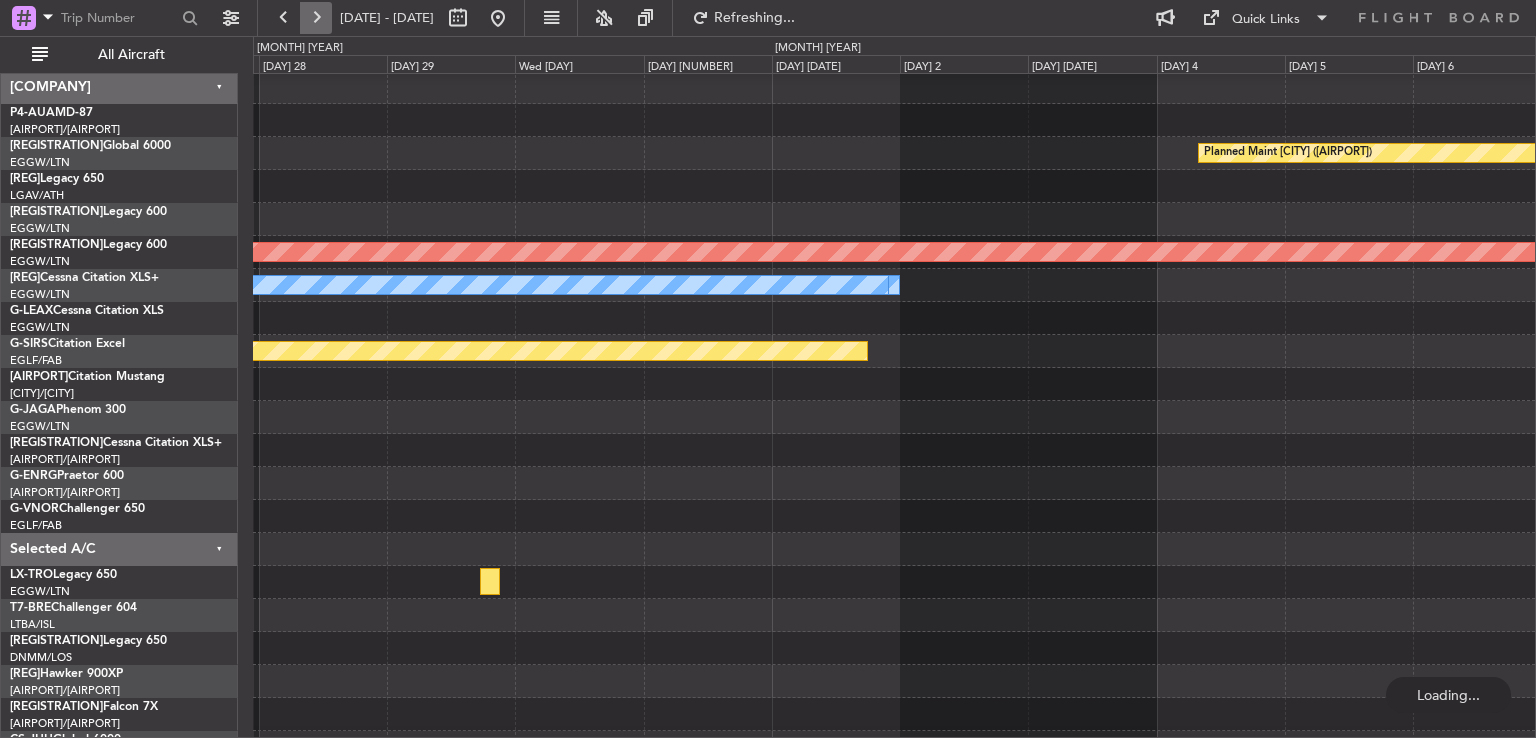 click at bounding box center [316, 18] 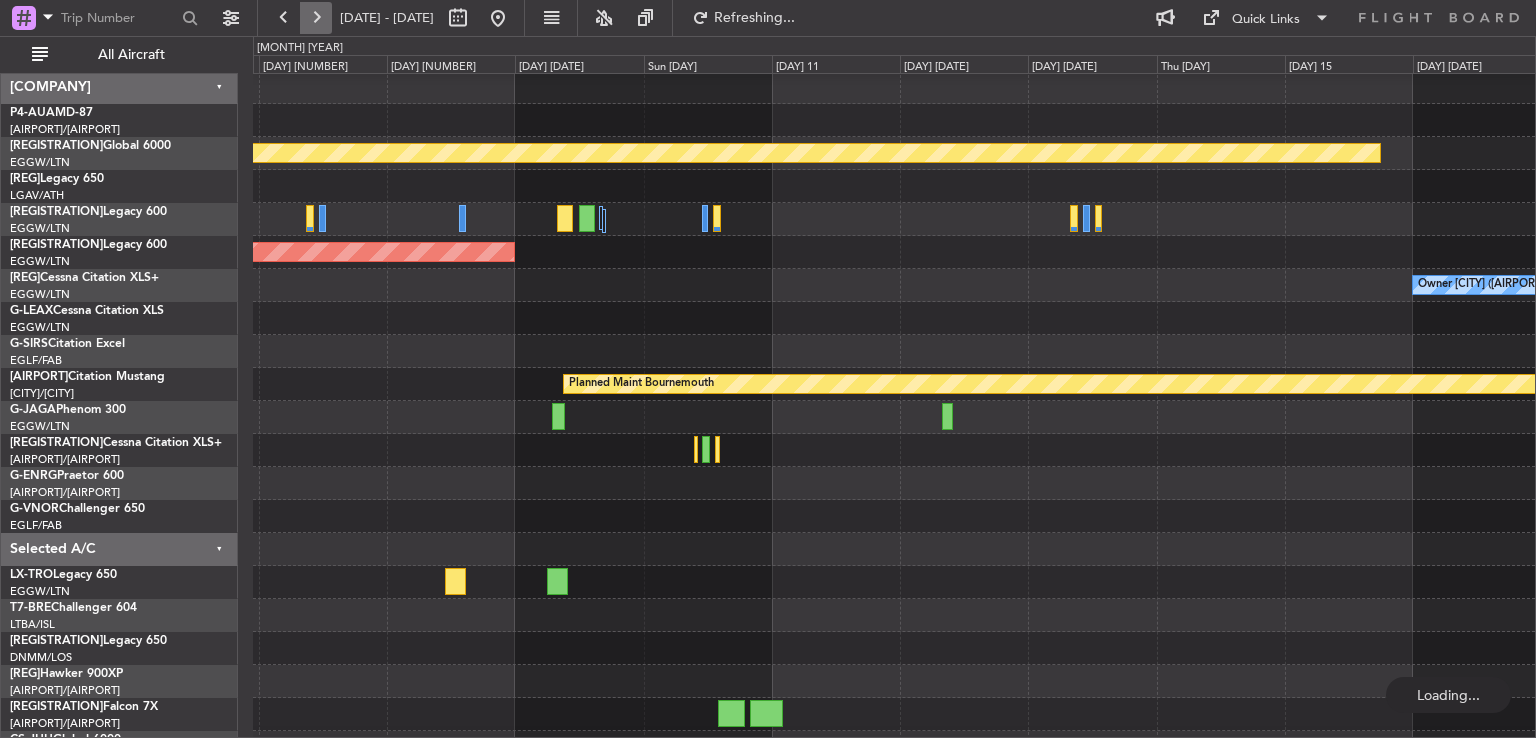 click at bounding box center [316, 18] 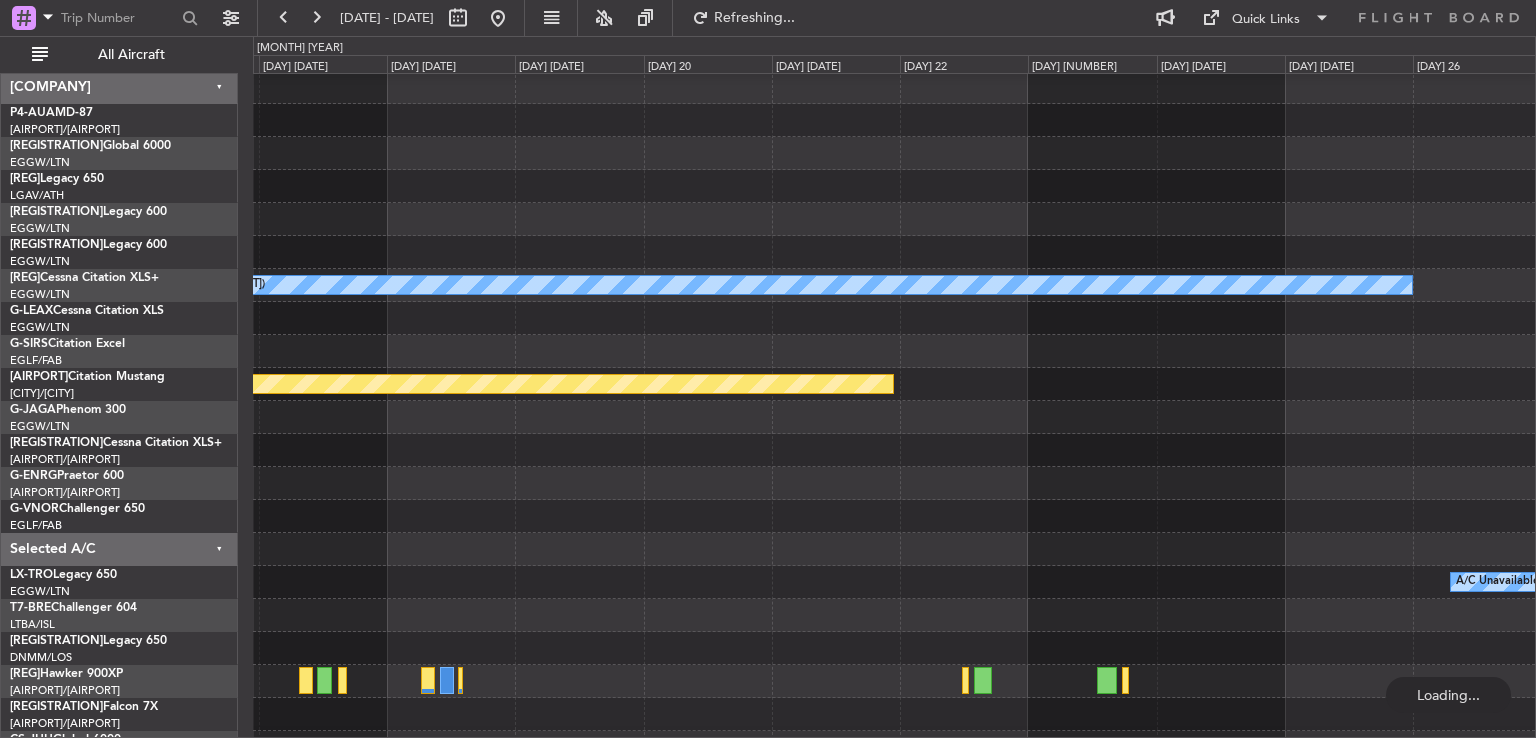scroll, scrollTop: 0, scrollLeft: 0, axis: both 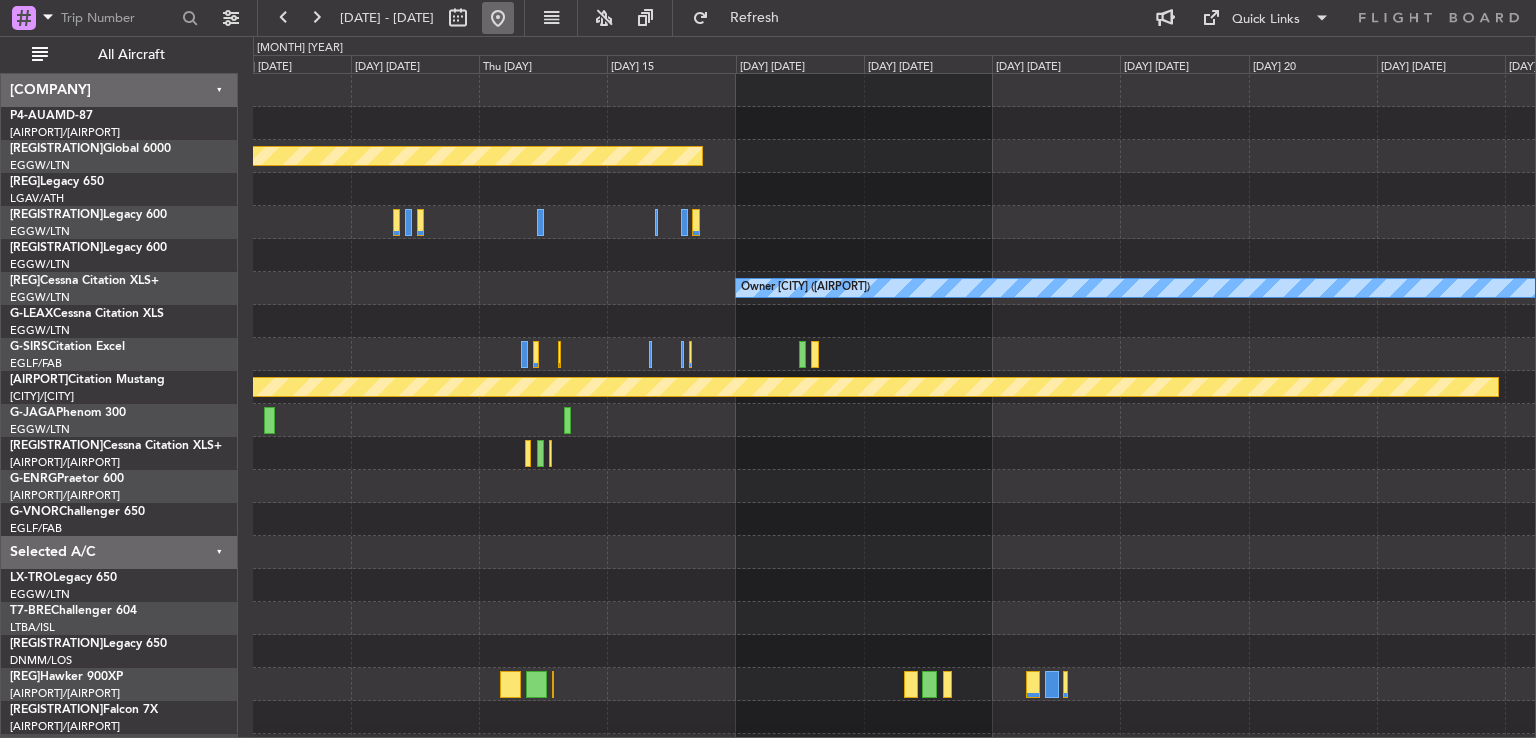 click at bounding box center [498, 18] 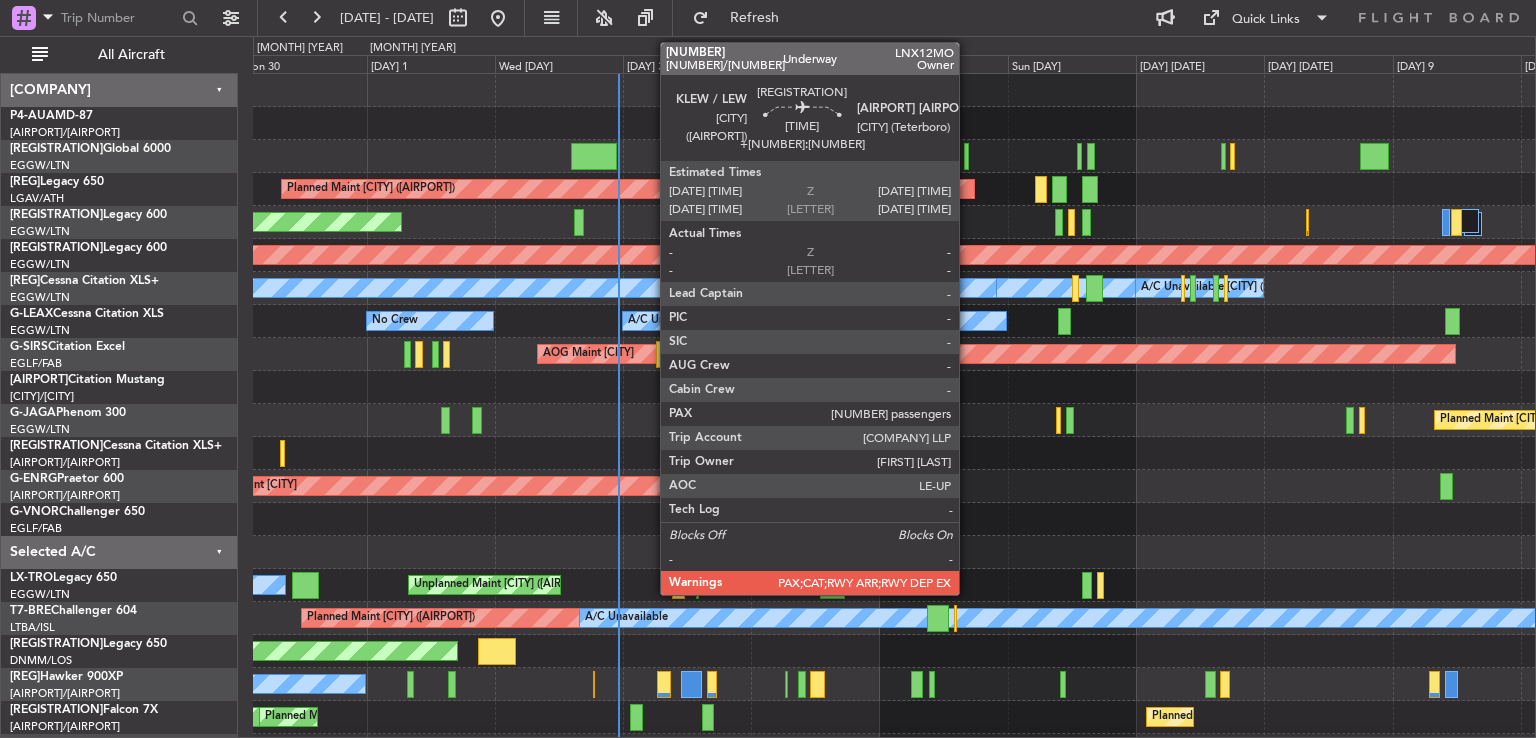 click at bounding box center (594, 156) 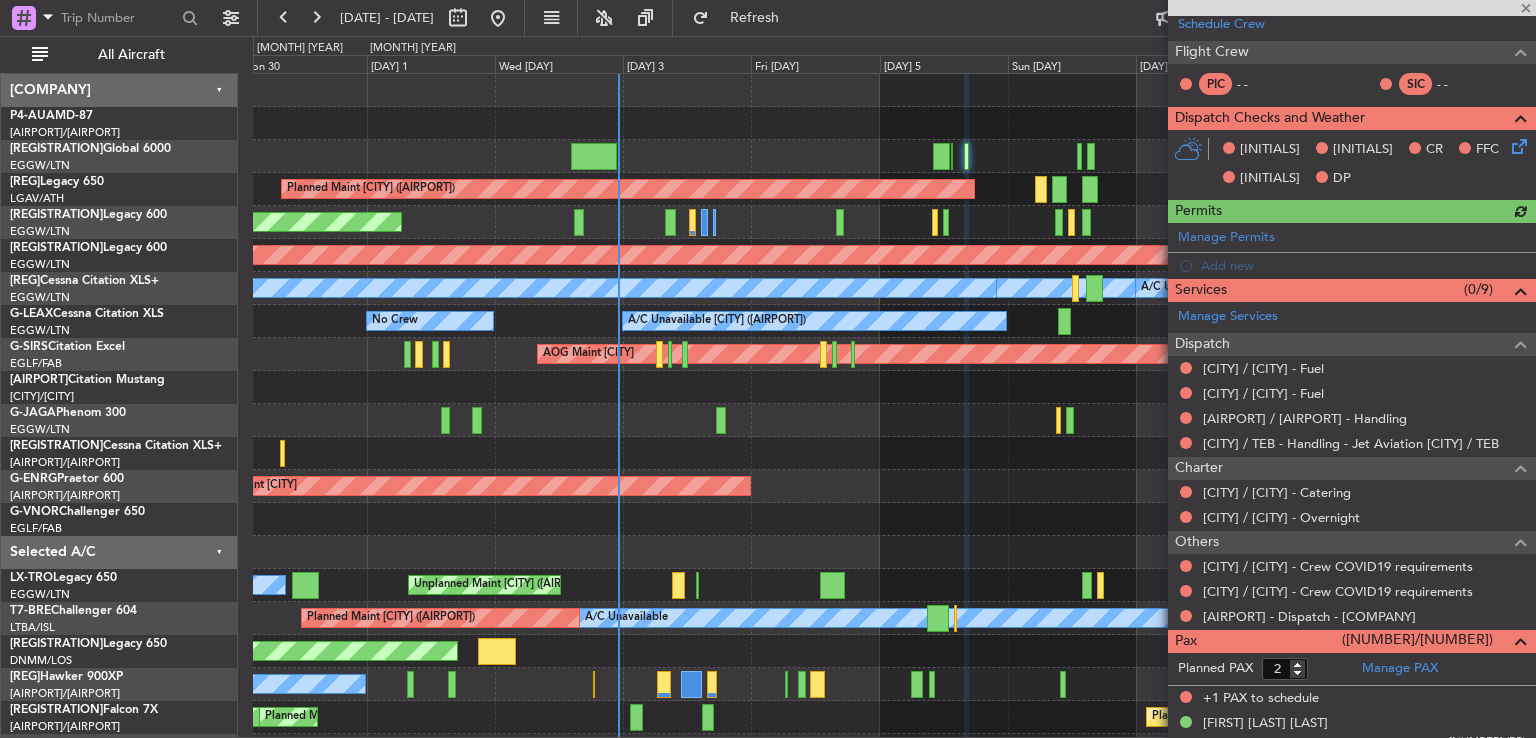 scroll, scrollTop: 372, scrollLeft: 0, axis: vertical 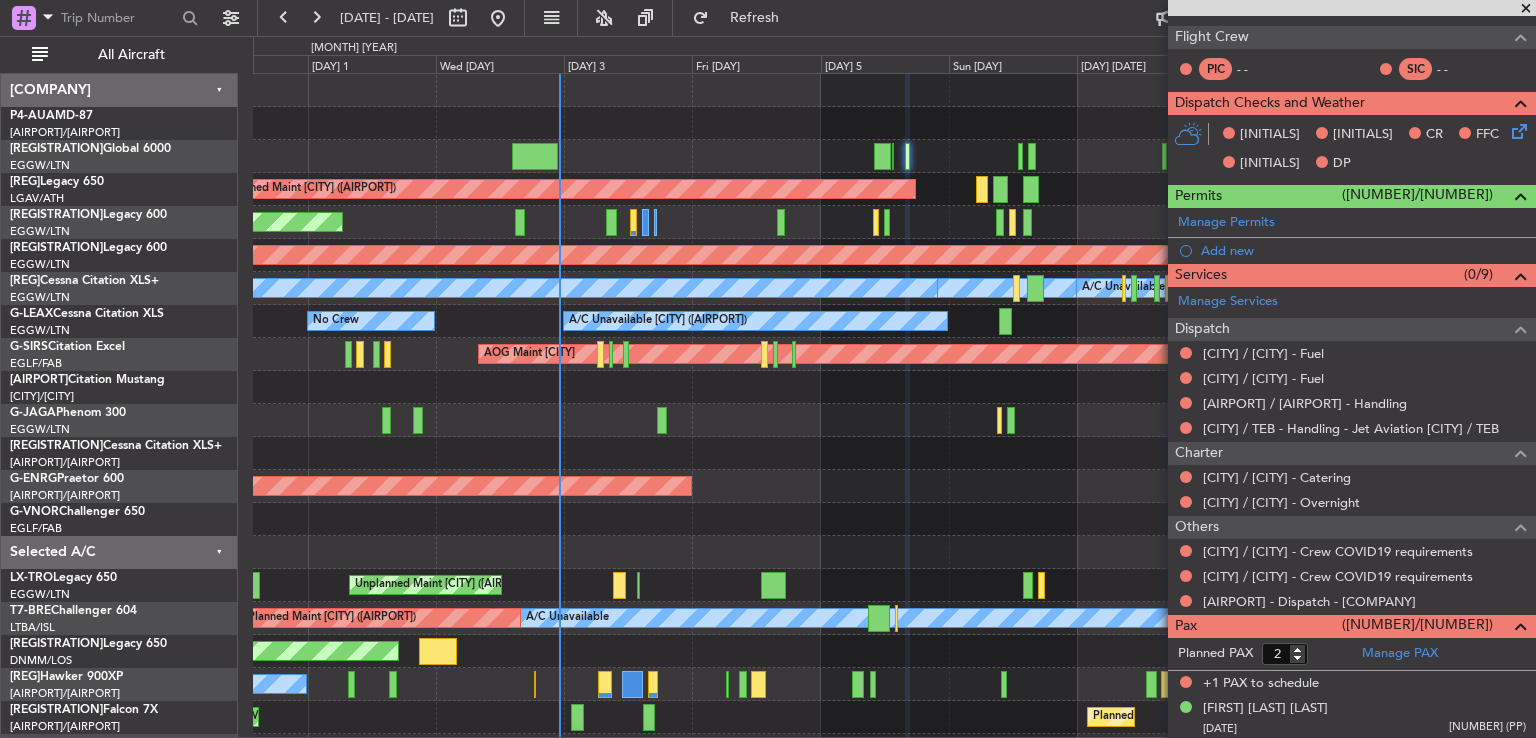 click at bounding box center (894, 453) 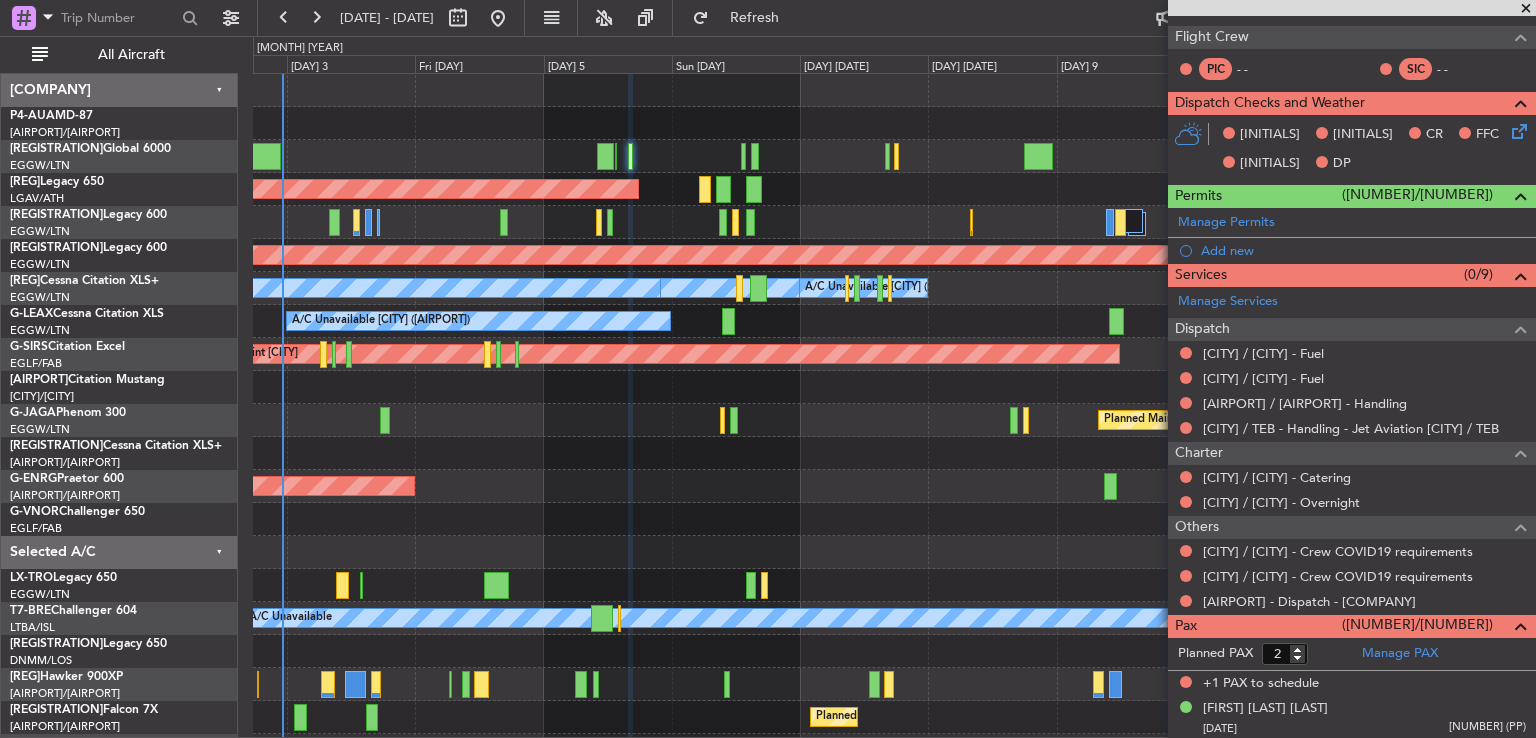 click on "Planned Maint [CITY] ([AIRPORT])
AOG Maint [CITY] ([AIRPORT])
AOG Maint [CITY] ([AIRPORT])
Owner [CITY] ([AIRPORT])
A/C Unavailable
A/C Unavailable [CITY] ([AIRPORT])
A/C Unavailable
Owner
A/C Unavailable
A/C Unavailable [CITY] ([AIRPORT])
No Crew
AOG Maint [CITY] ([AIRPORT])
Planned Maint [CITY] ([AIRPORT])
AOG Maint [CITY] ([AIRPORT])
Unplanned Maint [CITY] ([AIRPORT])
No Crew[CITY] ([AIRPORT])
A/C Unavailable
Planned Maint [CITY] ([AIRPORT])
AOG Maint [CITY] ([AIRPORT])
No Crew
Planned Maint [CITY] ([AIRPORT])
MEL [CITY] ([AIRPORT])" at bounding box center [894, 470] 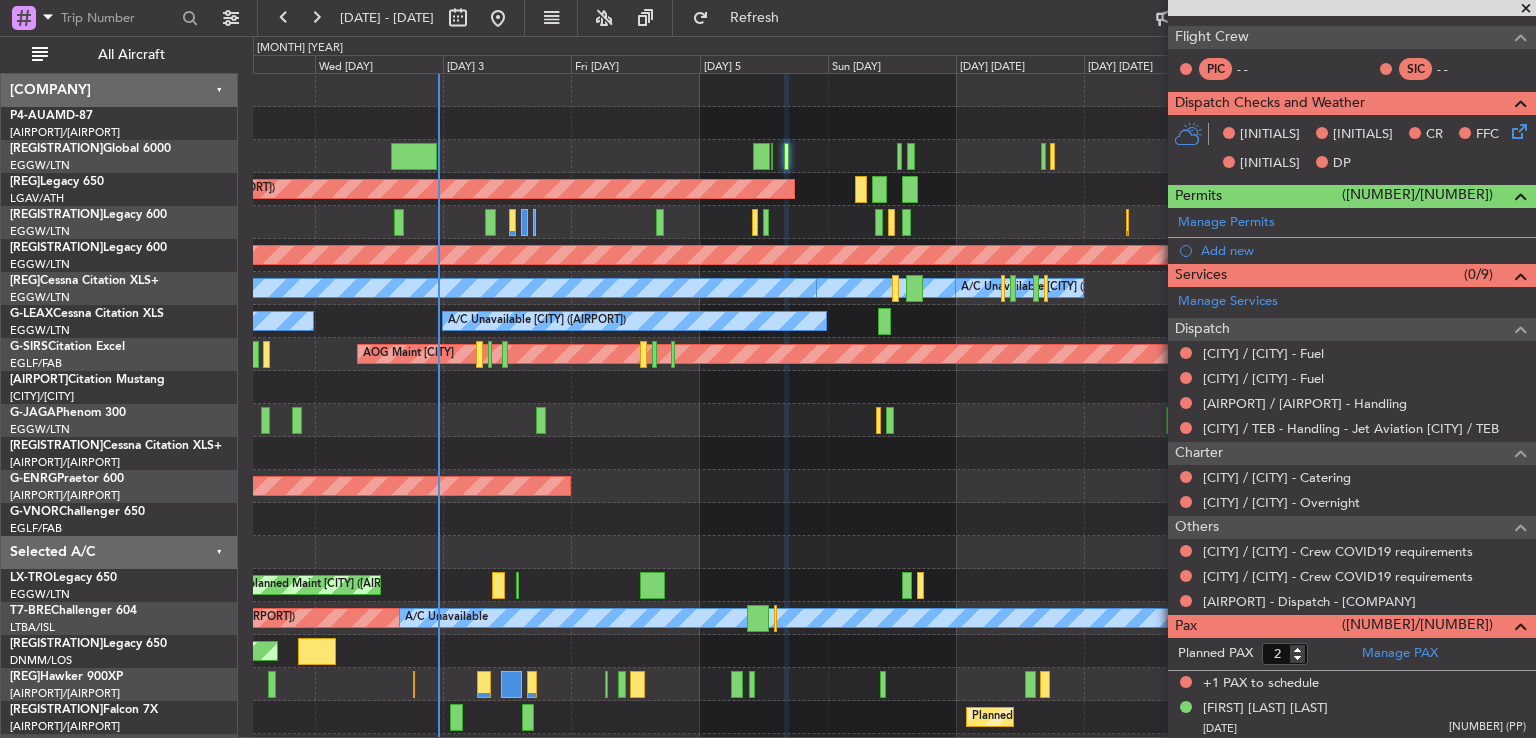 click on "AOG Maint [CITY] ([AIRPORT])" at bounding box center [894, 222] 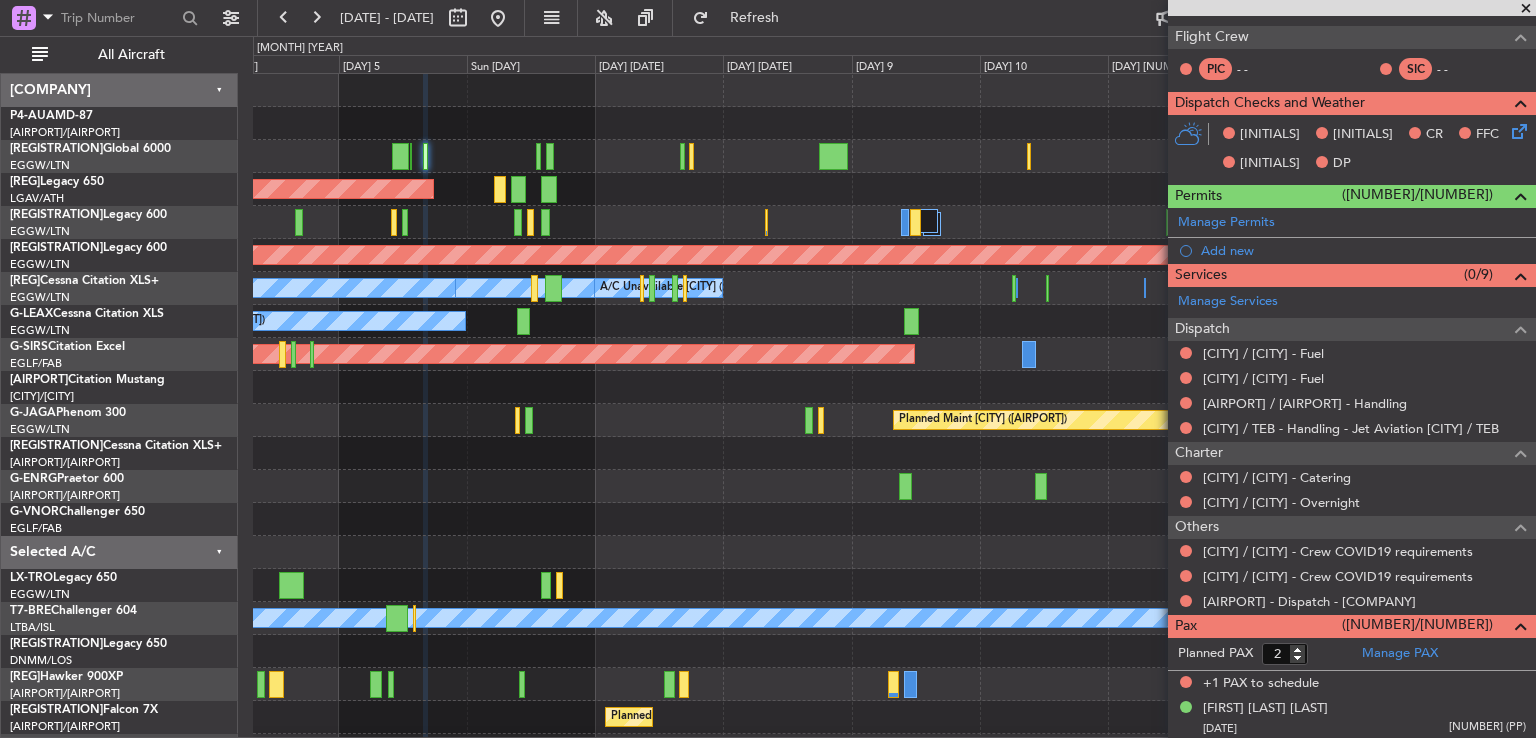 click on "Planned Maint [CITY] (Eleftherios Venizelos Intl)
AOG Maint [CITY] (Ataturk)
Owner [CITY] (Luton)
A/C Unavailable
A/C Unavailable [CITY] (Luton)
A/C Unavailable
Owner
A/C Unavailable
A/C Unavailable
A/C Unavailable [CITY] (Luton)
Planned Maint [CITY]
No Crew
AOG Maint [CITY] (Farnborough)
Planned Maint [CITY] (Kidlington)
Planned Maint [CITY] (Altenrhein)
AOG Maint [CITY] (Le Bourget)
Unplanned Maint [CITY] (Luton)
A/C Unavailable
Planned Maint [CITY] (Le Bourget)
Planned Maint [CITY] (Daxing)
Planned Maint [CITY] (Le Bourget)" at bounding box center (894, 470) 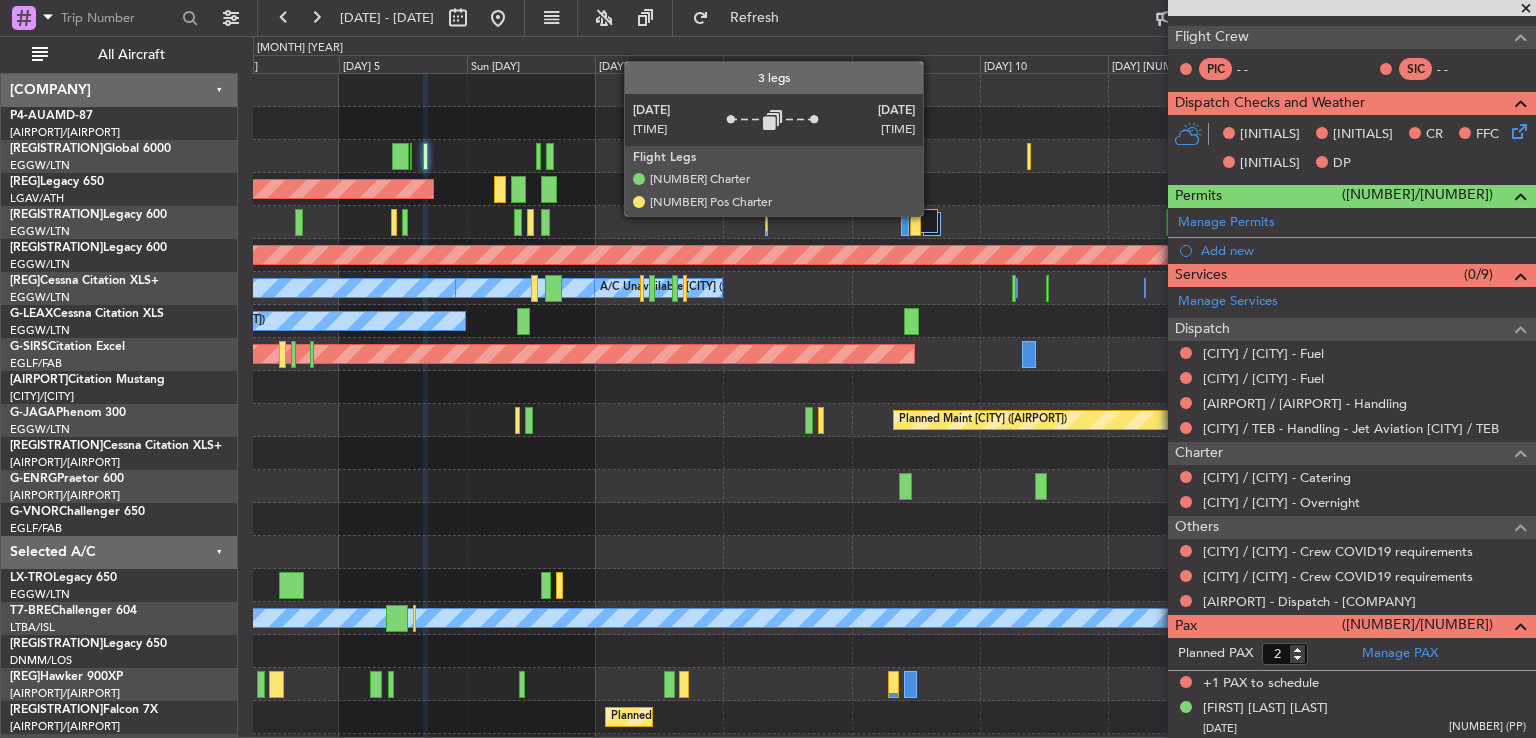 click at bounding box center [929, 221] 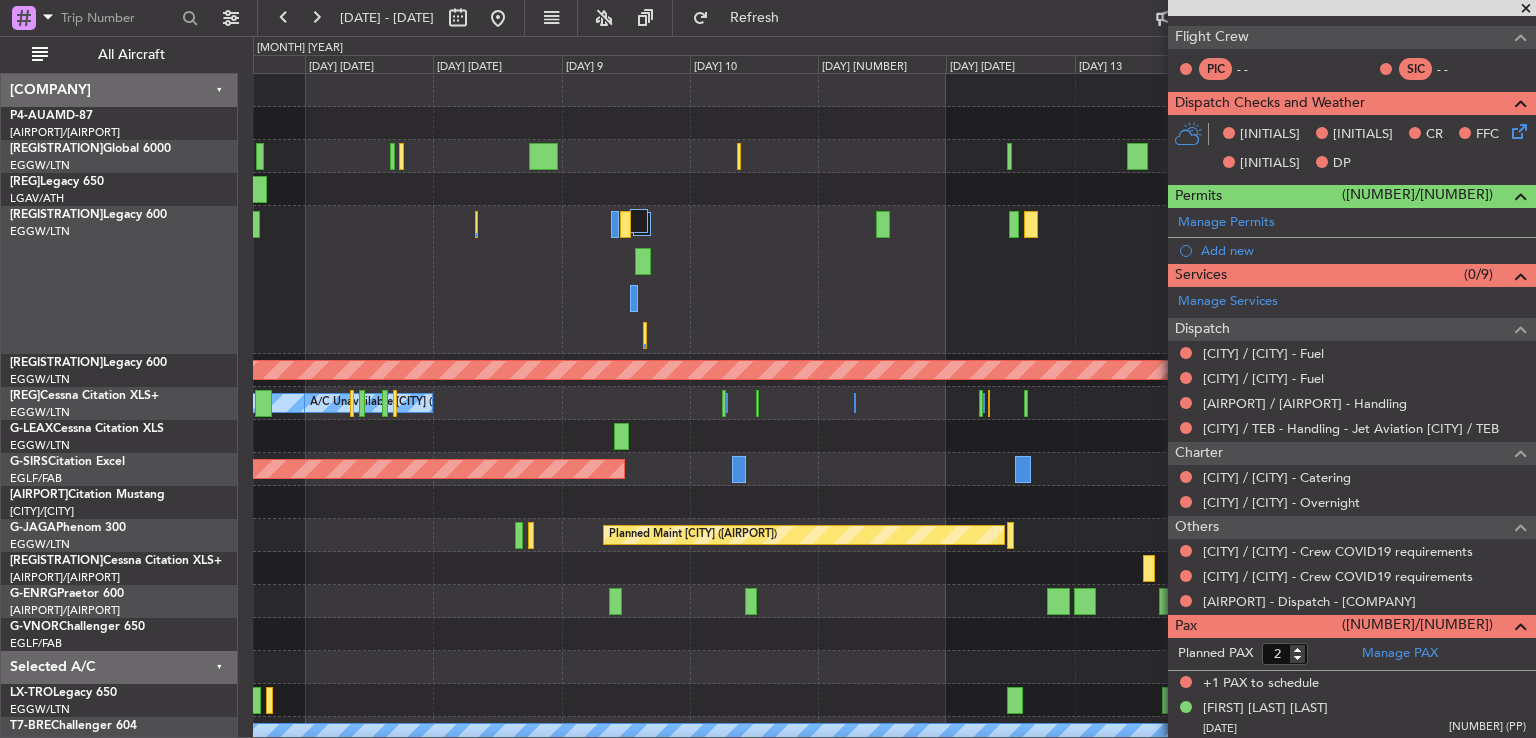 click at bounding box center [894, 280] 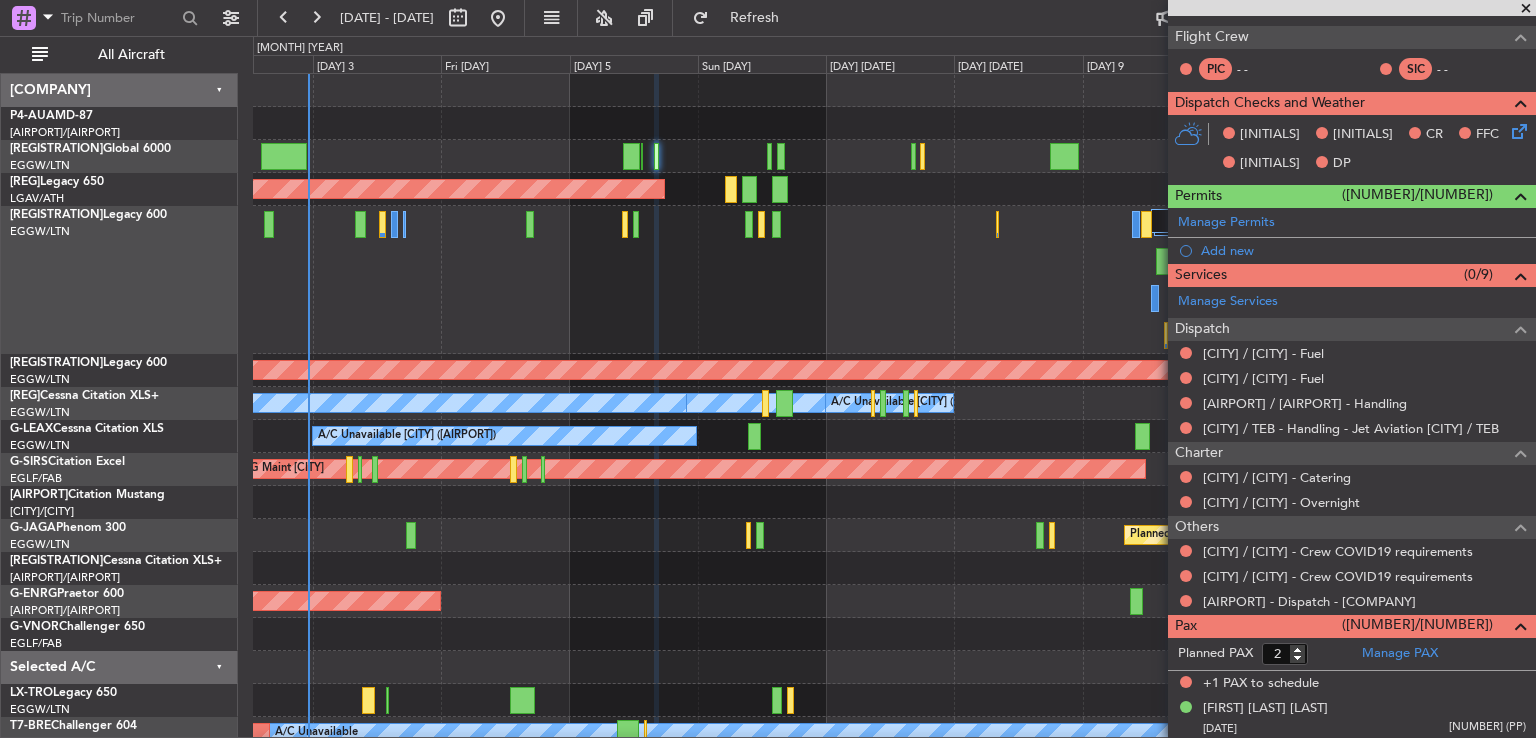 scroll, scrollTop: 0, scrollLeft: 0, axis: both 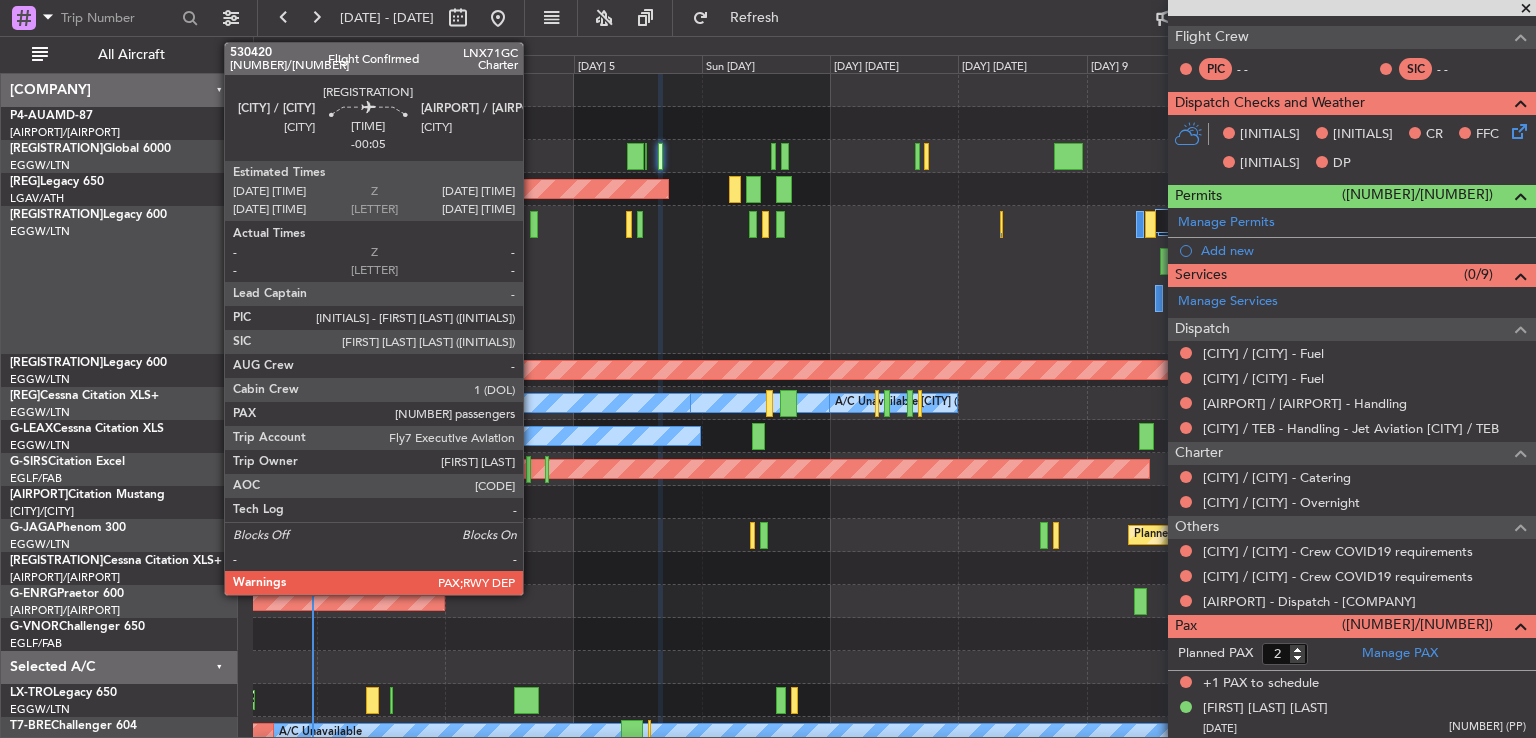 click at bounding box center [780, 224] 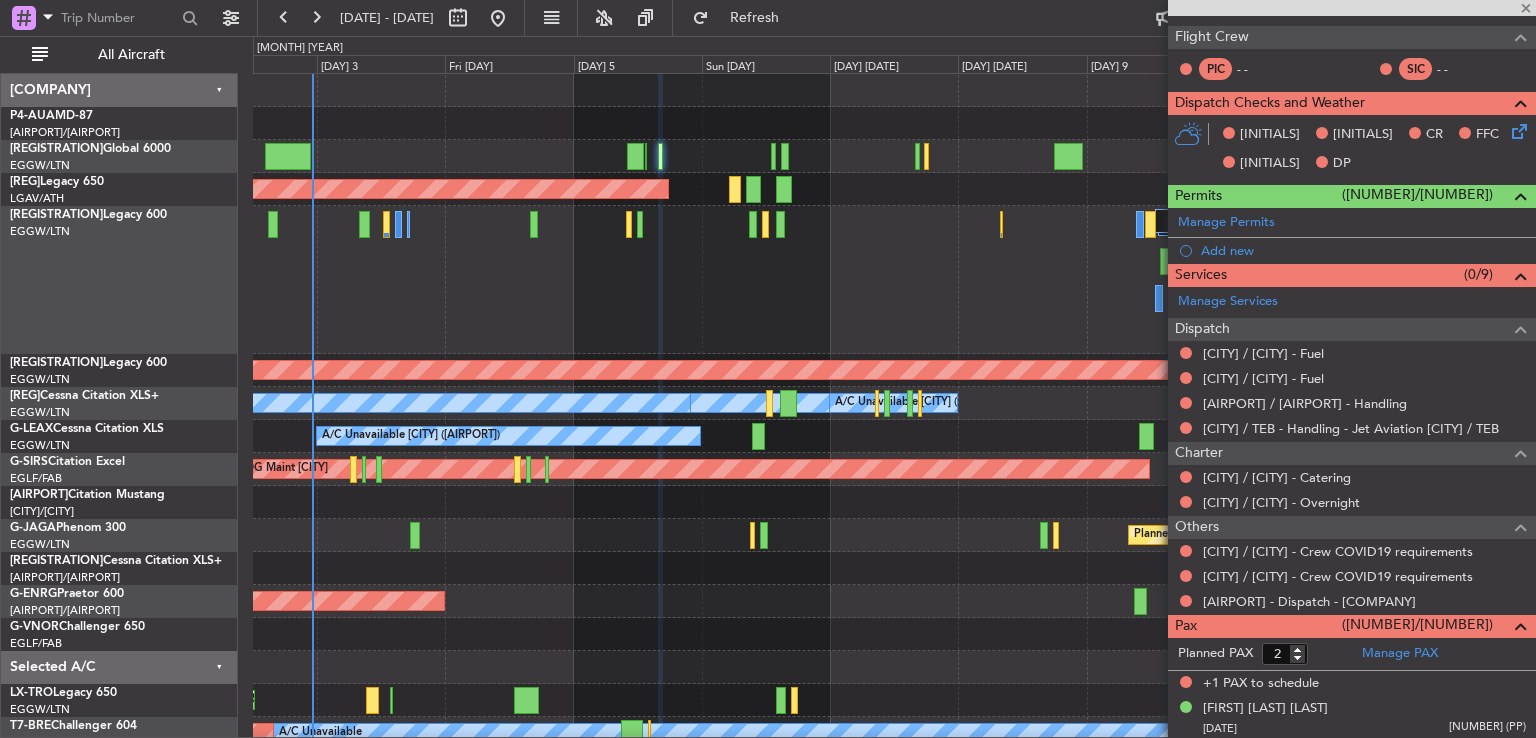 scroll, scrollTop: 0, scrollLeft: 0, axis: both 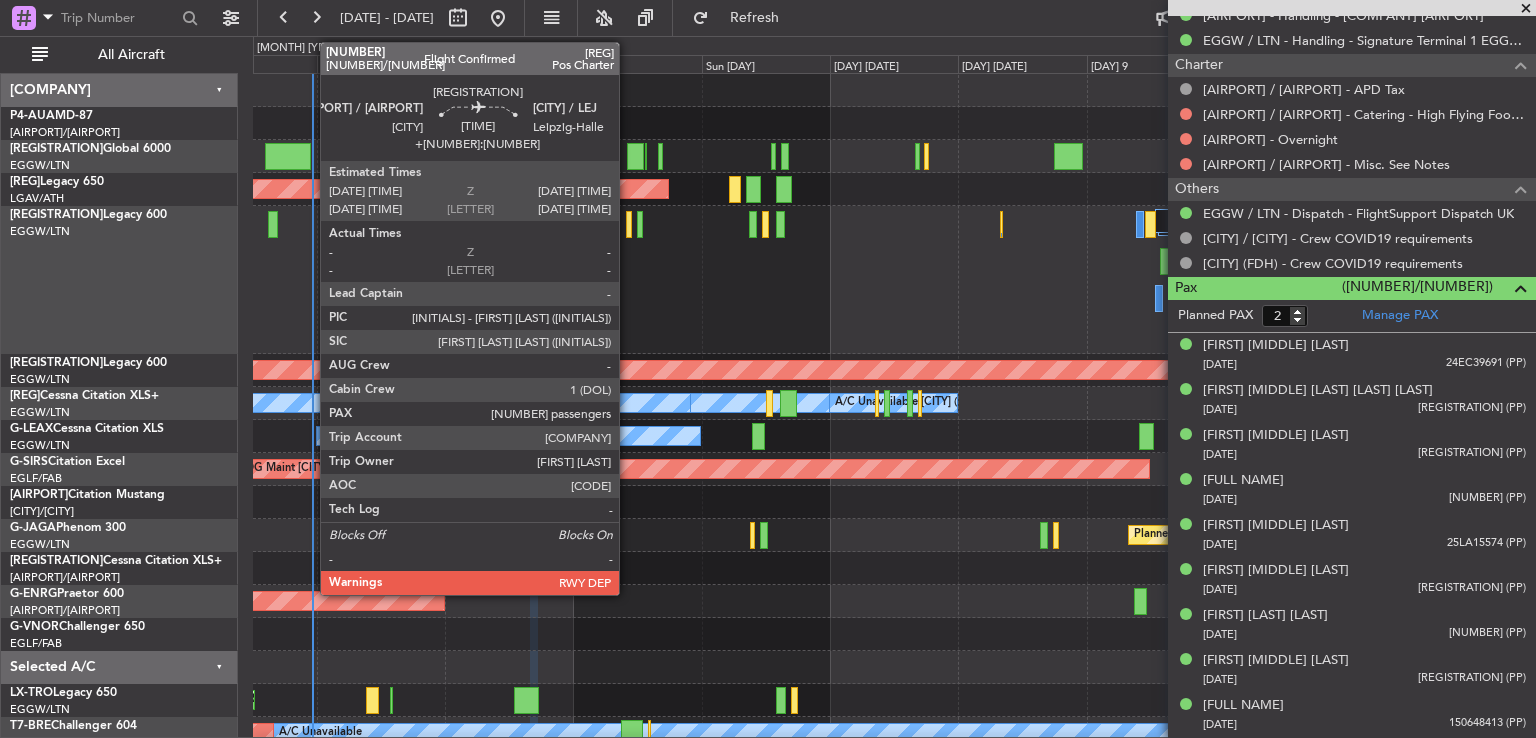 click at bounding box center [629, 224] 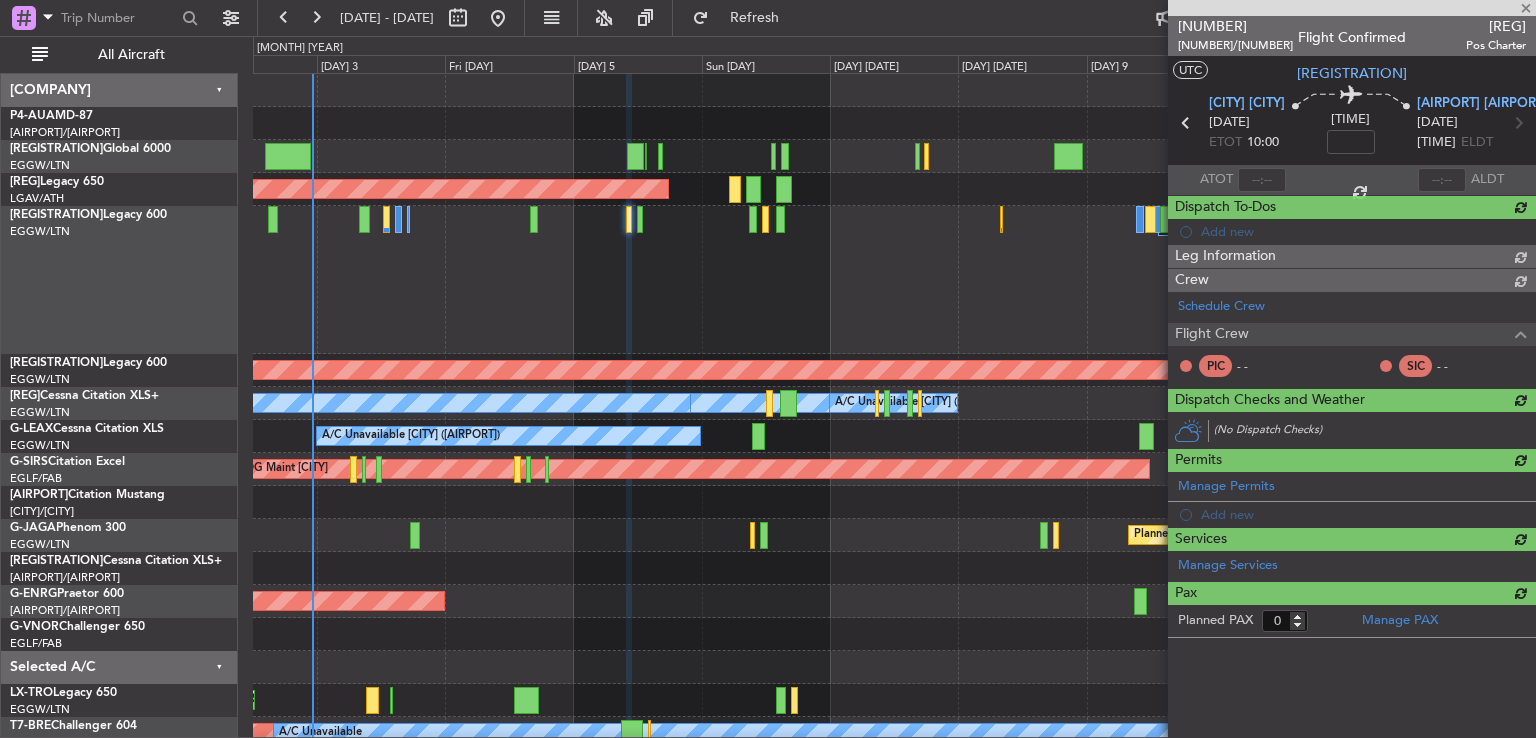scroll, scrollTop: 0, scrollLeft: 0, axis: both 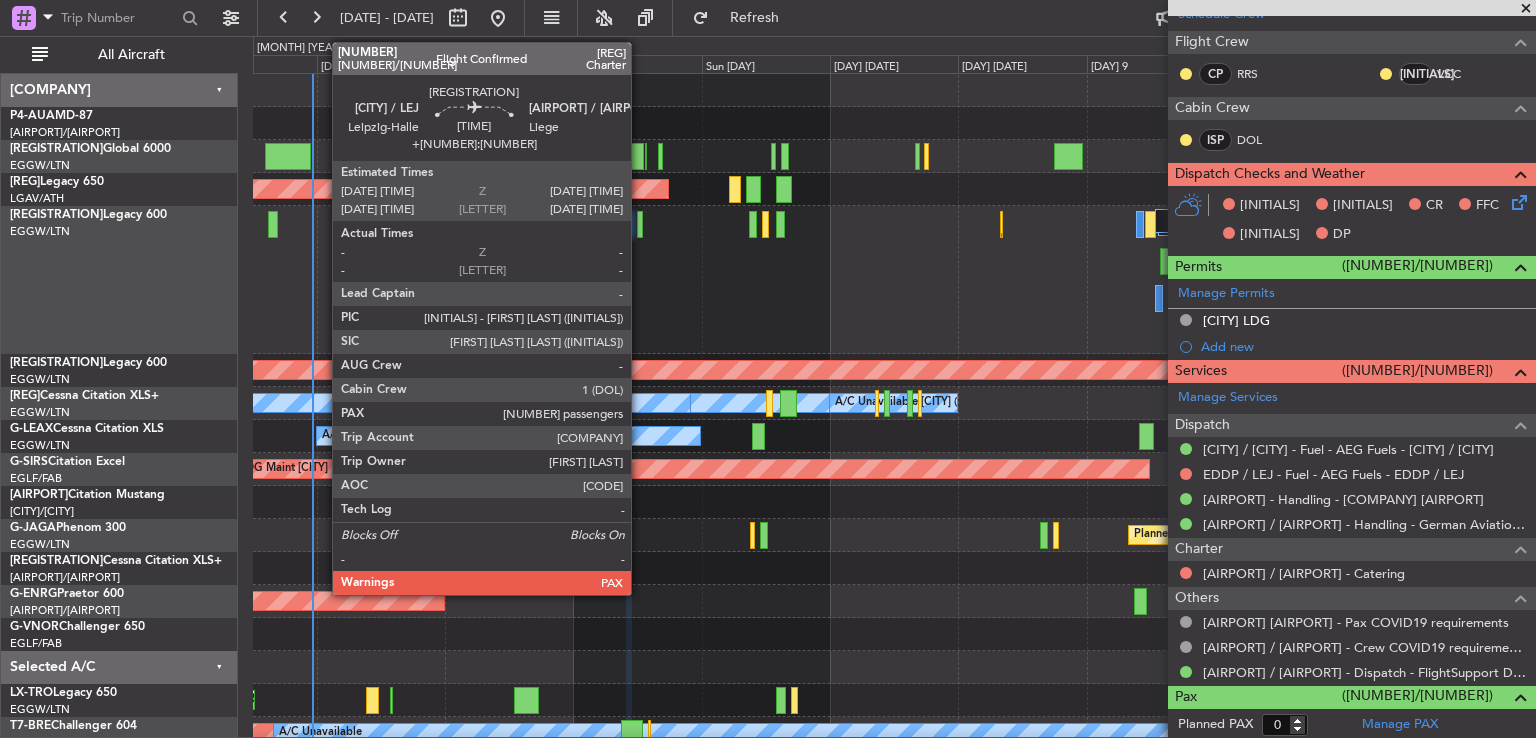 click at bounding box center [272, 224] 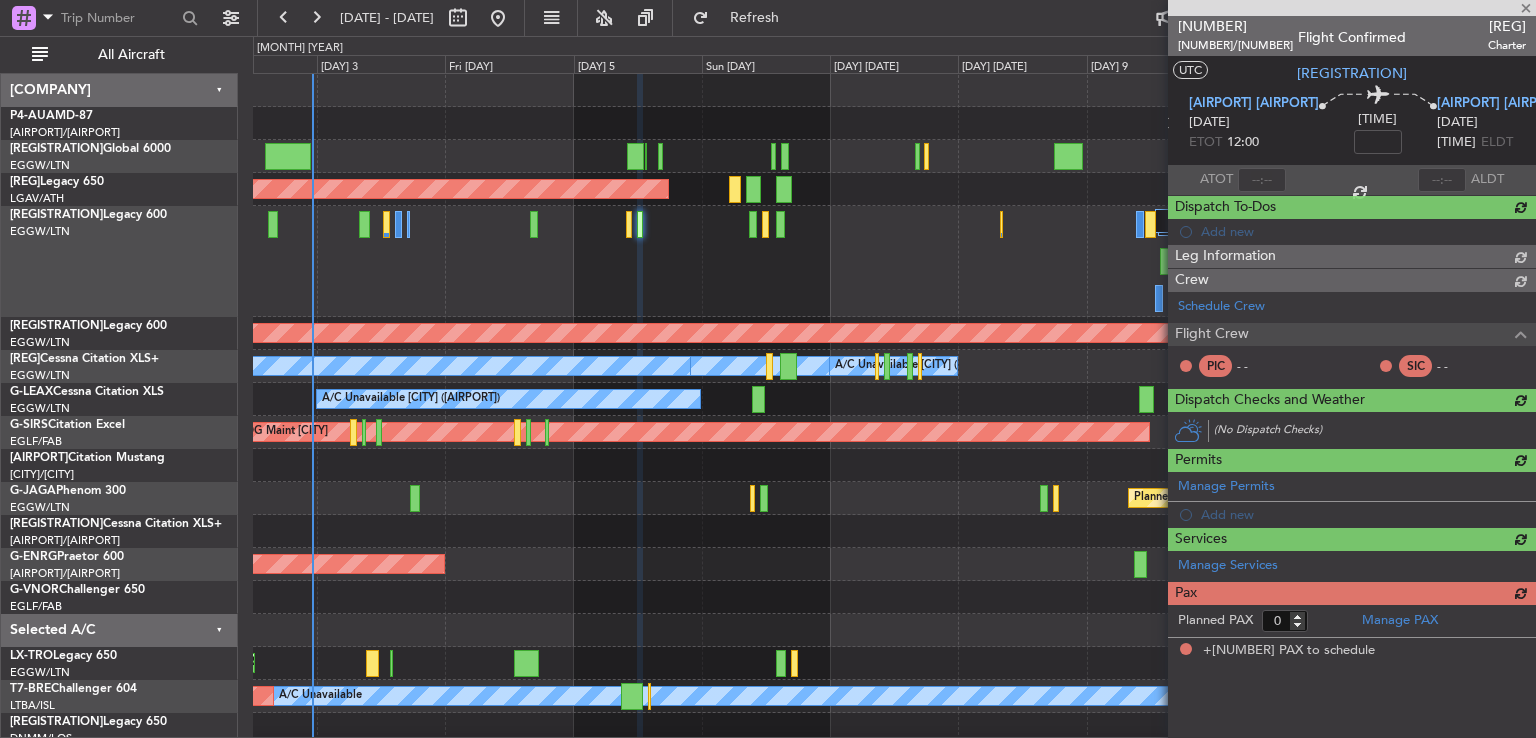 scroll, scrollTop: 0, scrollLeft: 0, axis: both 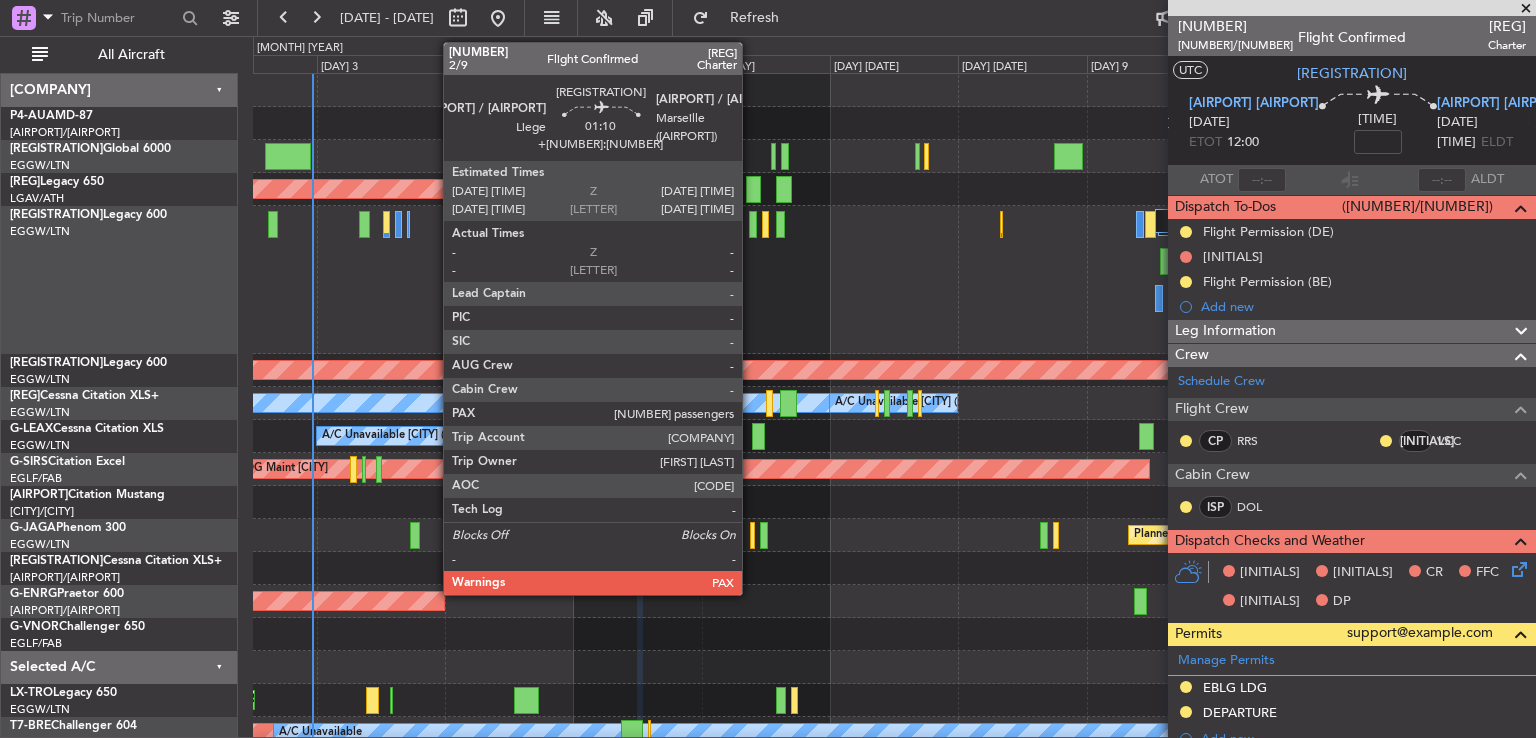 click at bounding box center [272, 224] 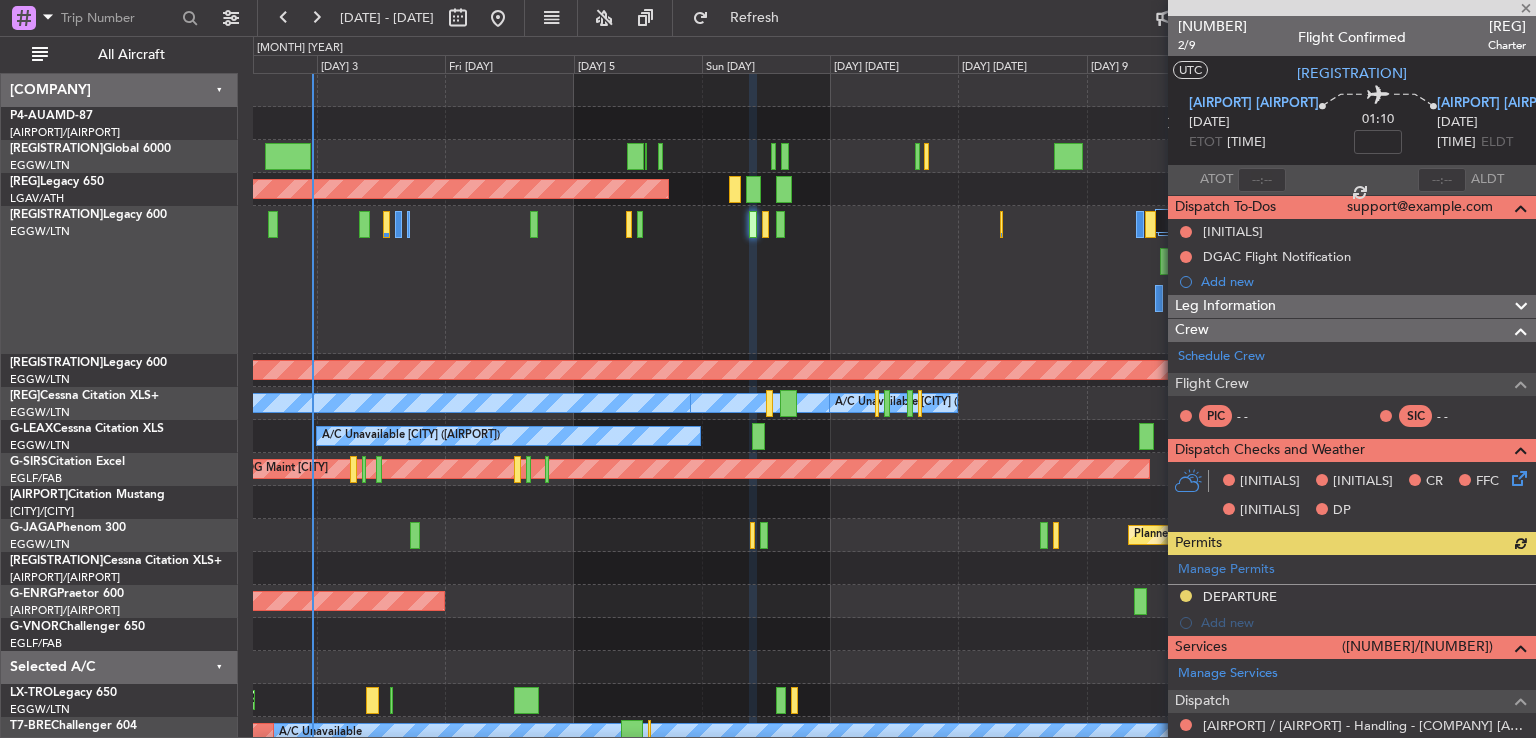 scroll, scrollTop: 153, scrollLeft: 0, axis: vertical 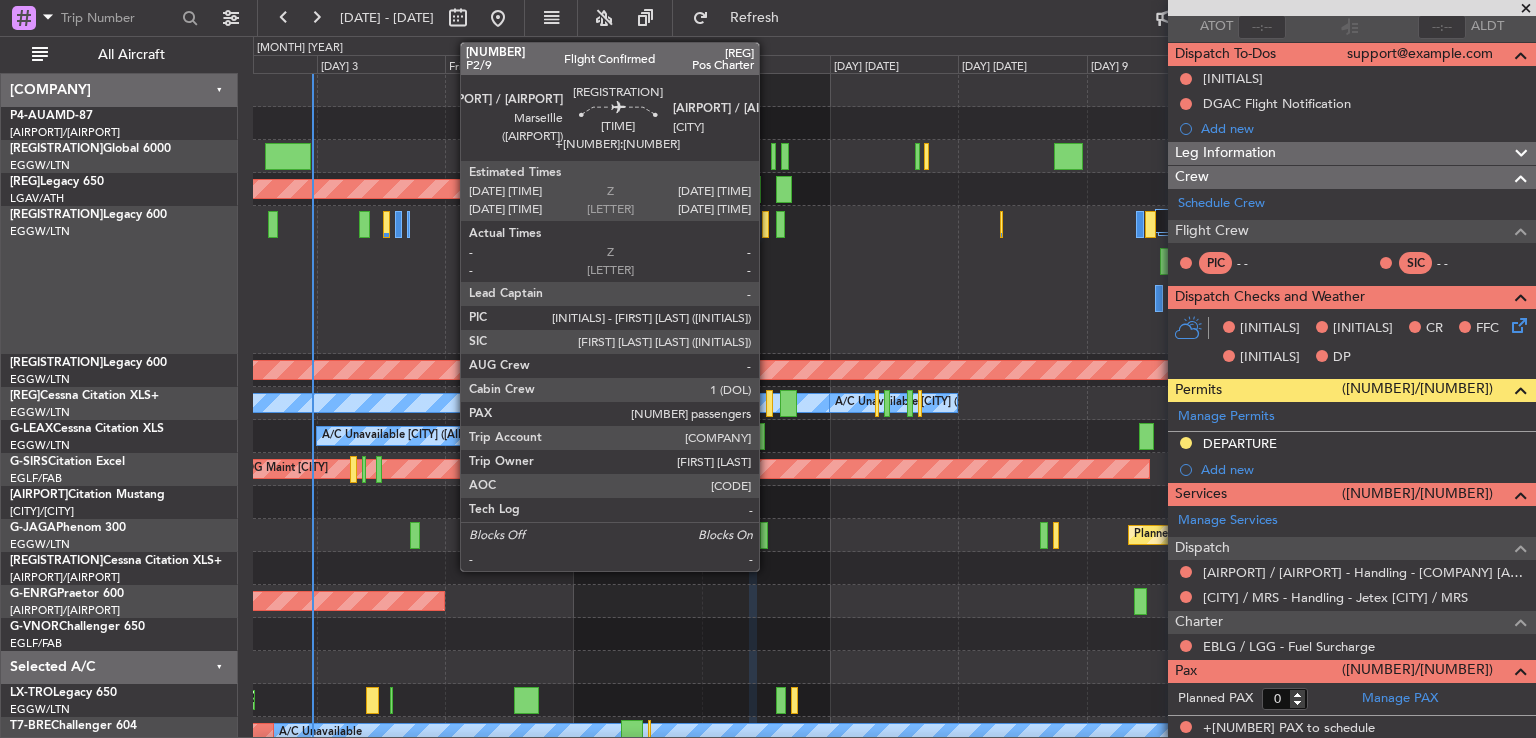 click at bounding box center [629, 224] 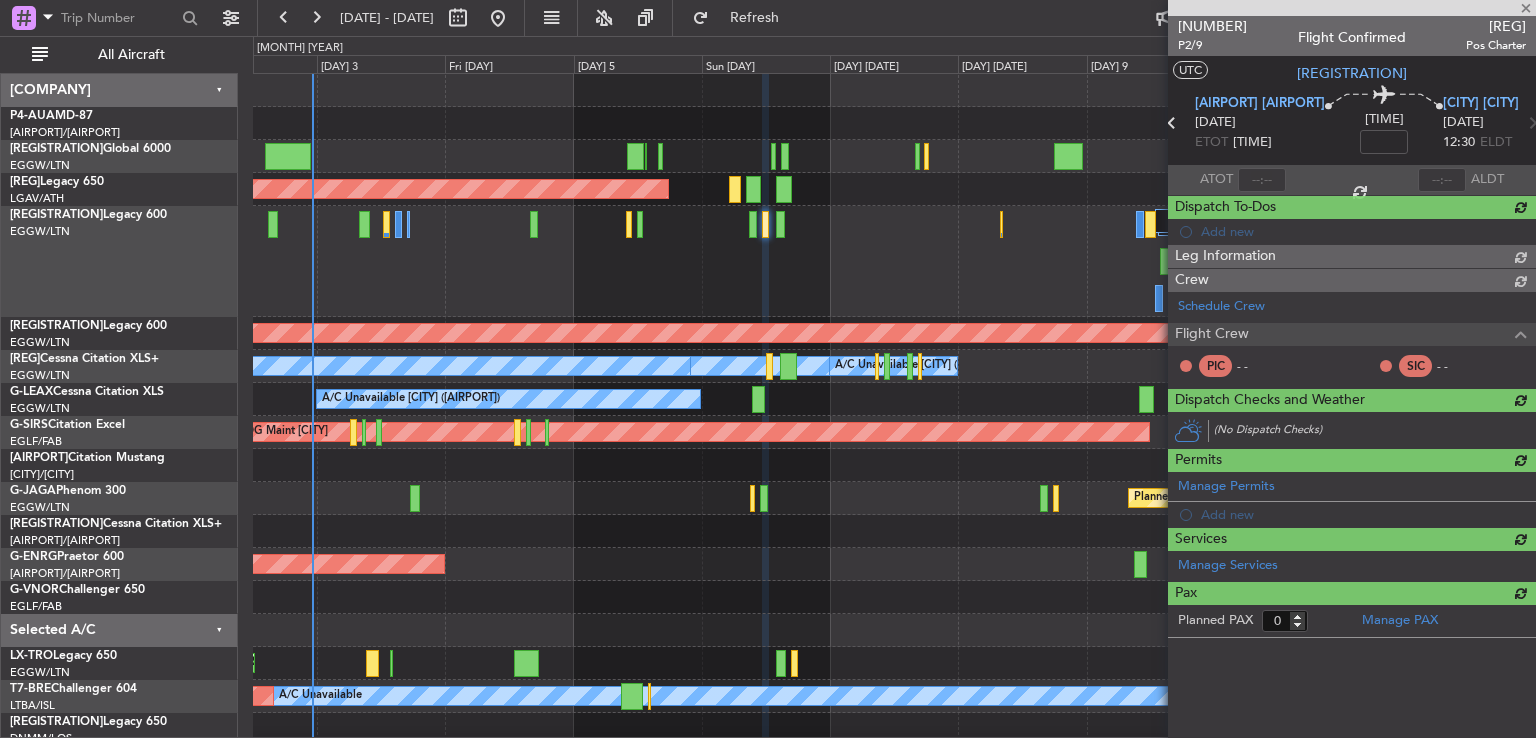 scroll, scrollTop: 0, scrollLeft: 0, axis: both 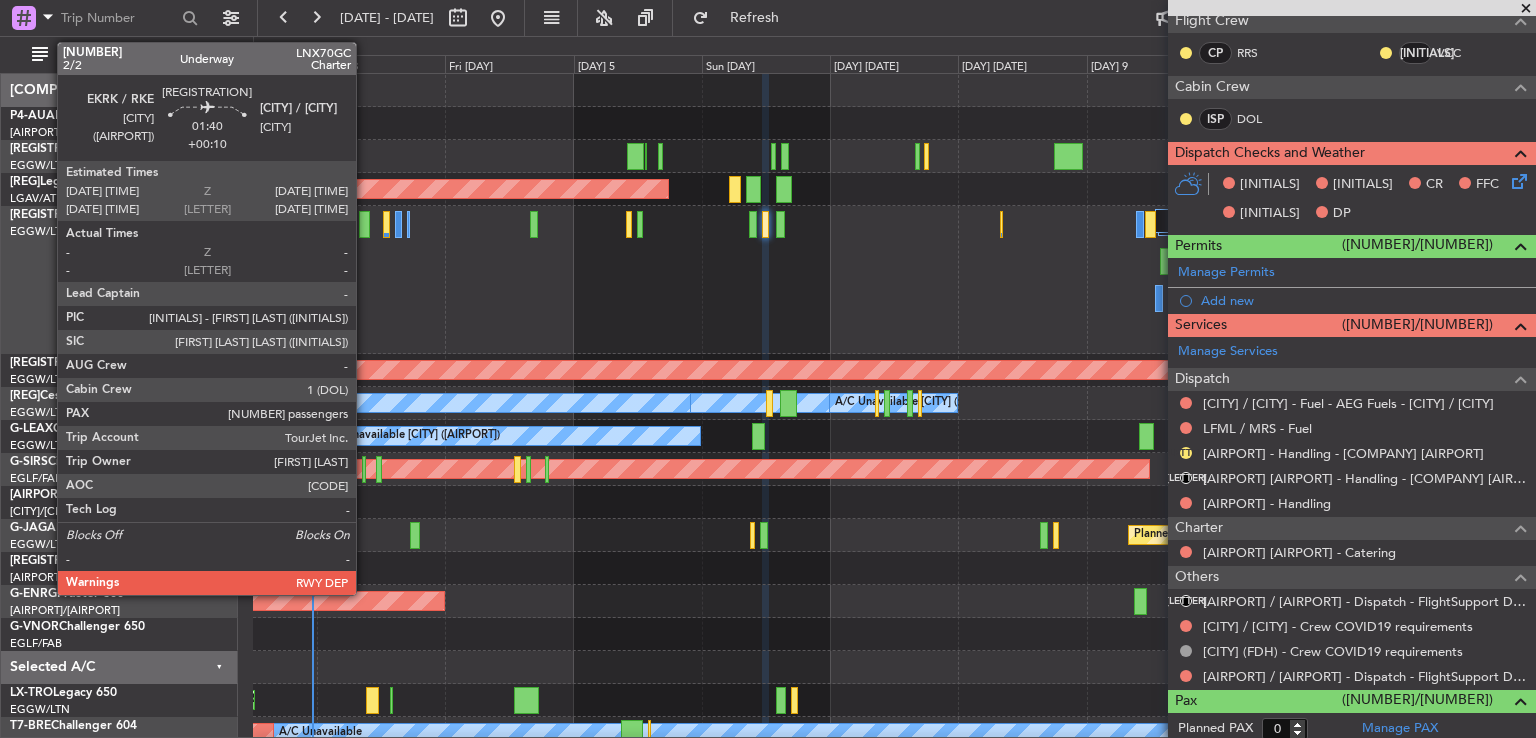 click at bounding box center [272, 224] 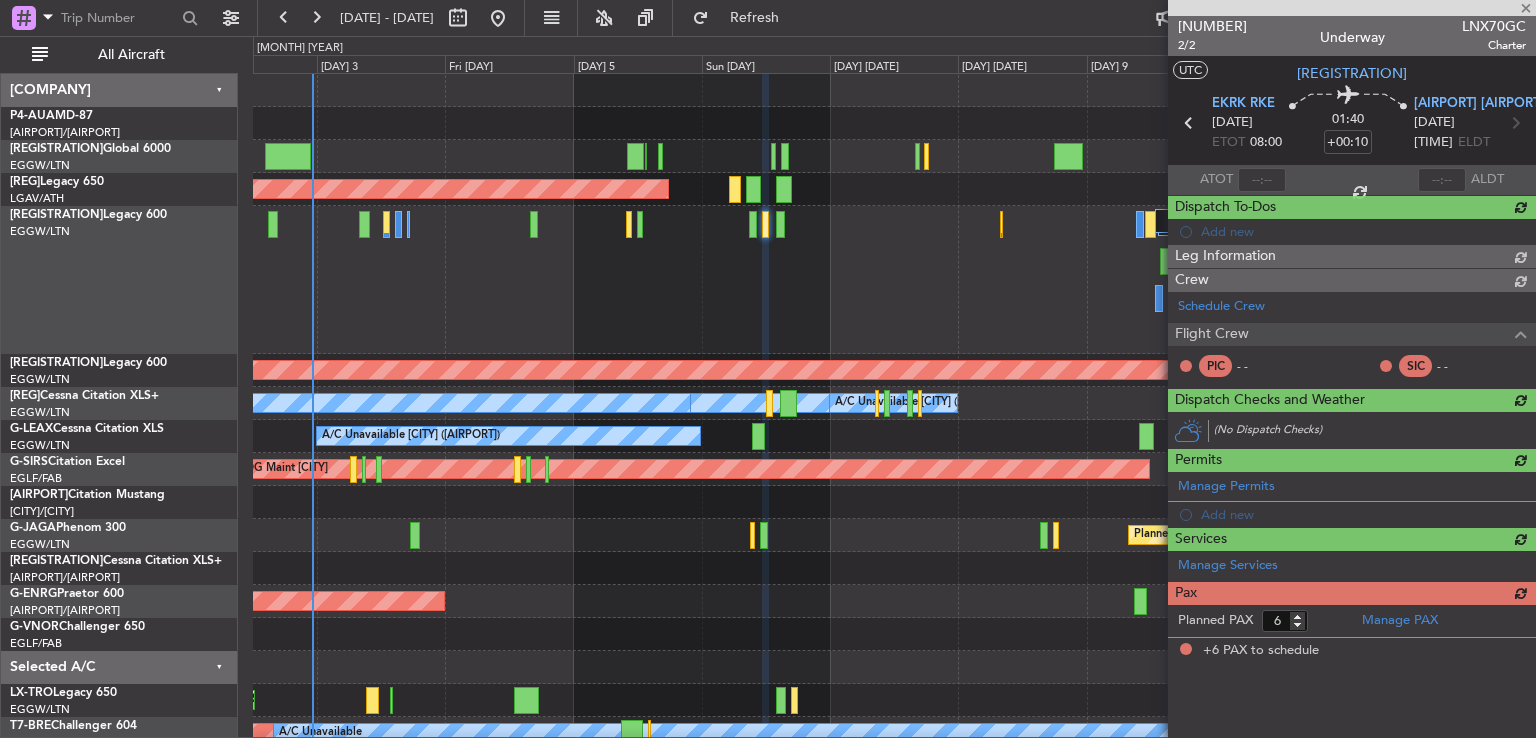 scroll, scrollTop: 0, scrollLeft: 0, axis: both 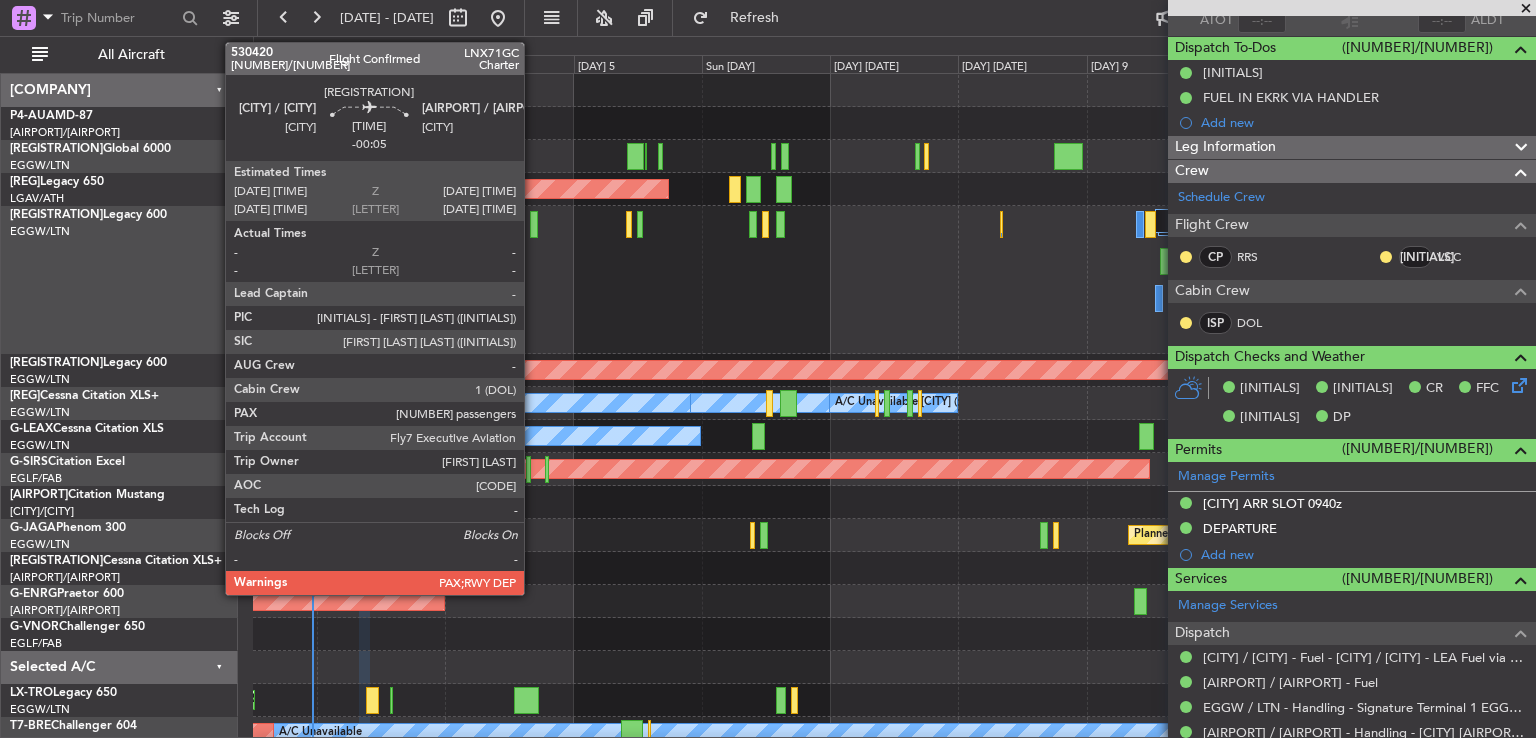 click at bounding box center [272, 224] 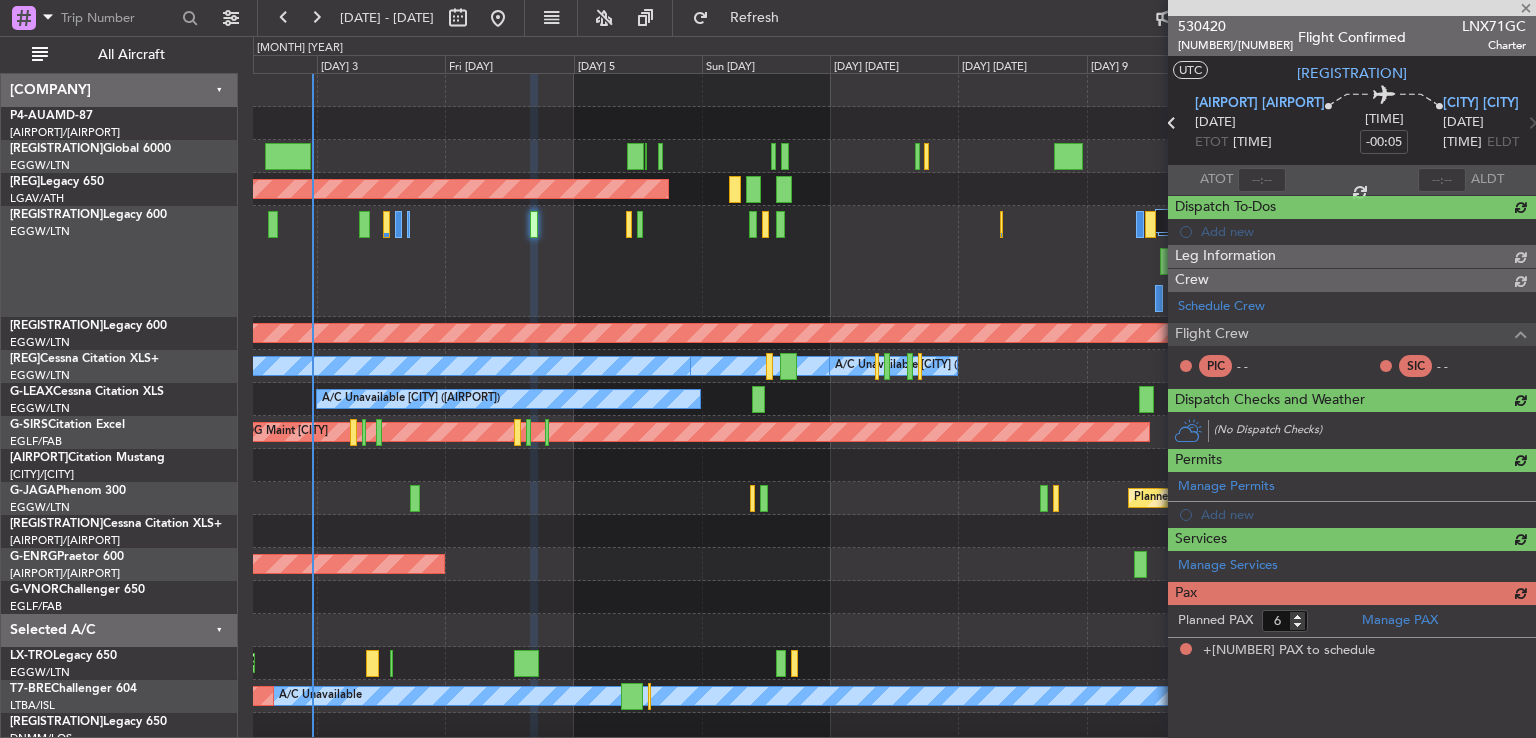 scroll, scrollTop: 0, scrollLeft: 0, axis: both 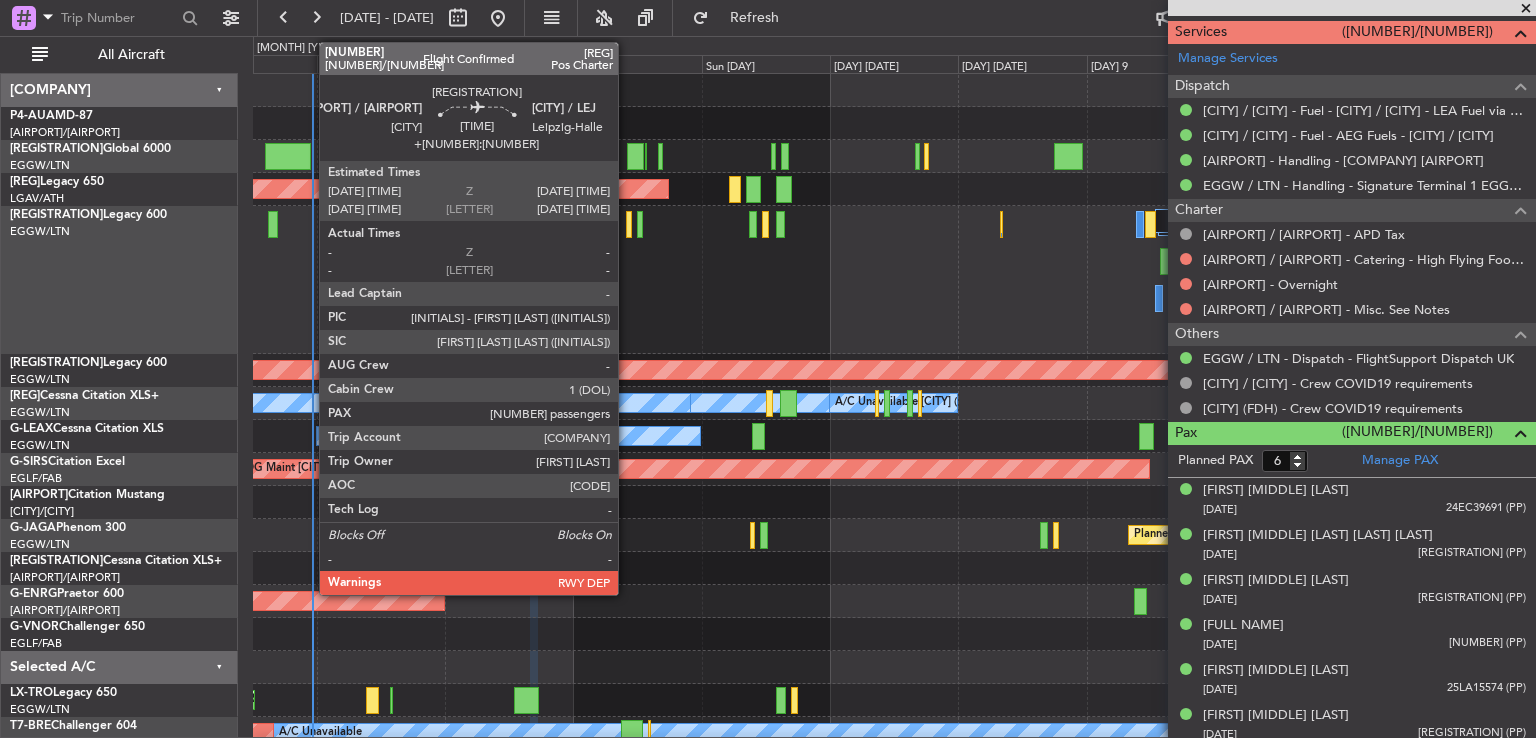 click at bounding box center [629, 224] 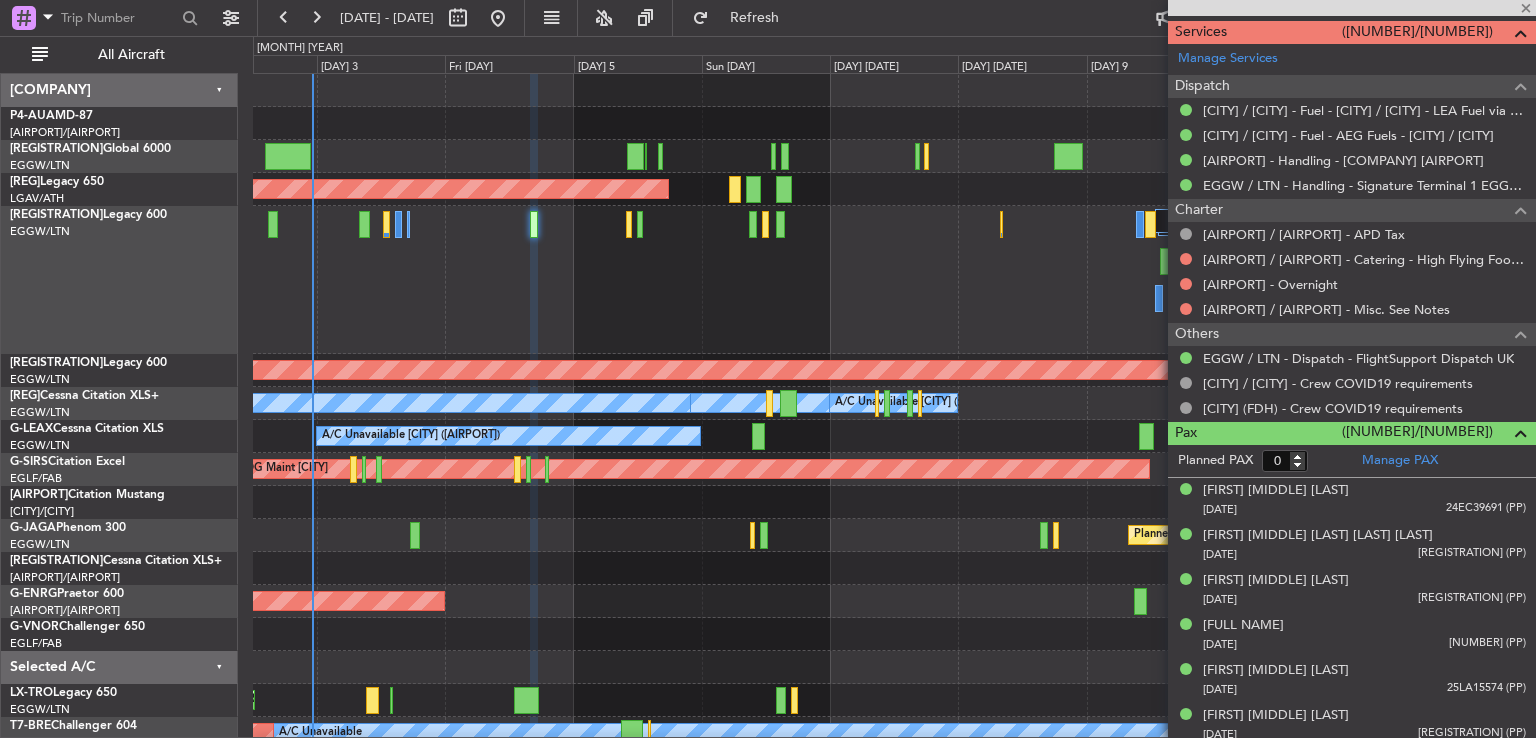 scroll, scrollTop: 0, scrollLeft: 0, axis: both 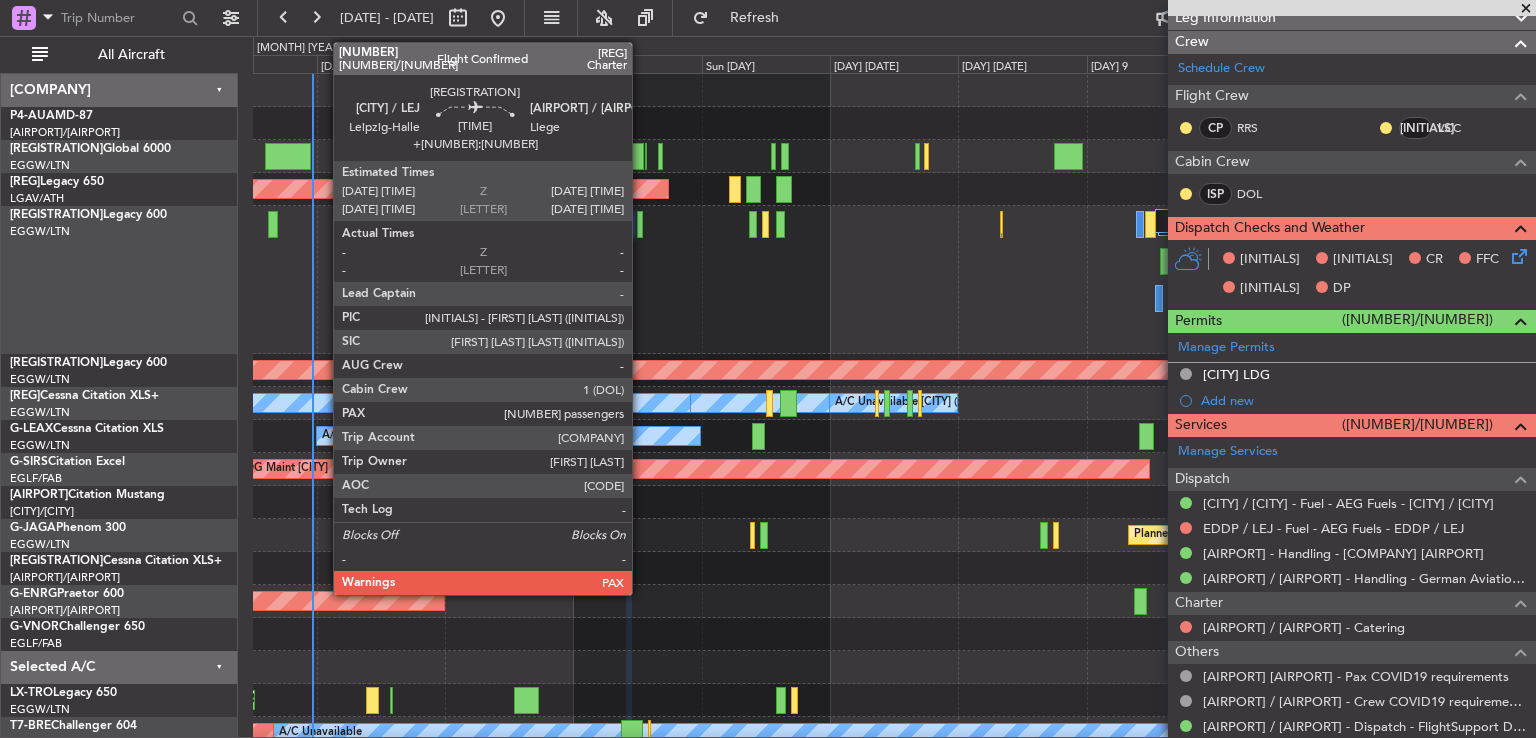click at bounding box center (272, 224) 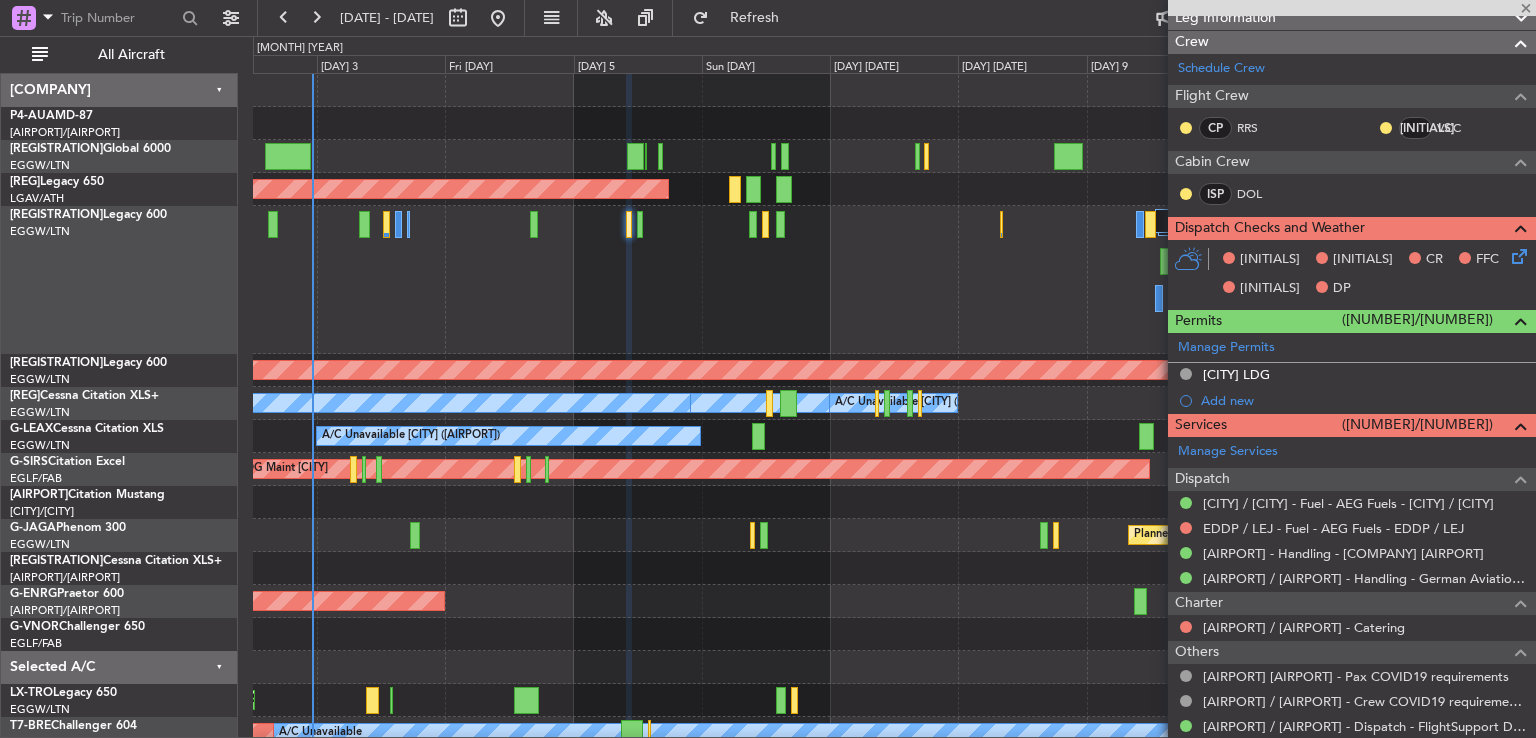 scroll, scrollTop: 0, scrollLeft: 0, axis: both 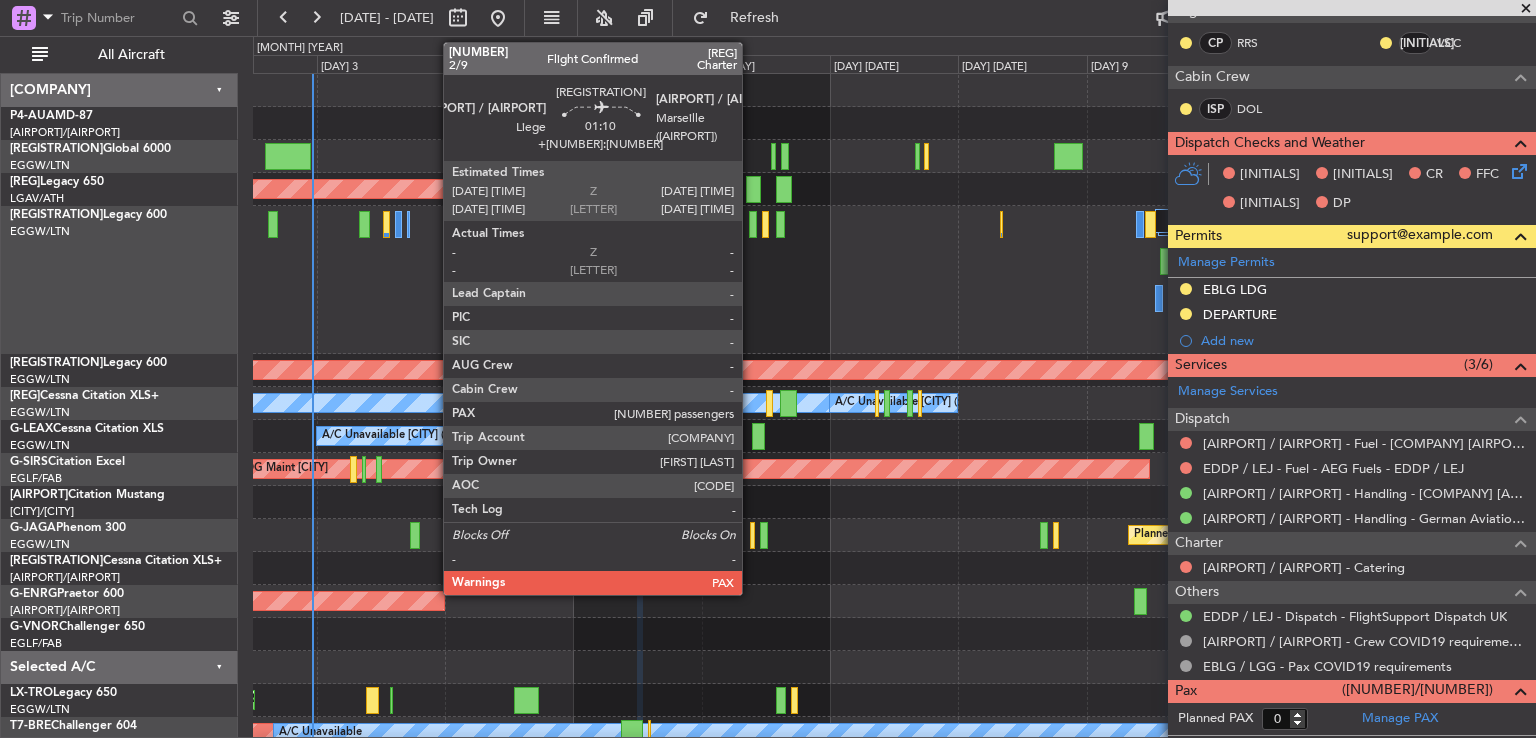 click at bounding box center (272, 224) 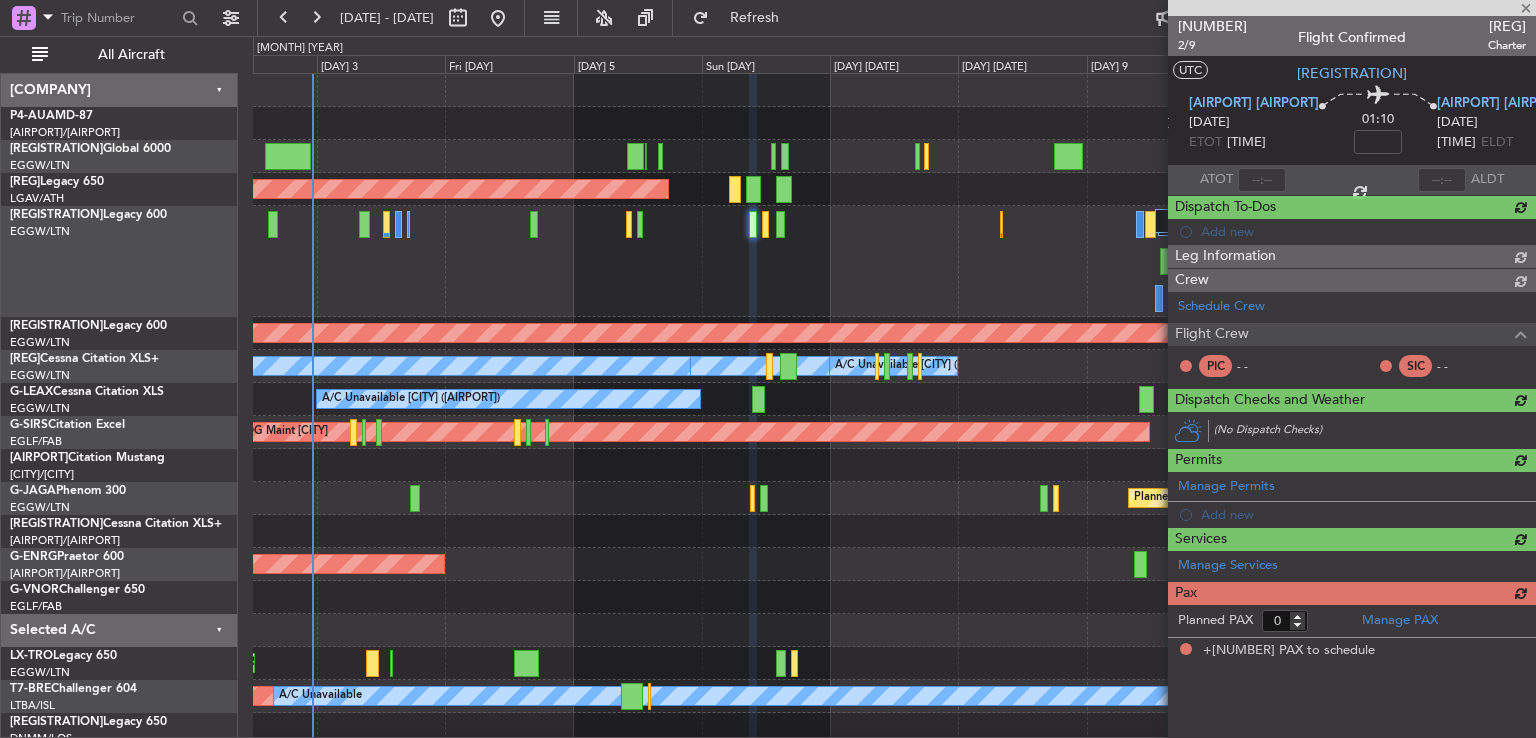 scroll, scrollTop: 0, scrollLeft: 0, axis: both 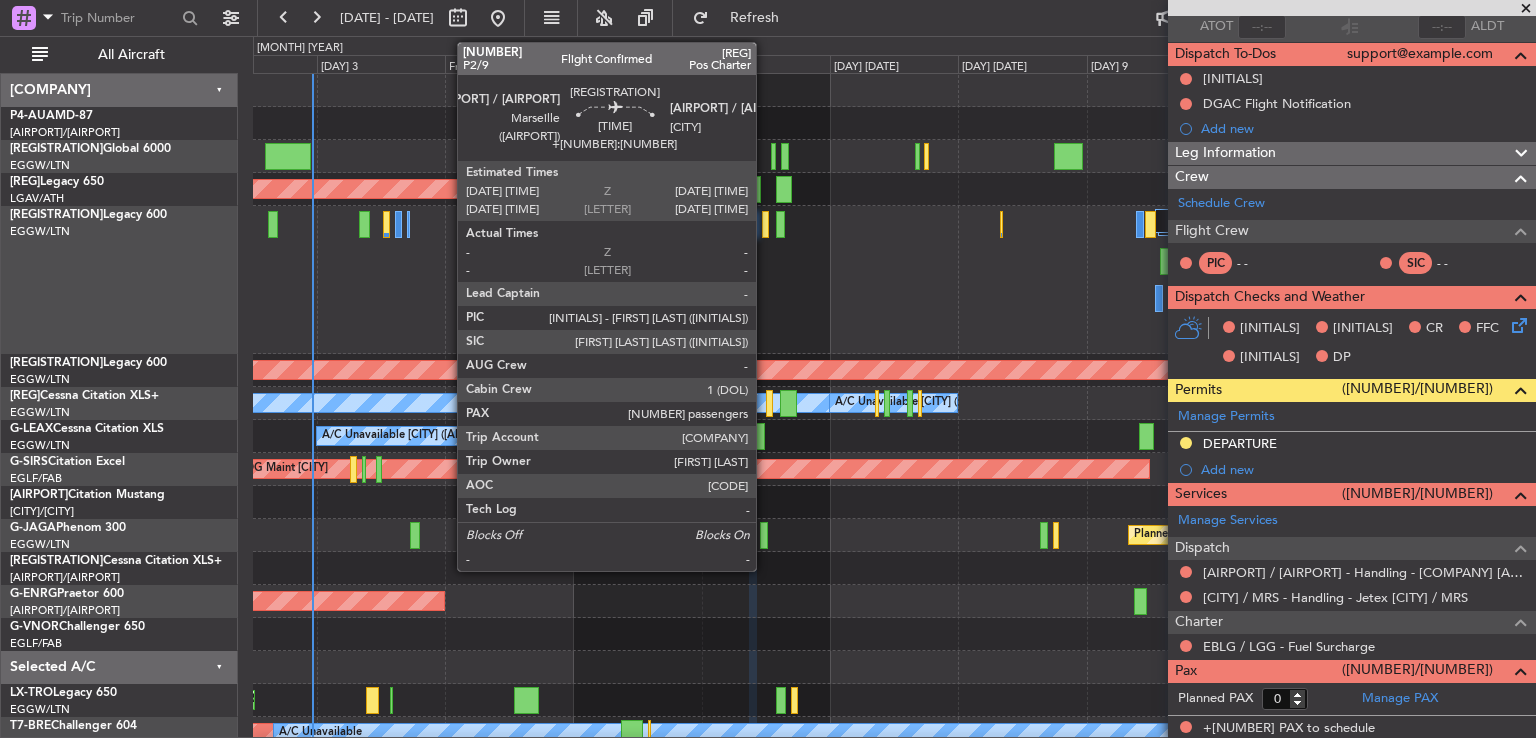 click at bounding box center (629, 224) 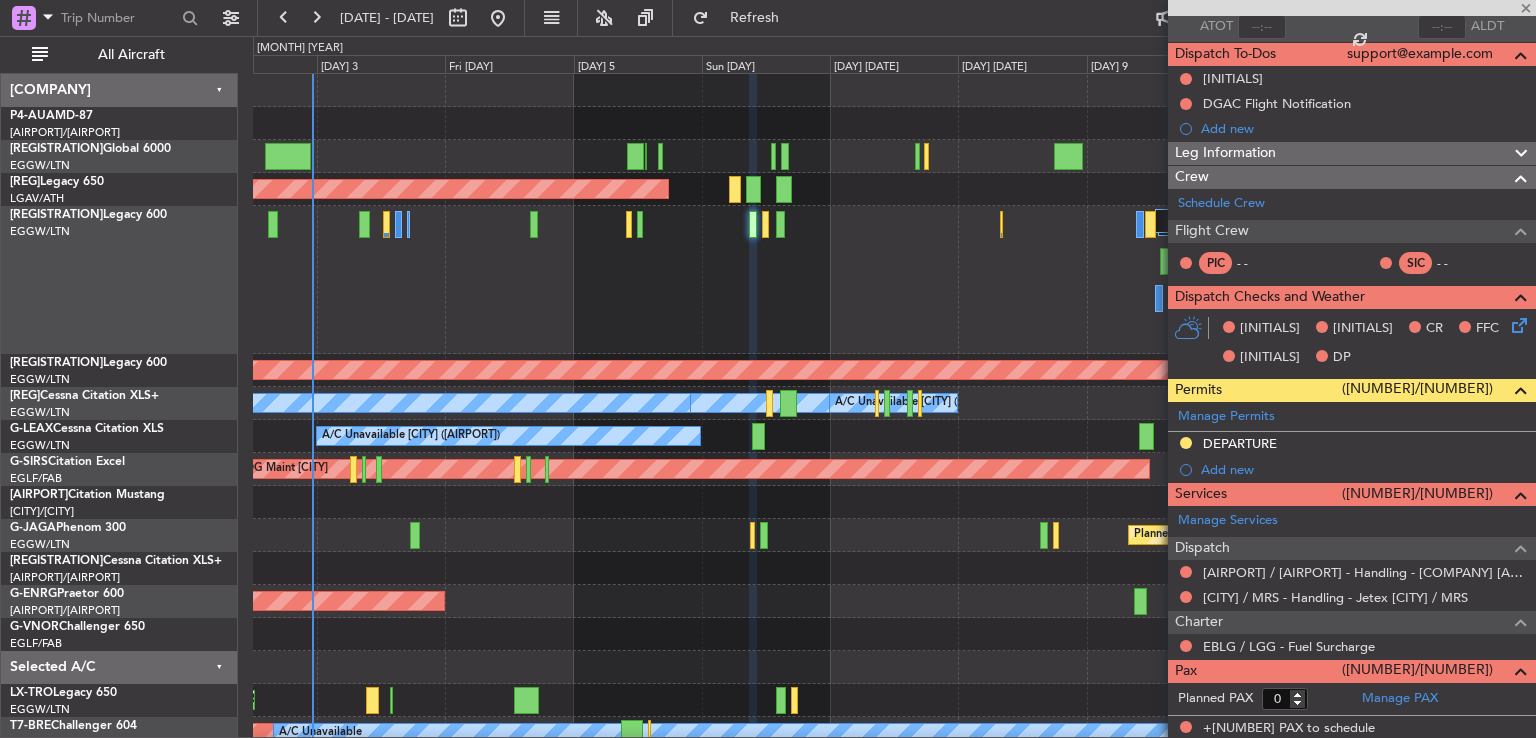 scroll, scrollTop: 0, scrollLeft: 0, axis: both 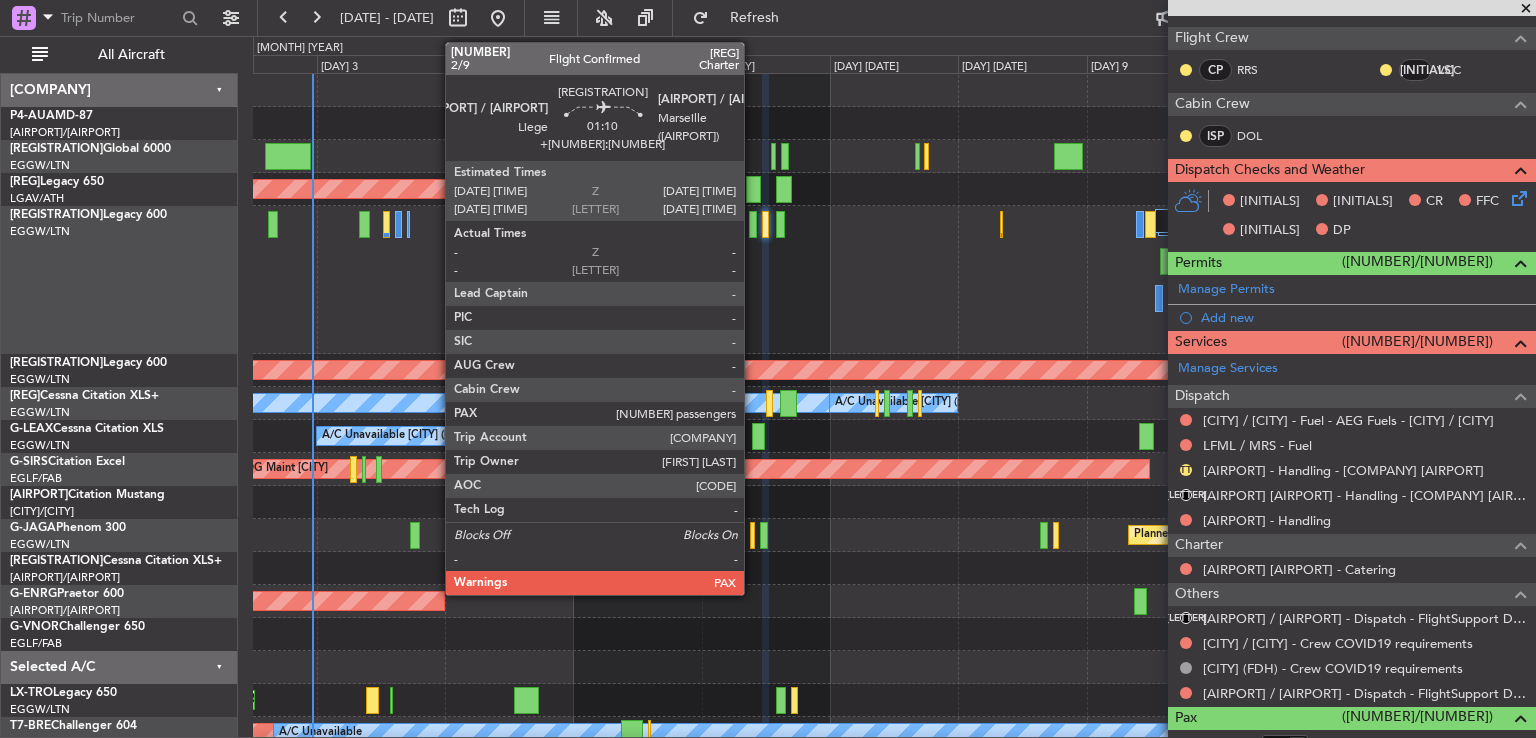 click at bounding box center (272, 224) 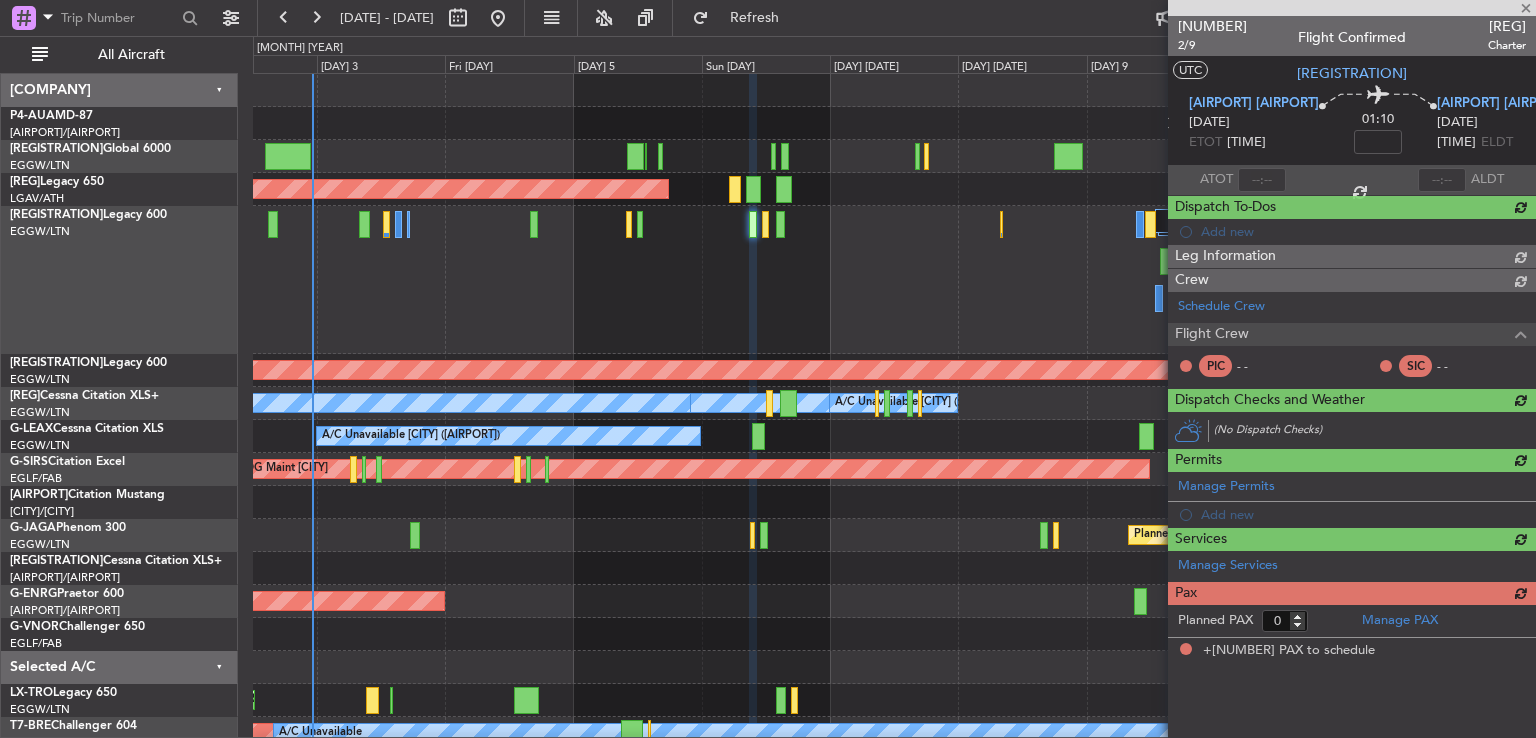 scroll, scrollTop: 0, scrollLeft: 0, axis: both 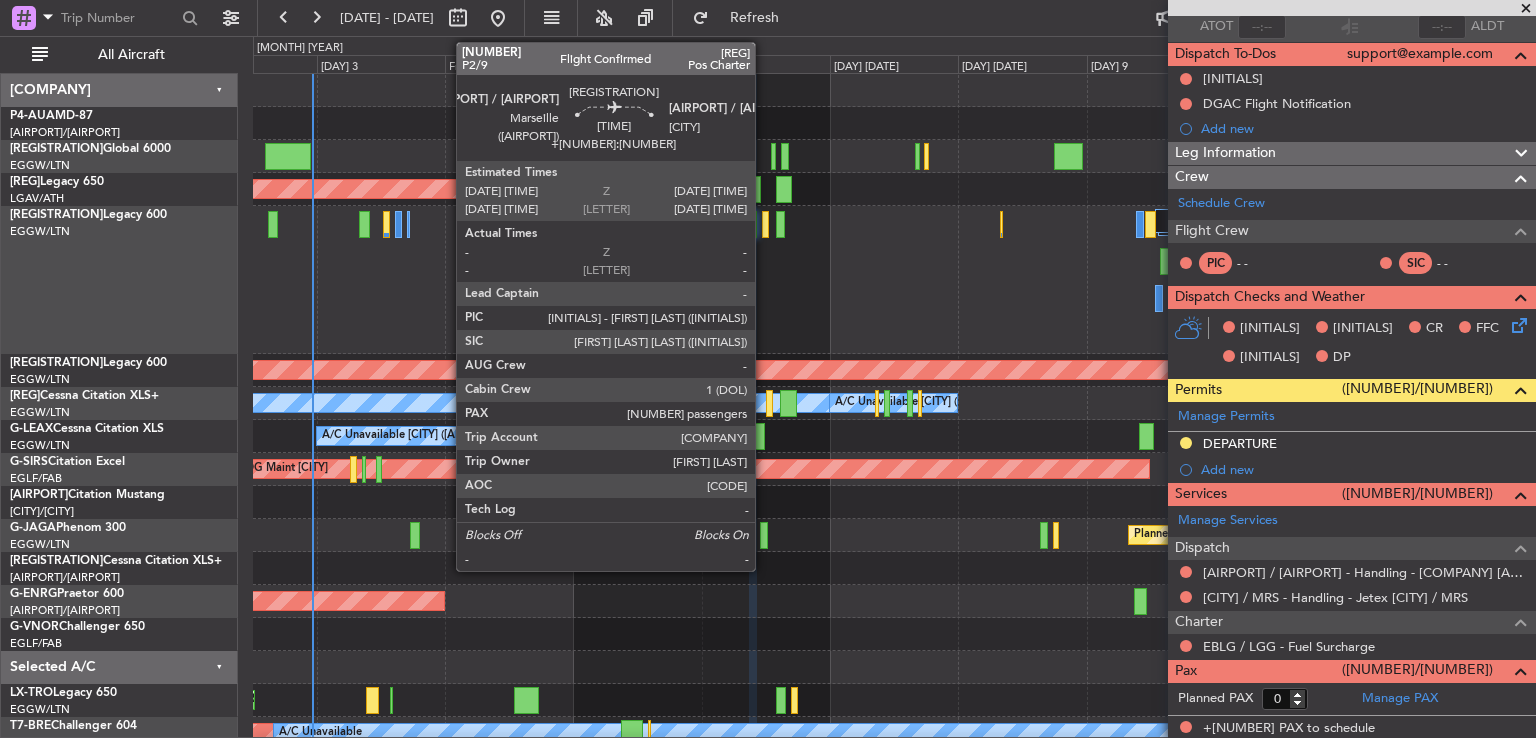 click at bounding box center (629, 224) 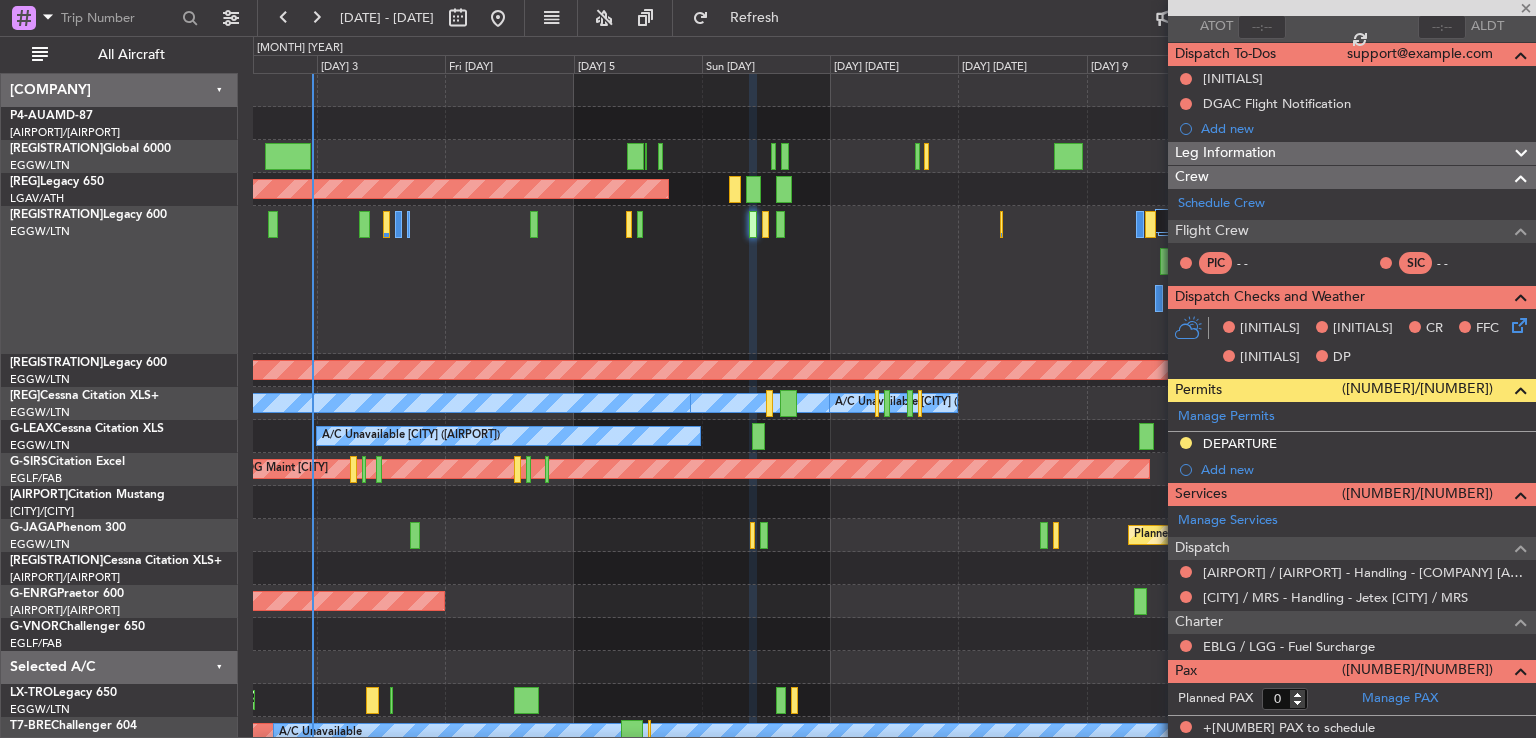 scroll, scrollTop: 0, scrollLeft: 0, axis: both 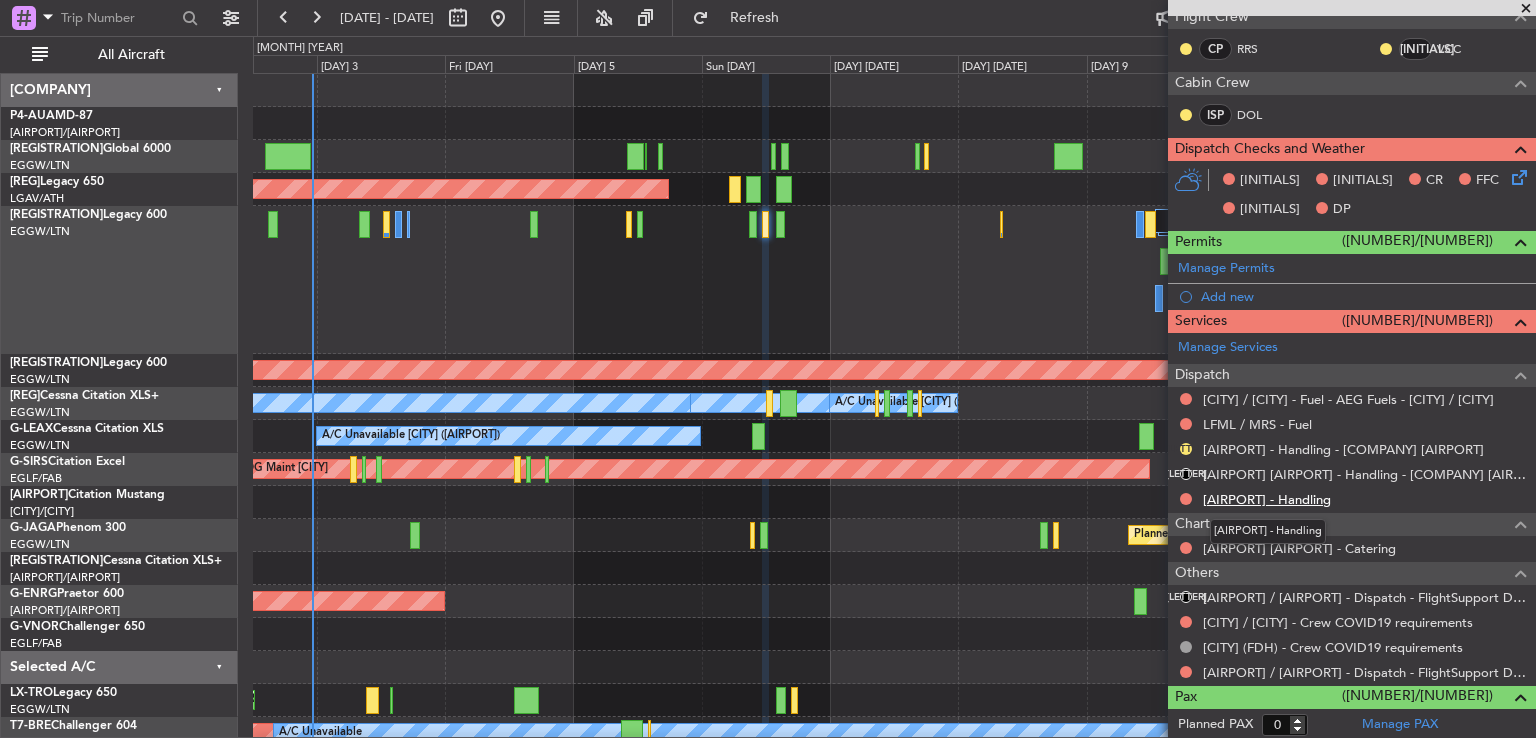 click on "[AIRPORT] - Handling" at bounding box center [1267, 499] 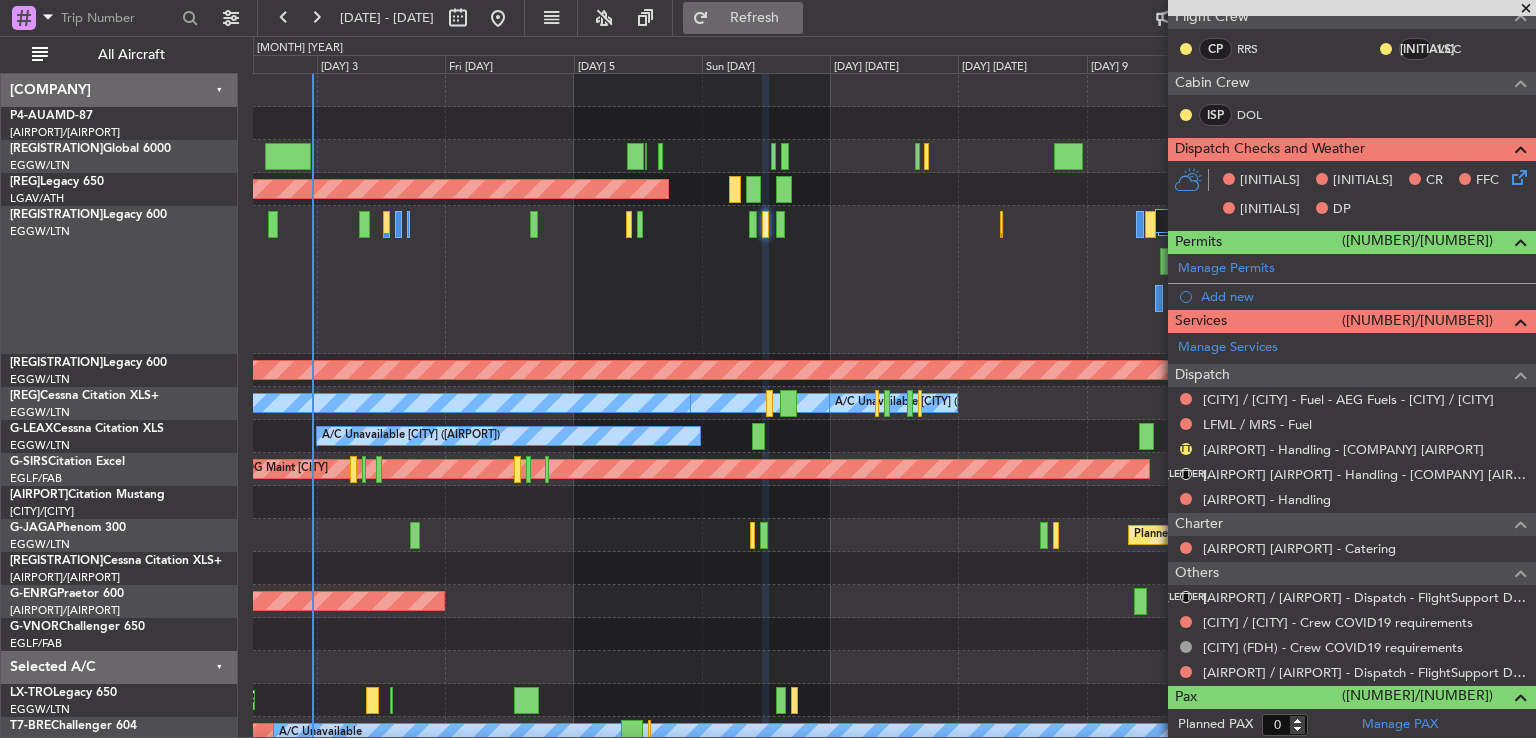 click on "Refresh" at bounding box center [743, 18] 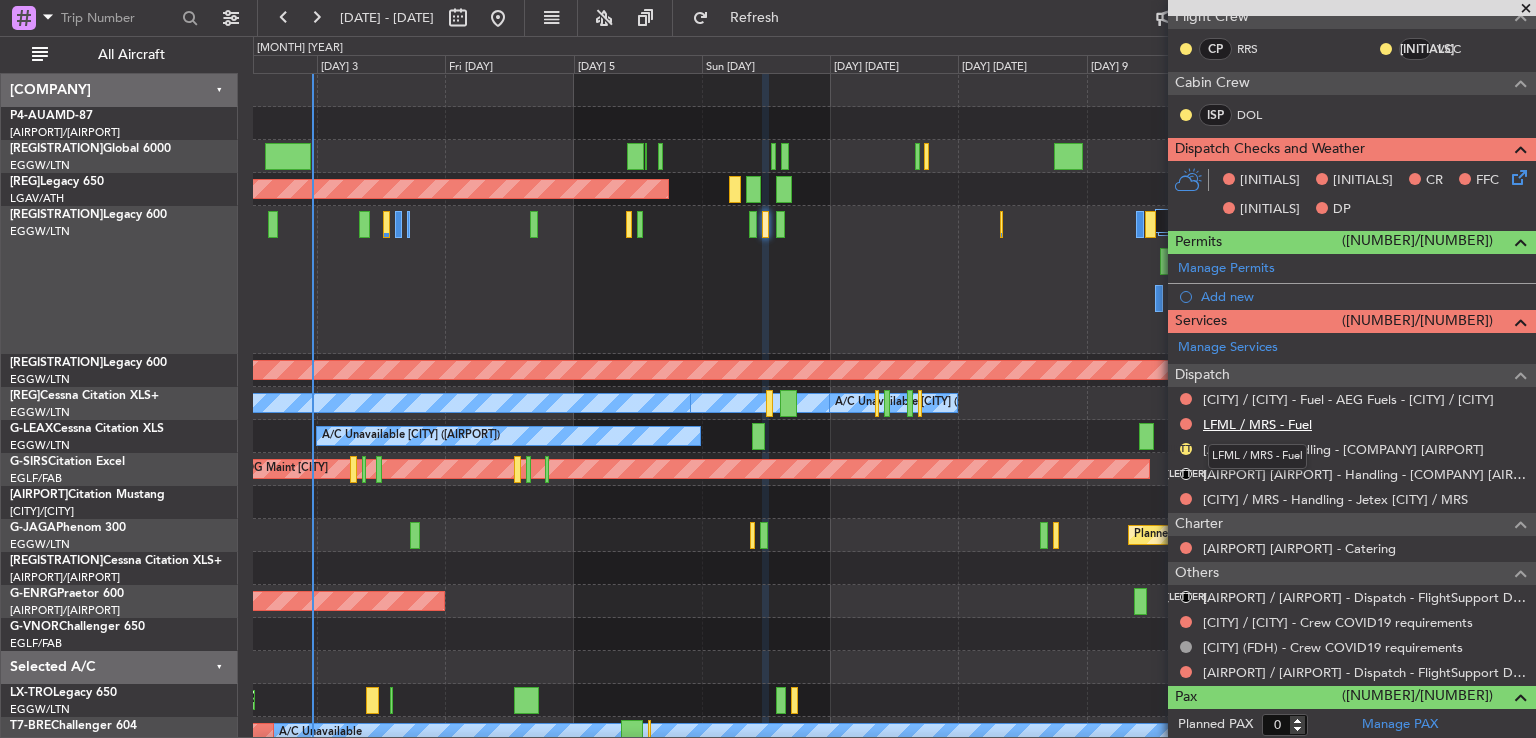 click on "LFML / MRS - Fuel" at bounding box center [1257, 424] 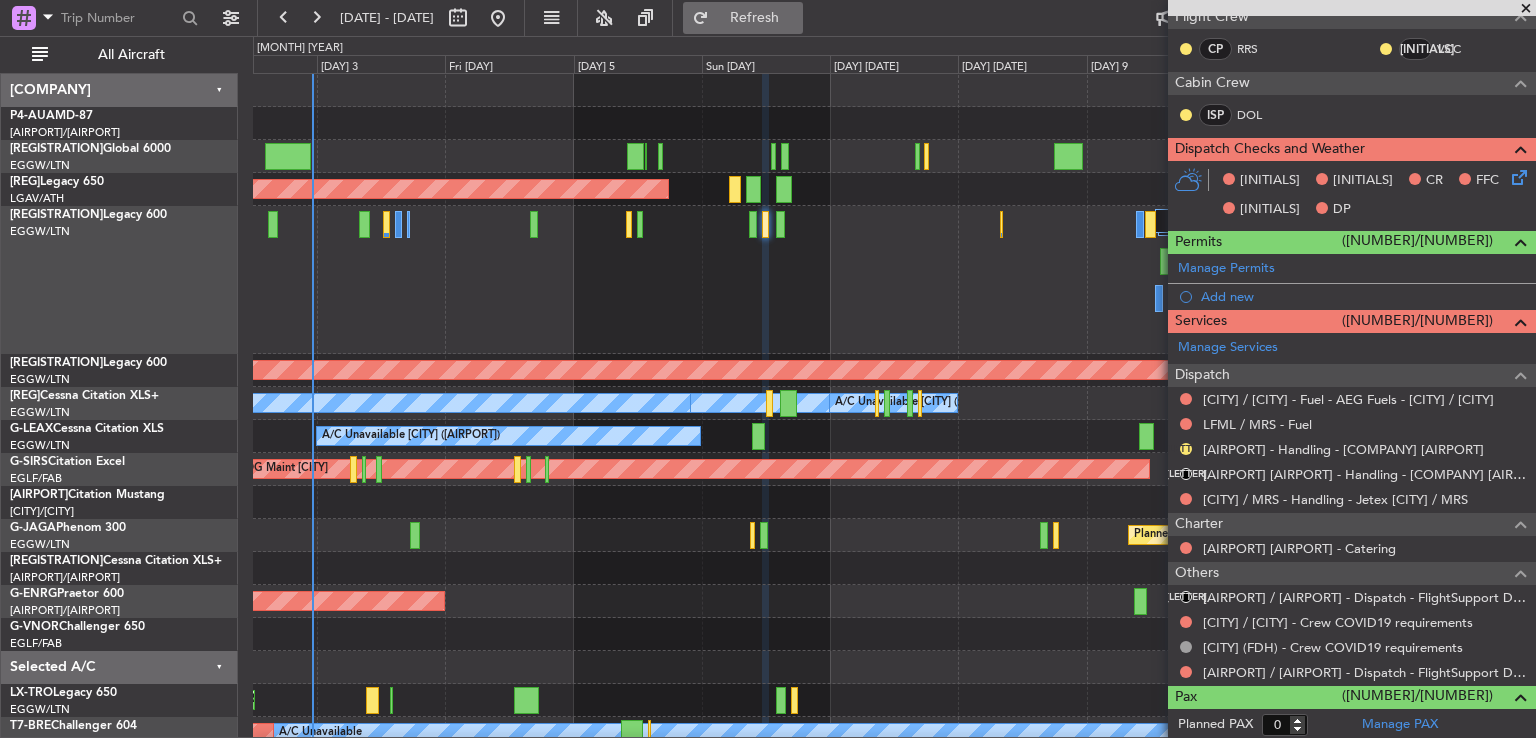 click on "Refresh" at bounding box center (755, 18) 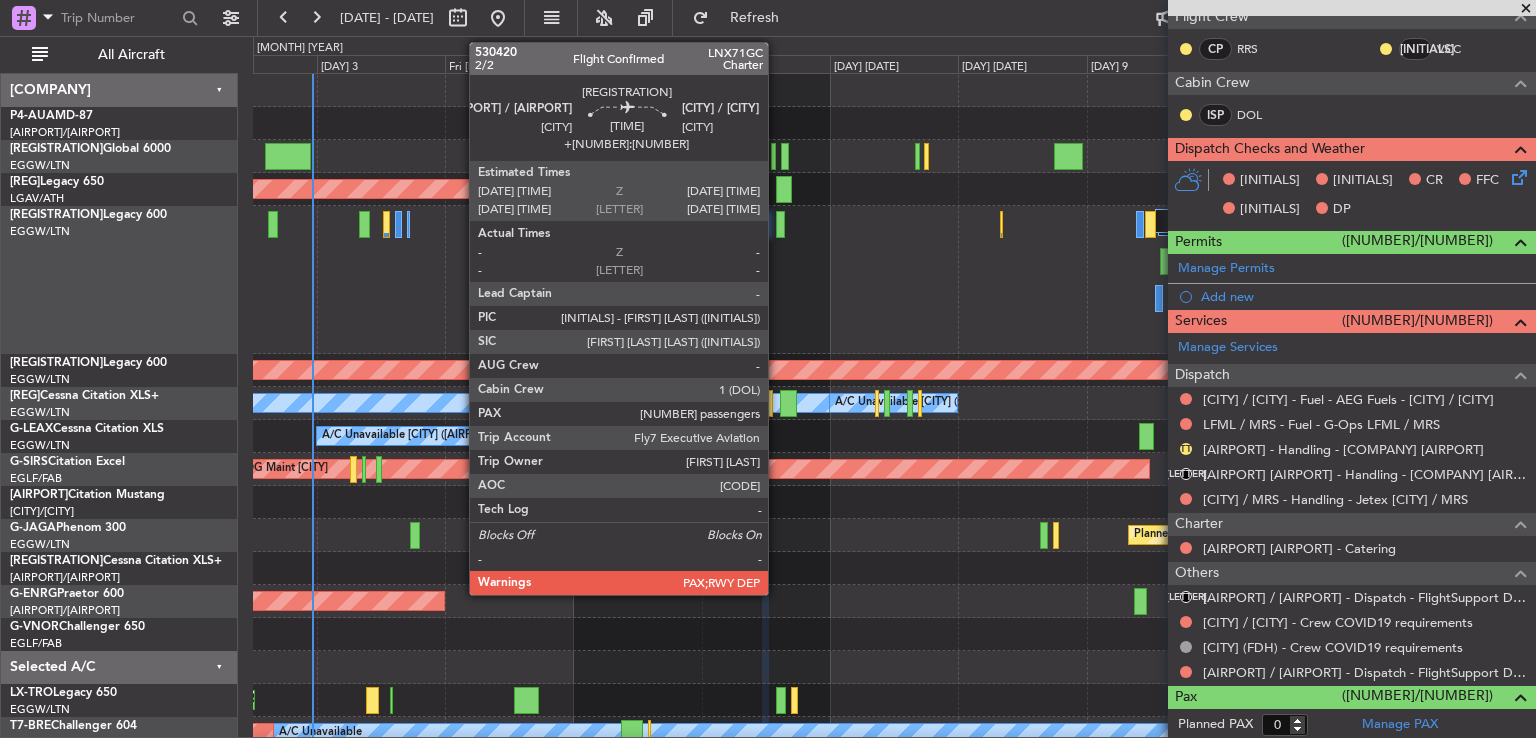click at bounding box center [272, 224] 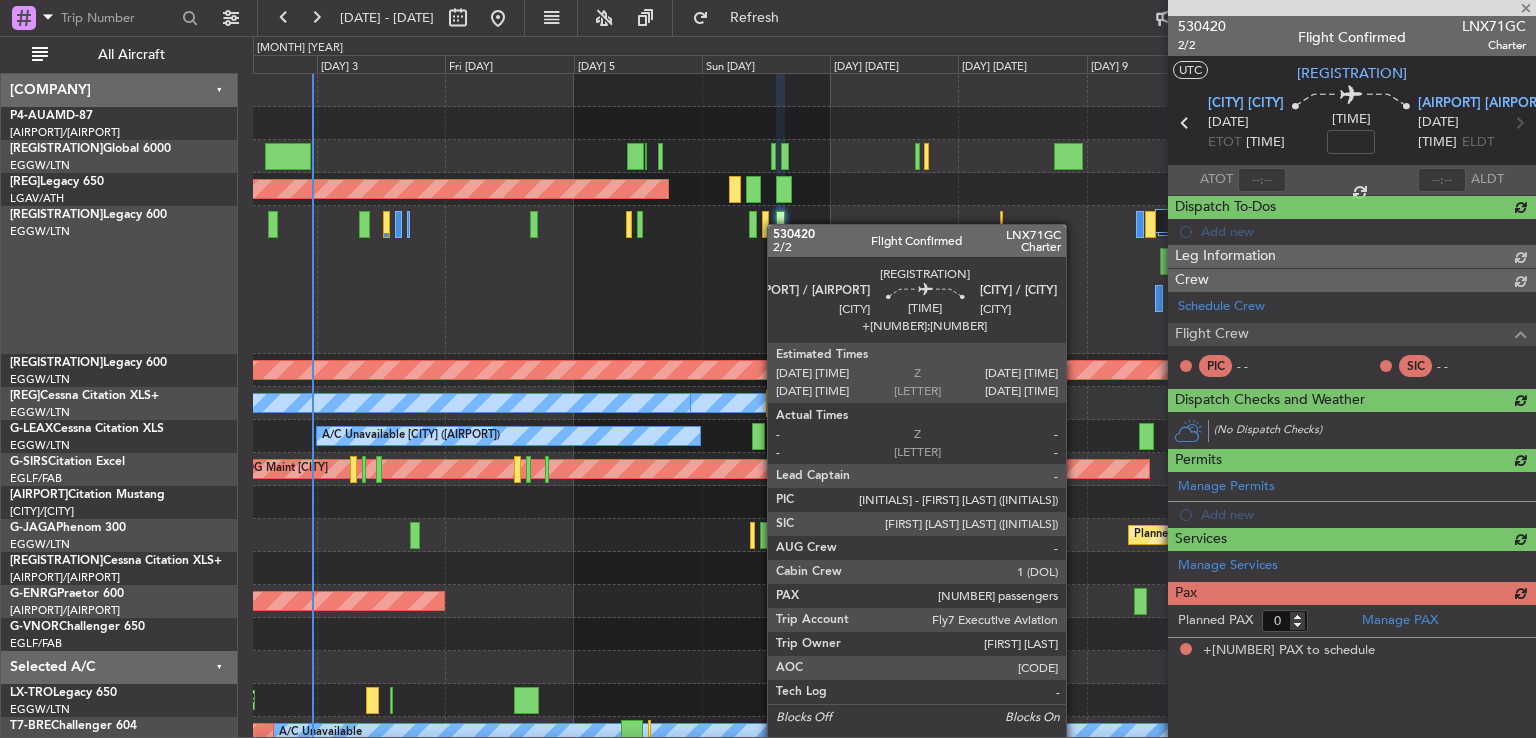 scroll, scrollTop: 0, scrollLeft: 0, axis: both 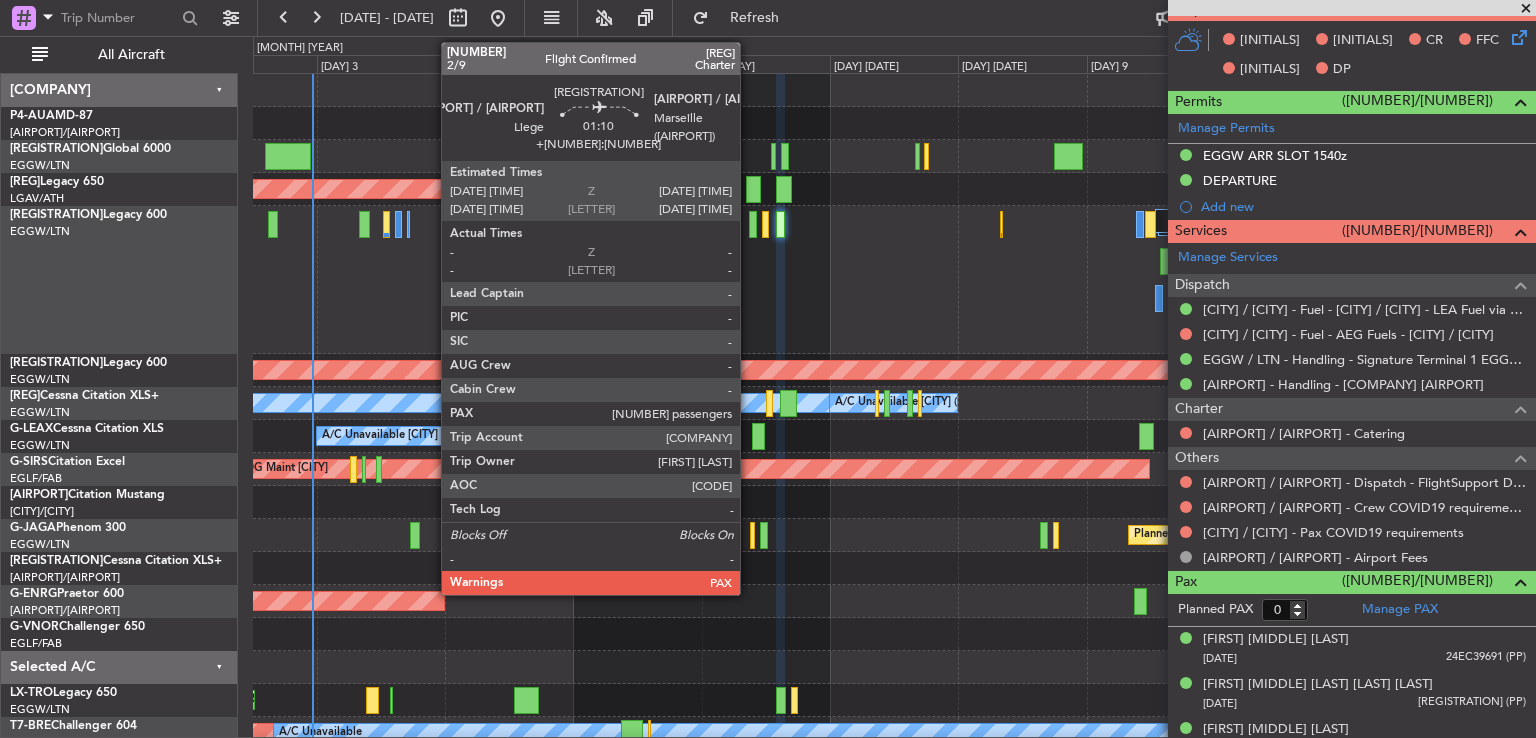 click at bounding box center (272, 224) 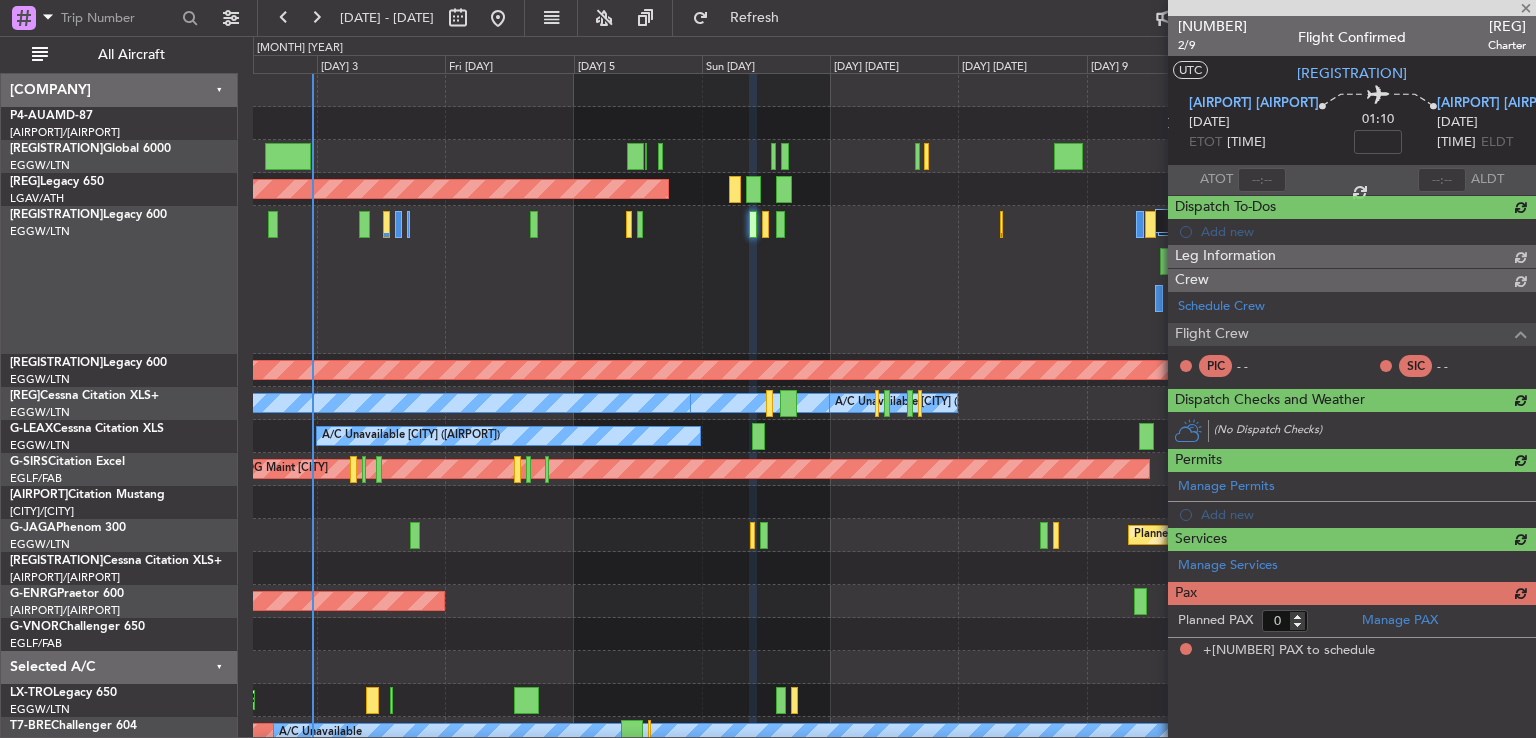 scroll, scrollTop: 0, scrollLeft: 0, axis: both 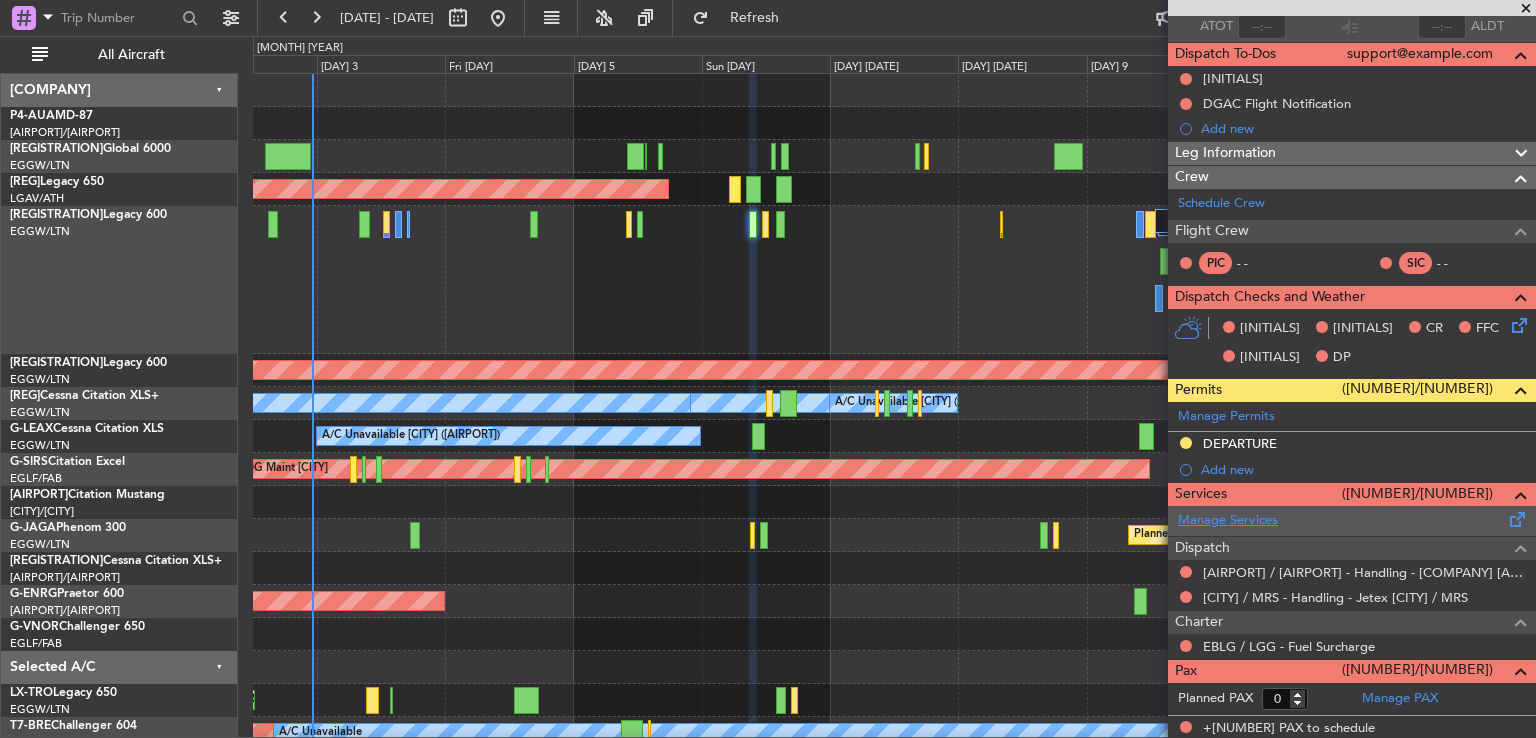 click on "Manage Services" at bounding box center [1228, 521] 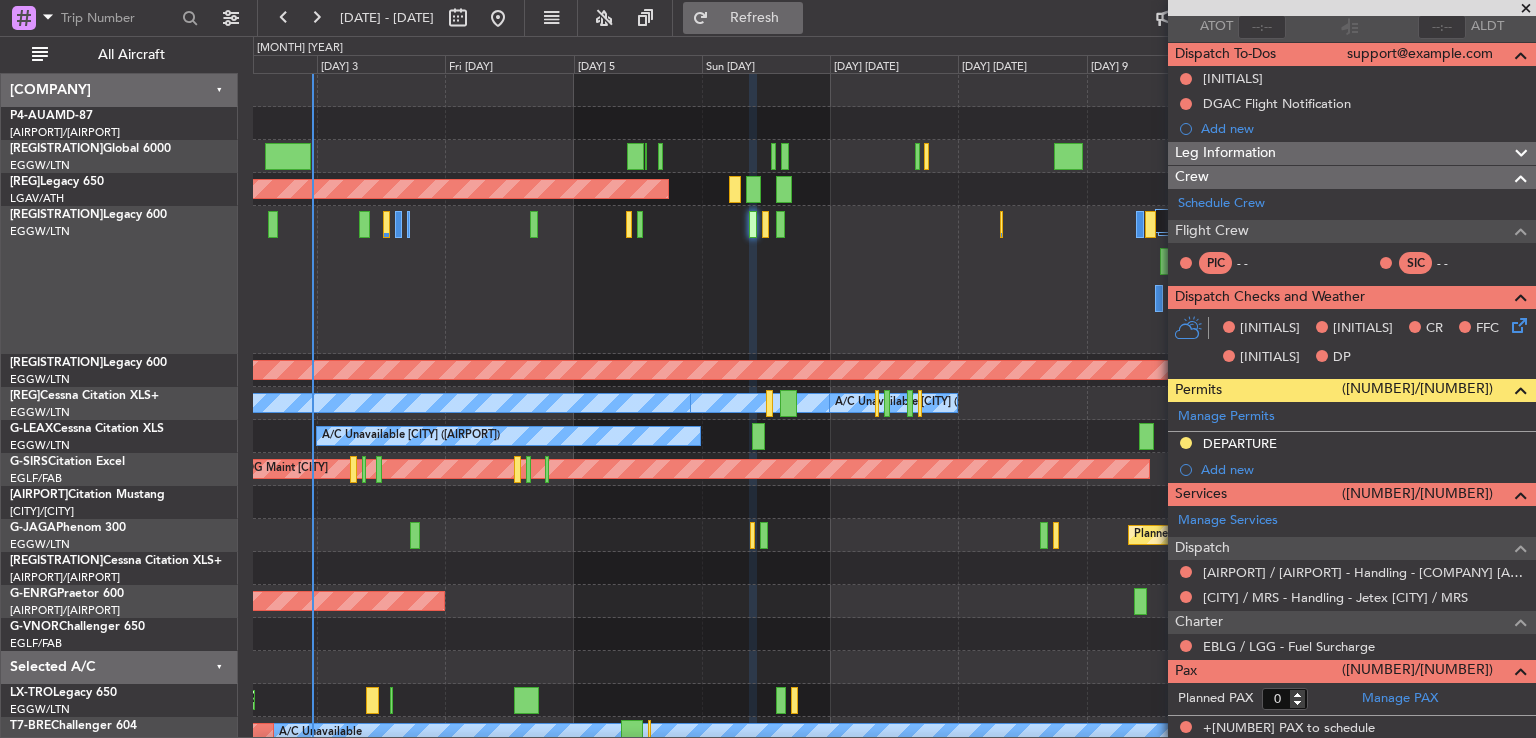 click on "Refresh" at bounding box center (755, 18) 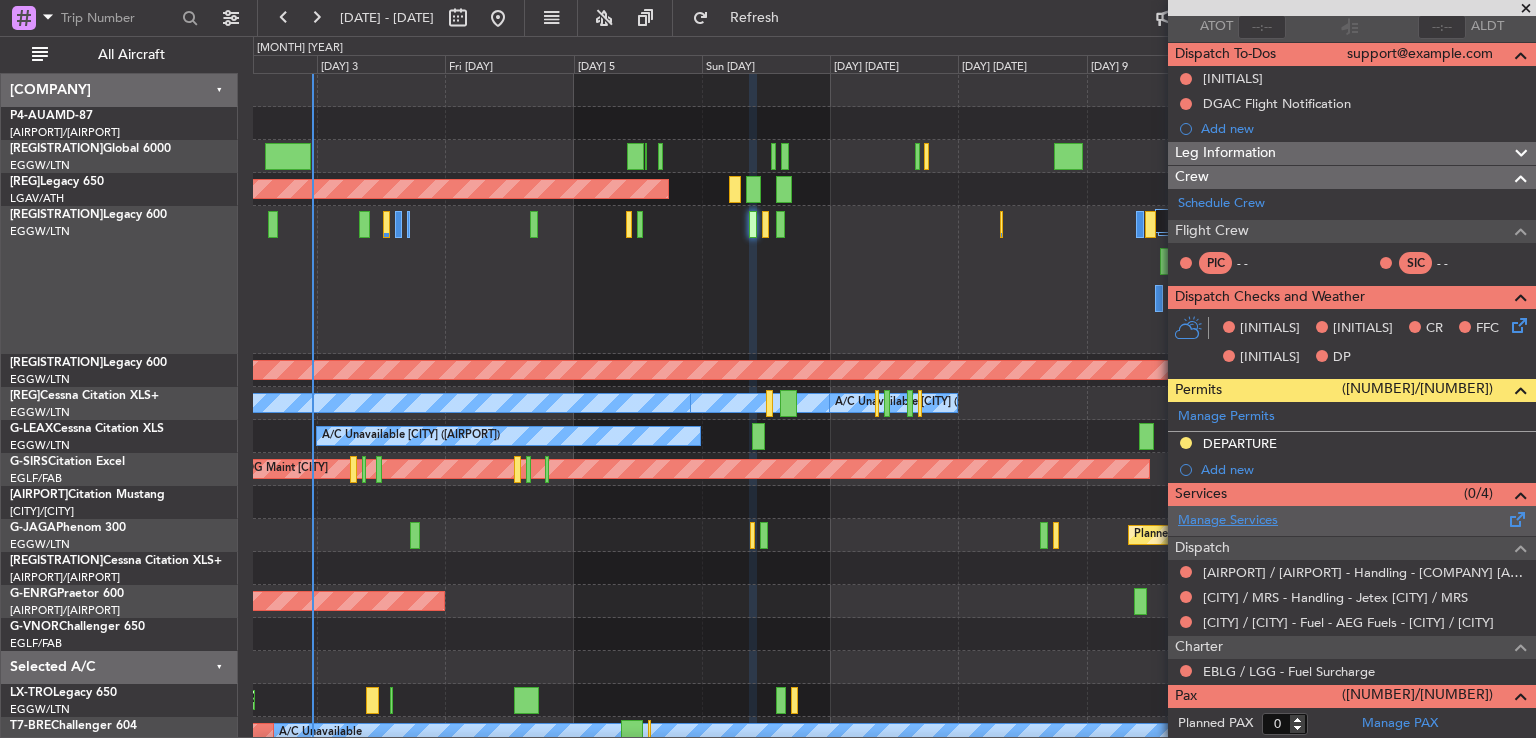 click on "Manage Services" at bounding box center [1228, 521] 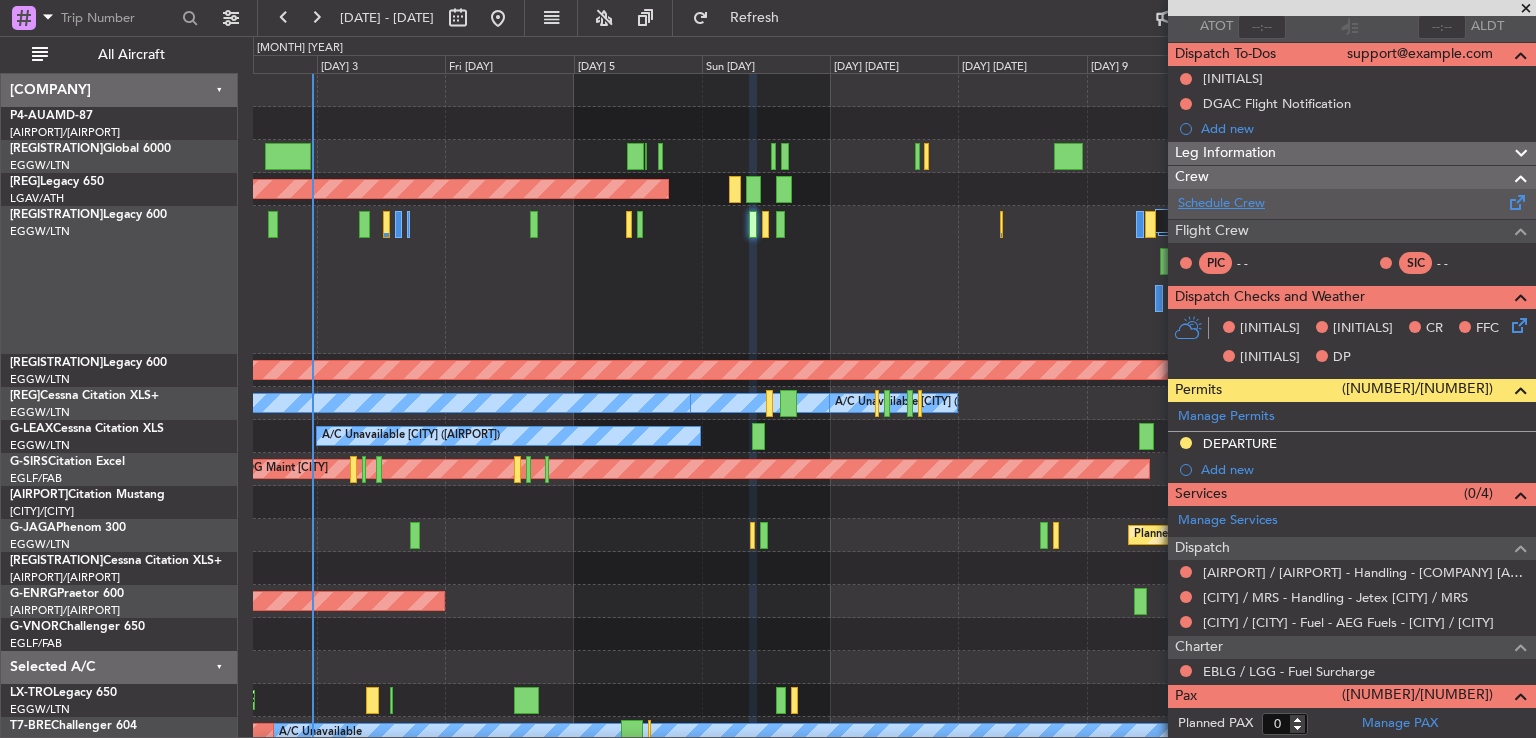 click on "Schedule Crew" at bounding box center [1221, 204] 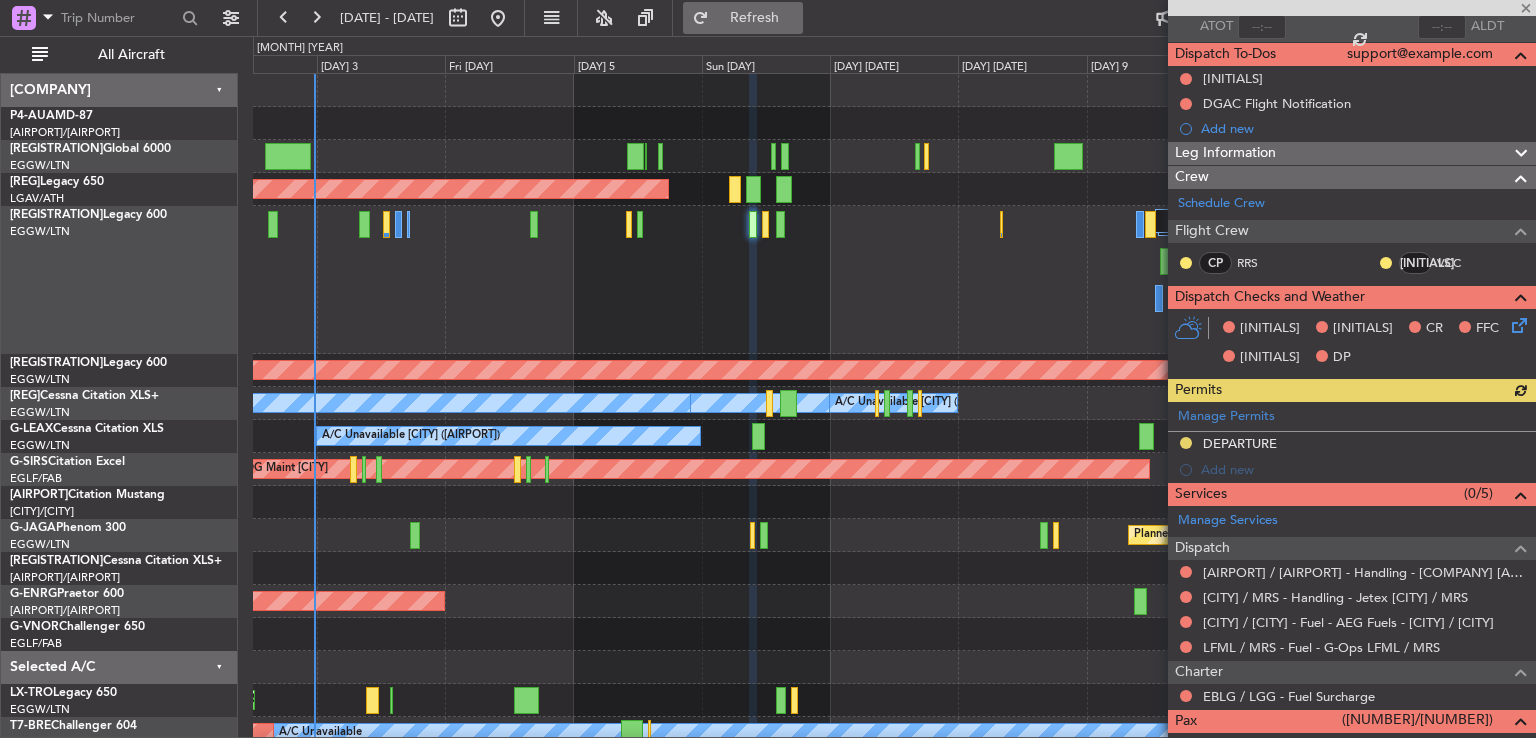click on "Refresh" at bounding box center (743, 18) 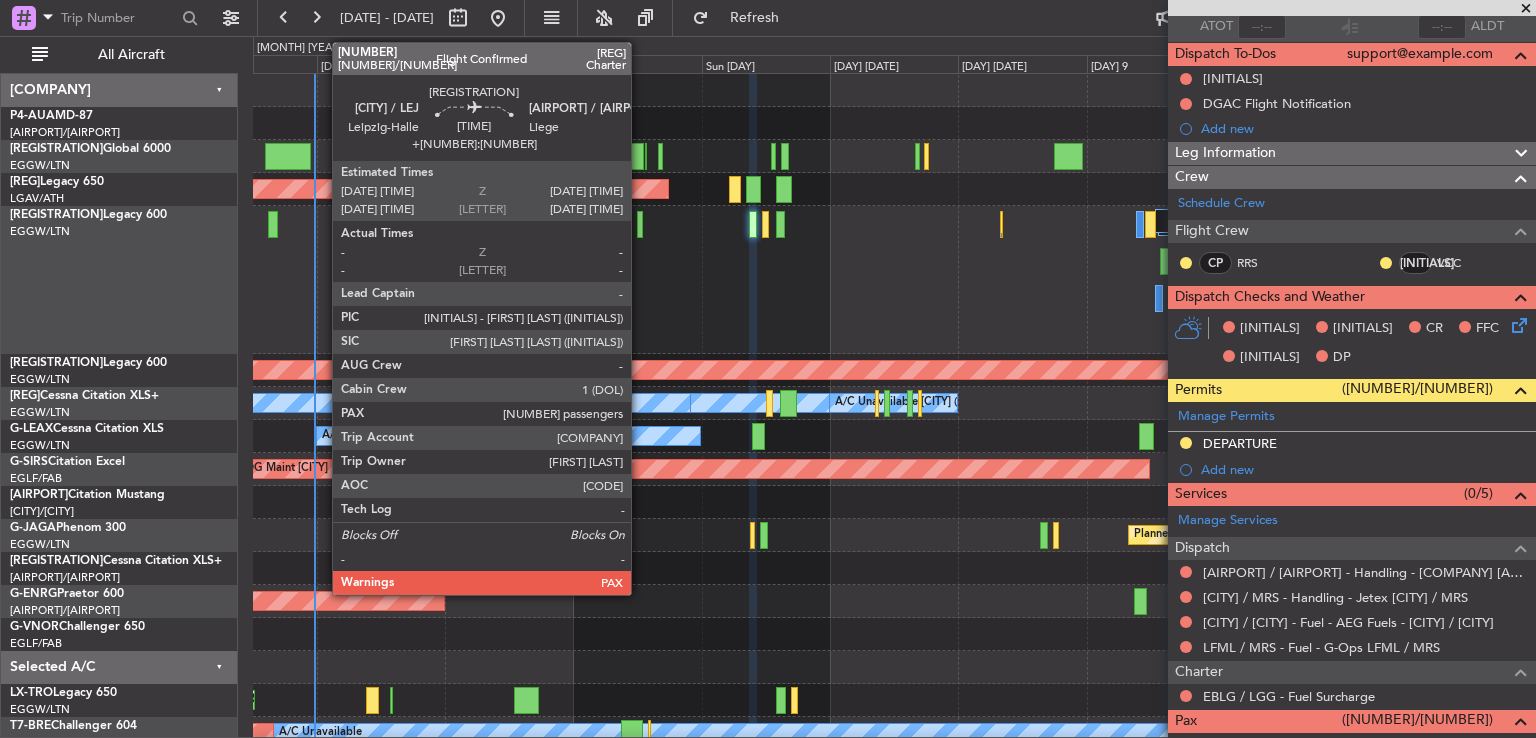 click at bounding box center (272, 224) 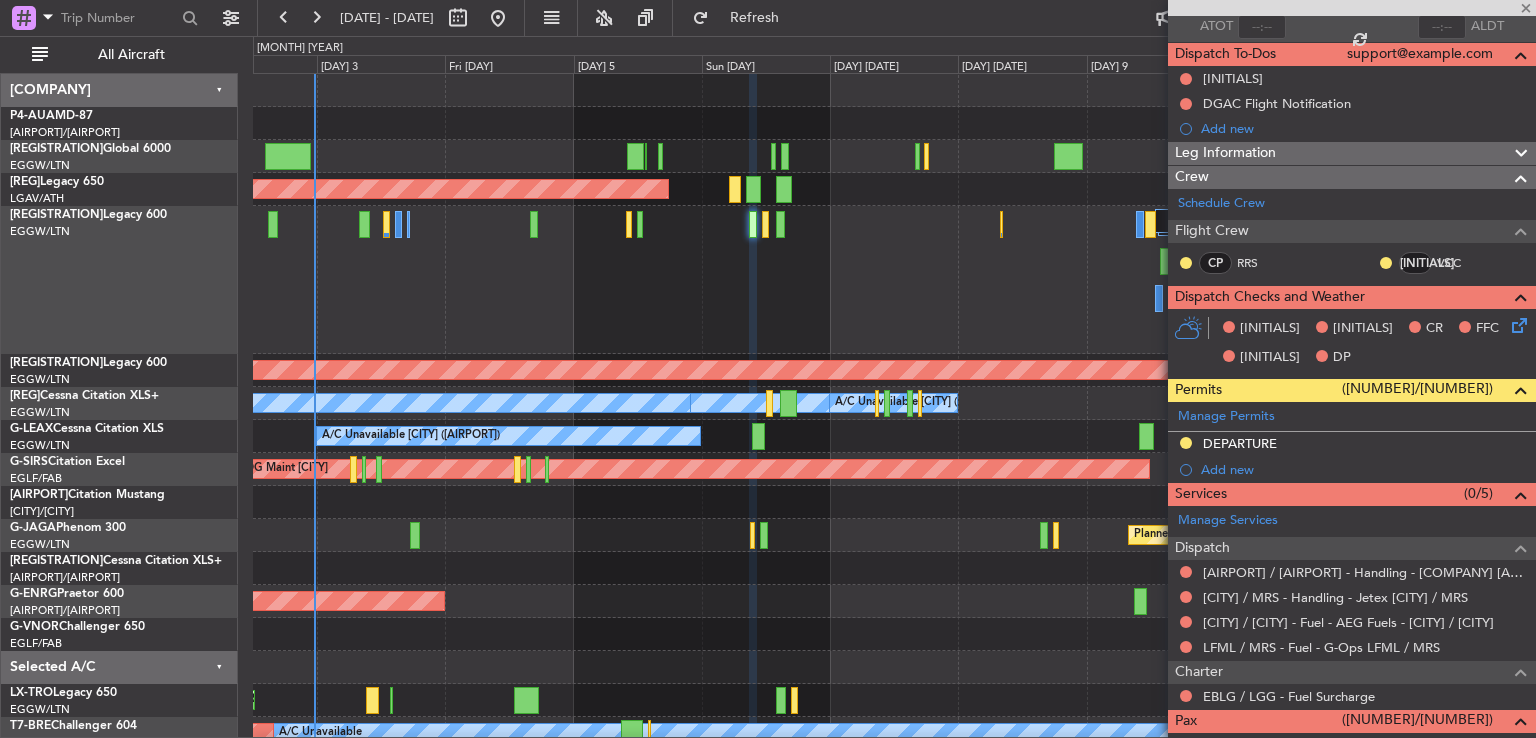 scroll, scrollTop: 0, scrollLeft: 0, axis: both 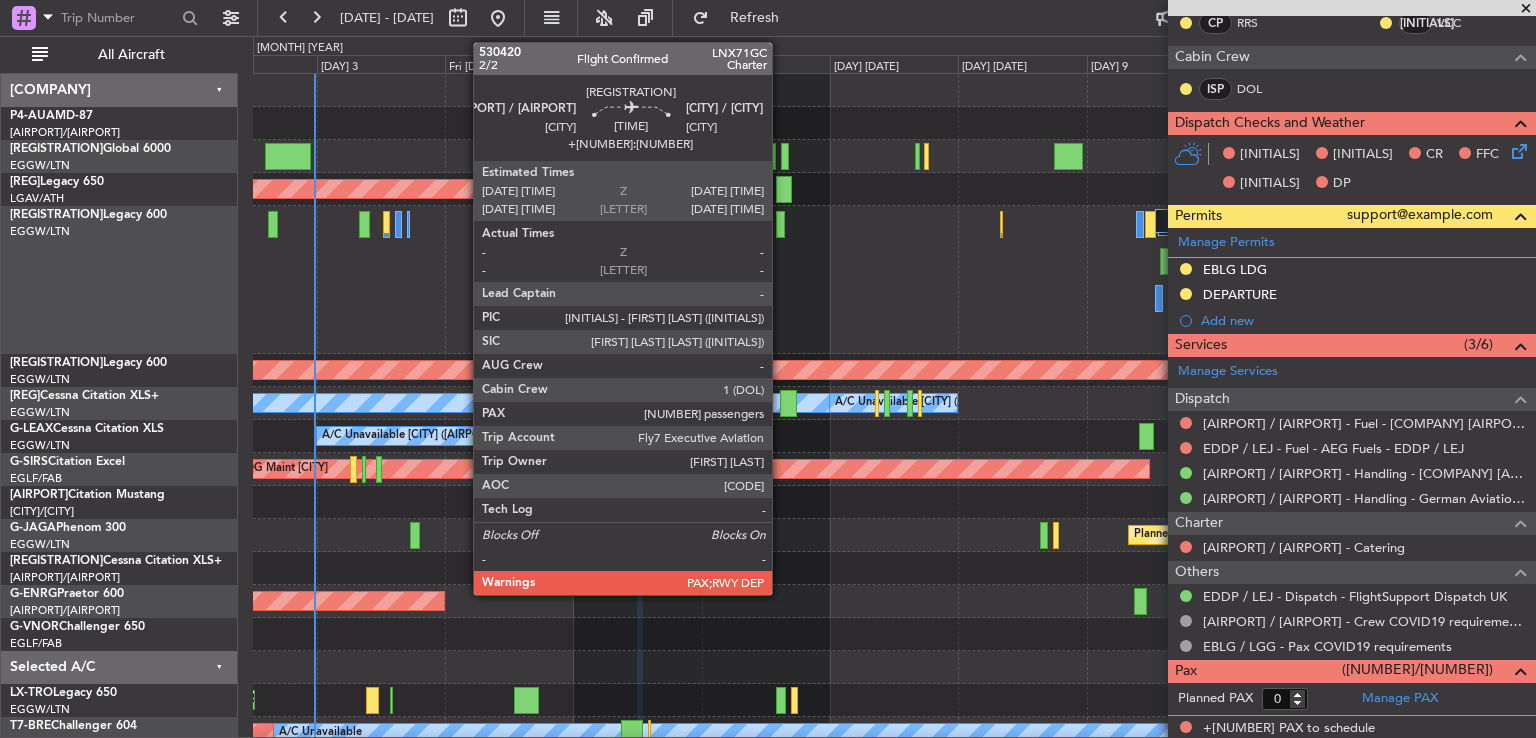 click at bounding box center (272, 224) 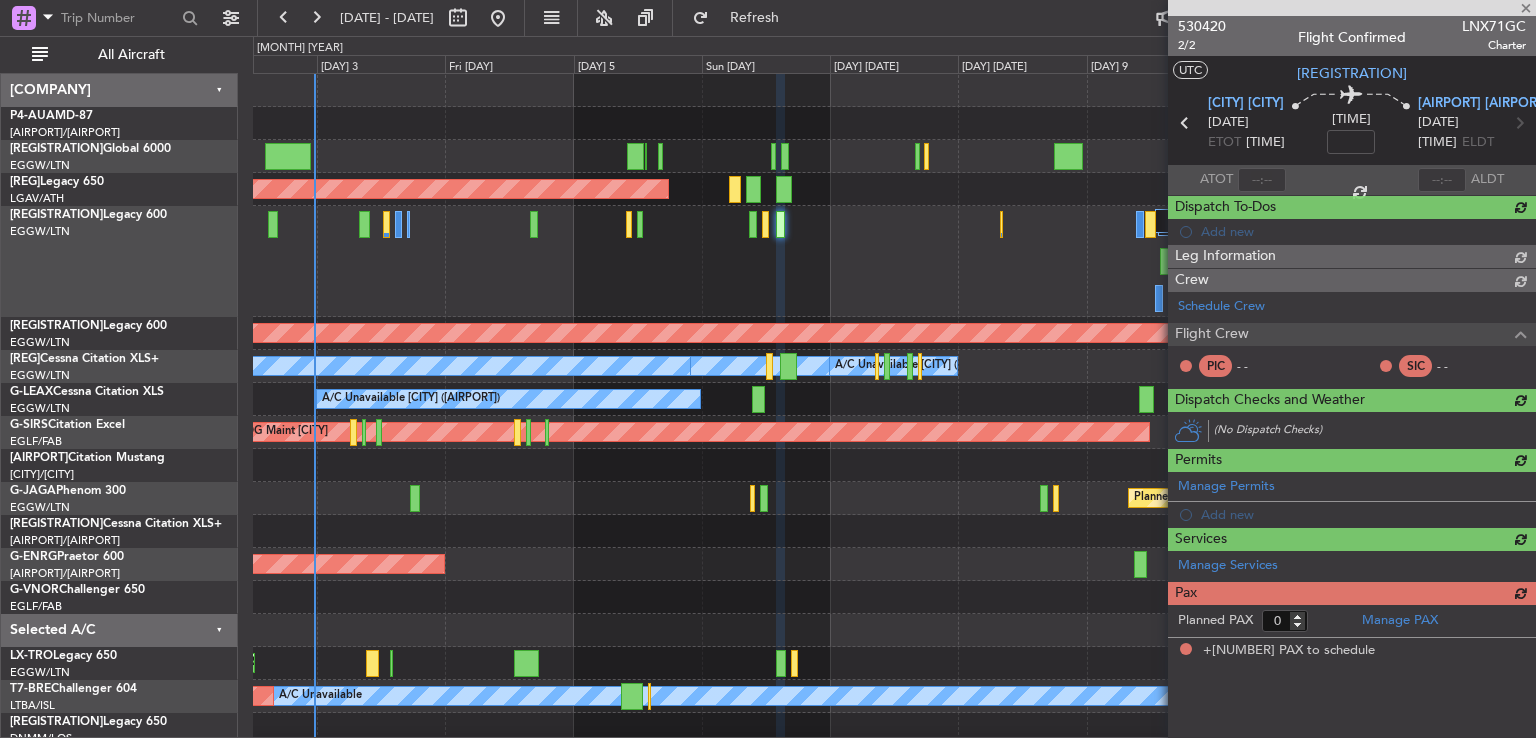 scroll, scrollTop: 0, scrollLeft: 0, axis: both 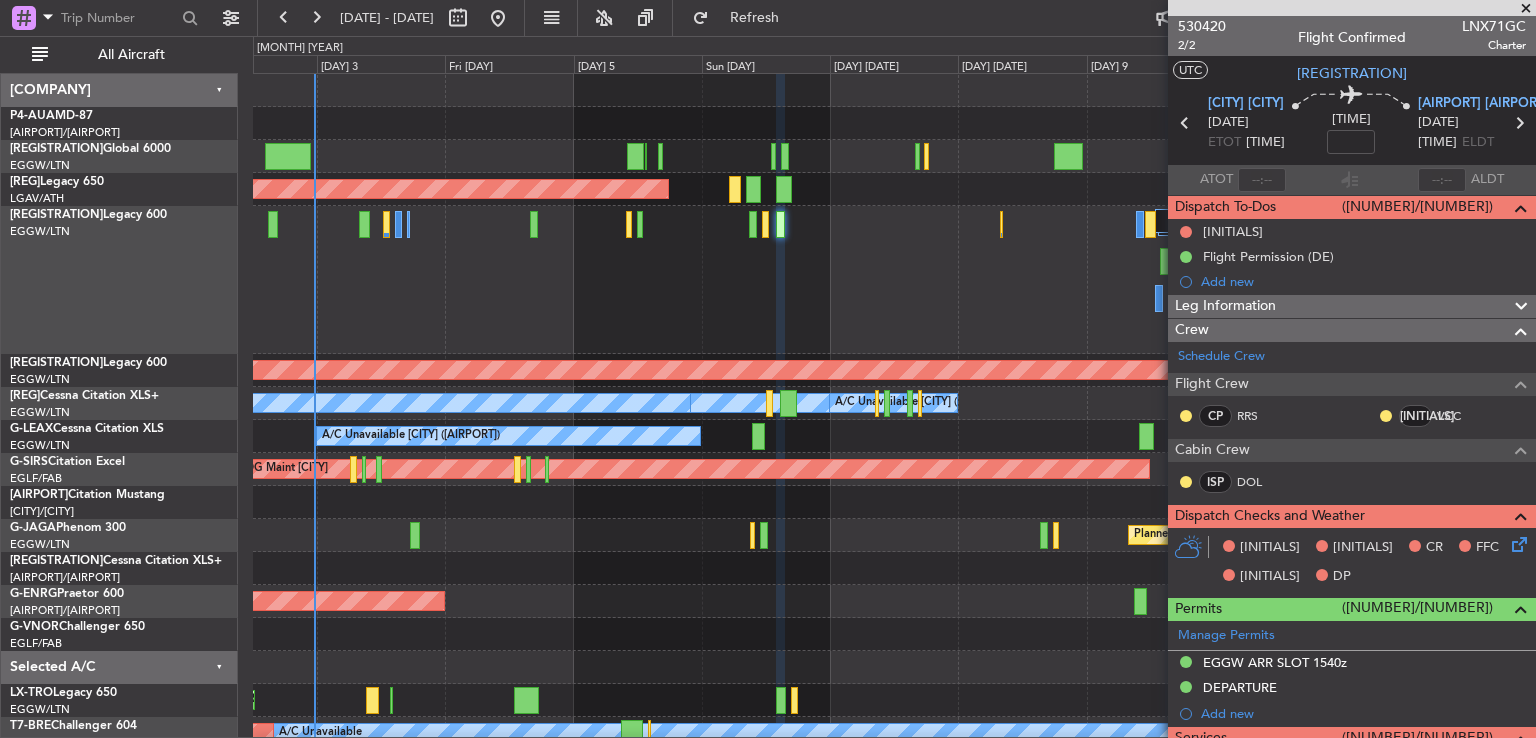 click at bounding box center [1526, 9] 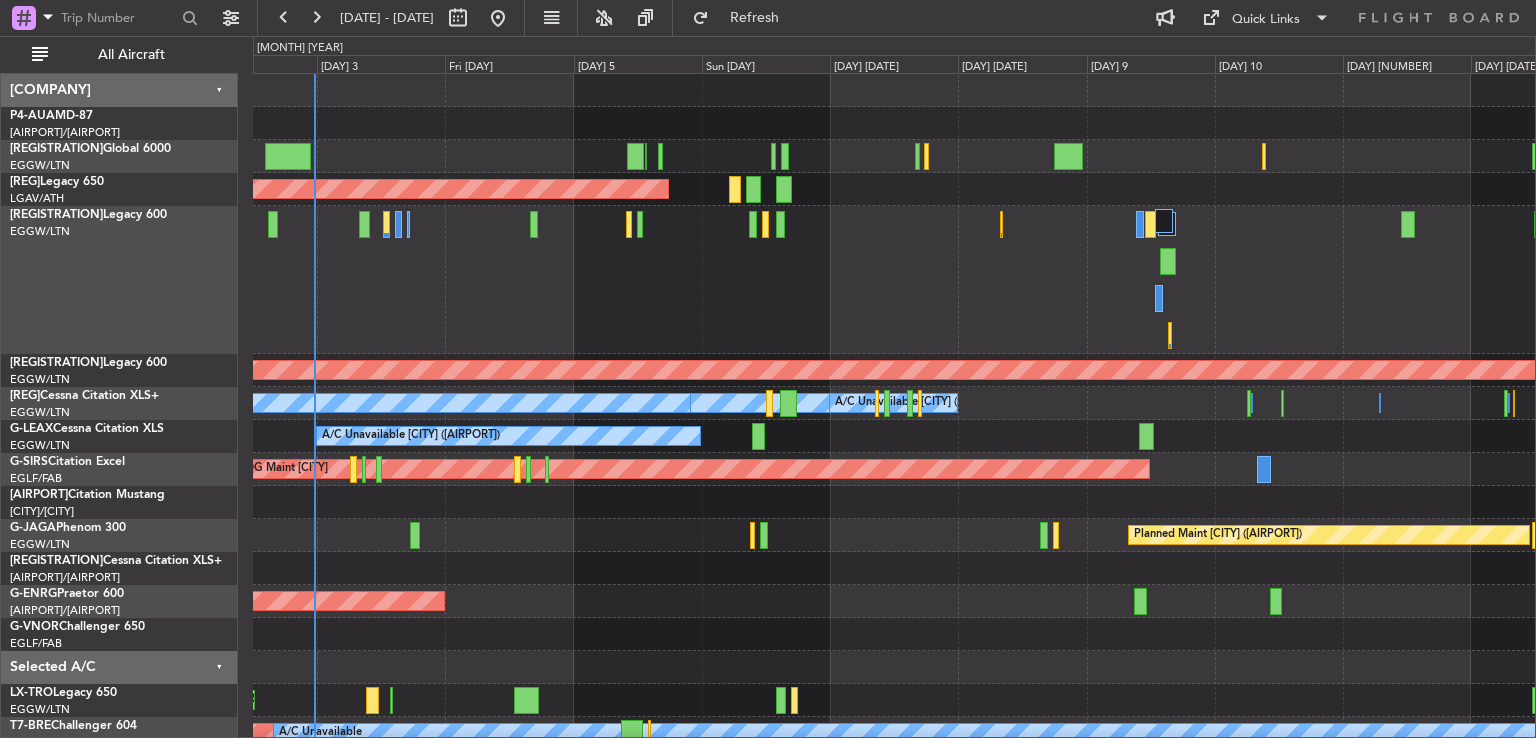 click on "AOG Maint [CITY] ([AIRPORT])" at bounding box center [894, 280] 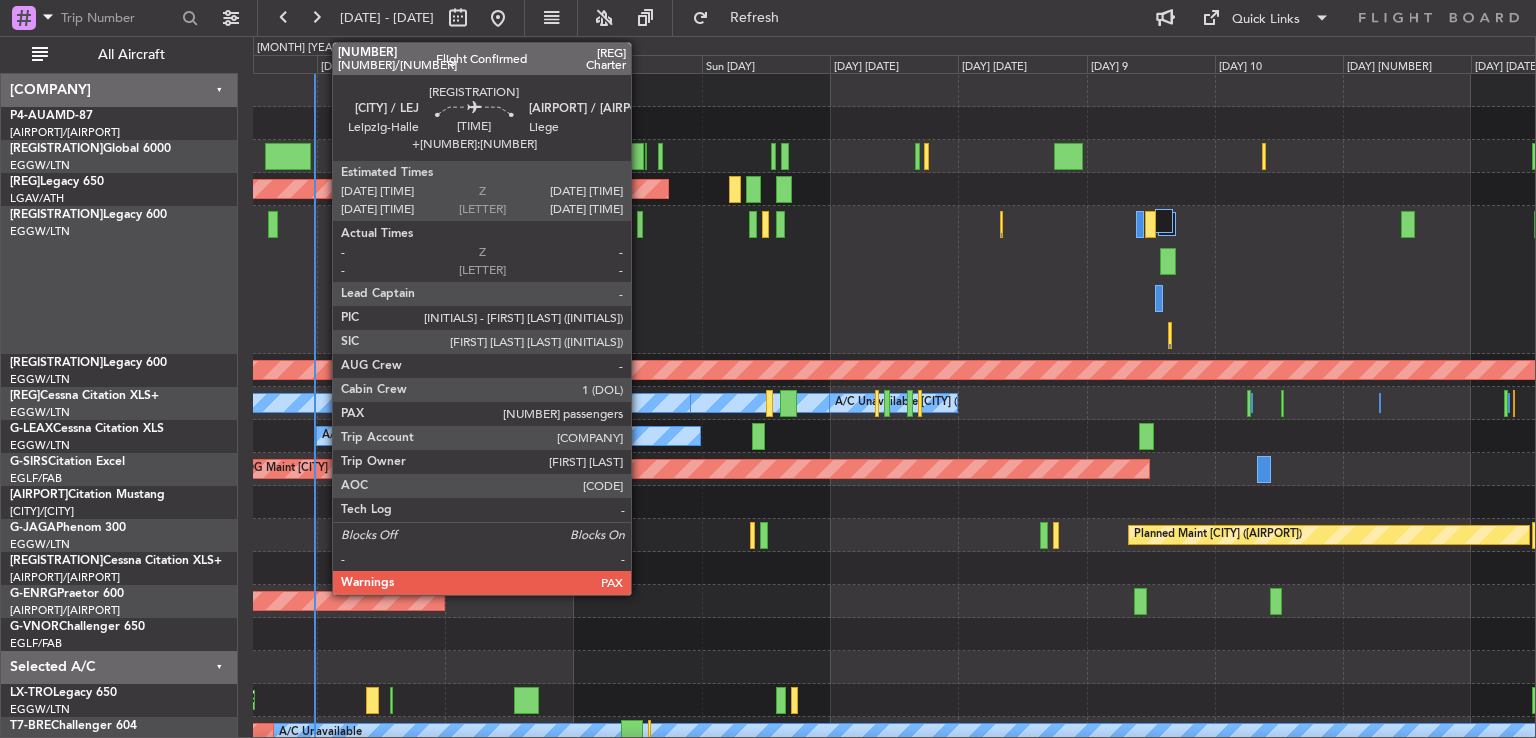 click at bounding box center [272, 224] 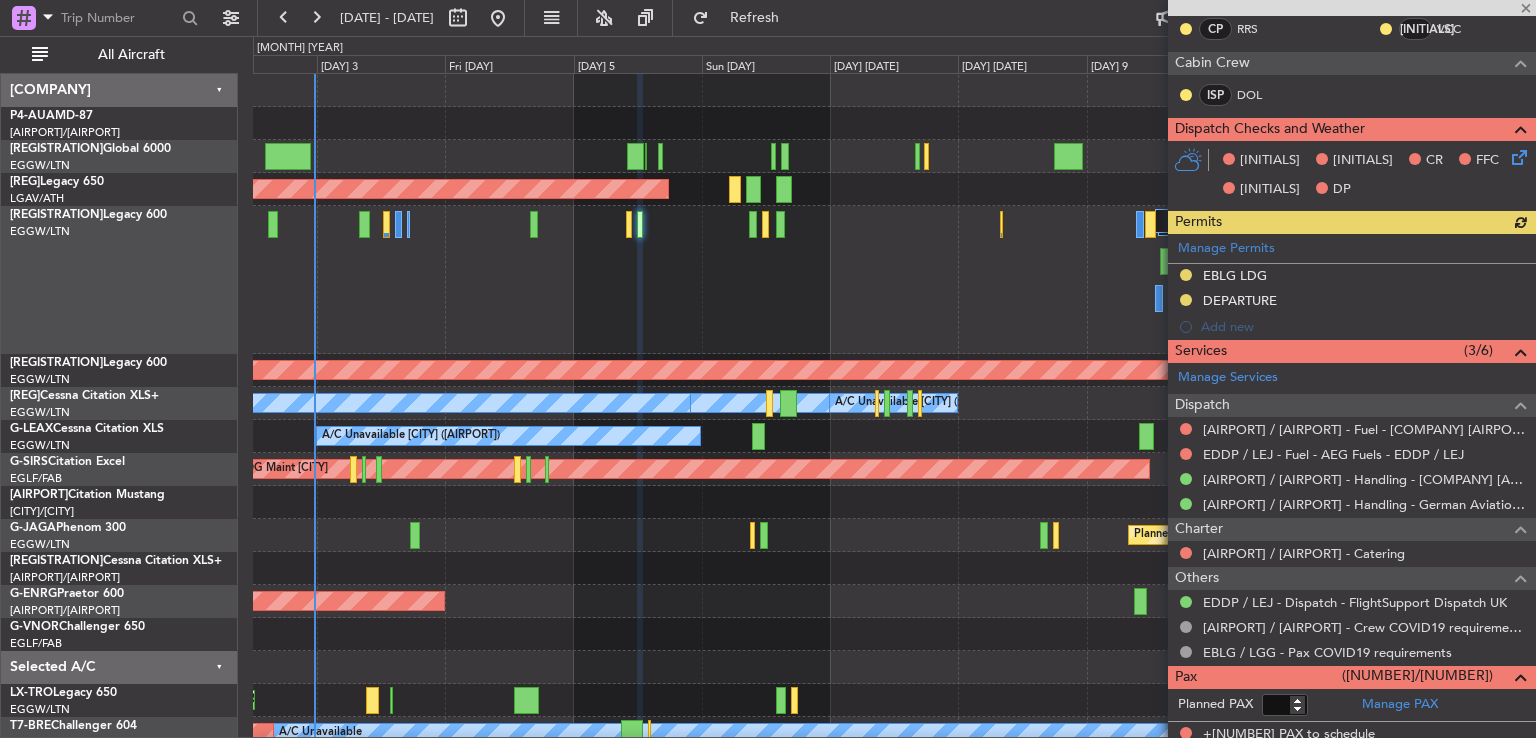 scroll, scrollTop: 418, scrollLeft: 0, axis: vertical 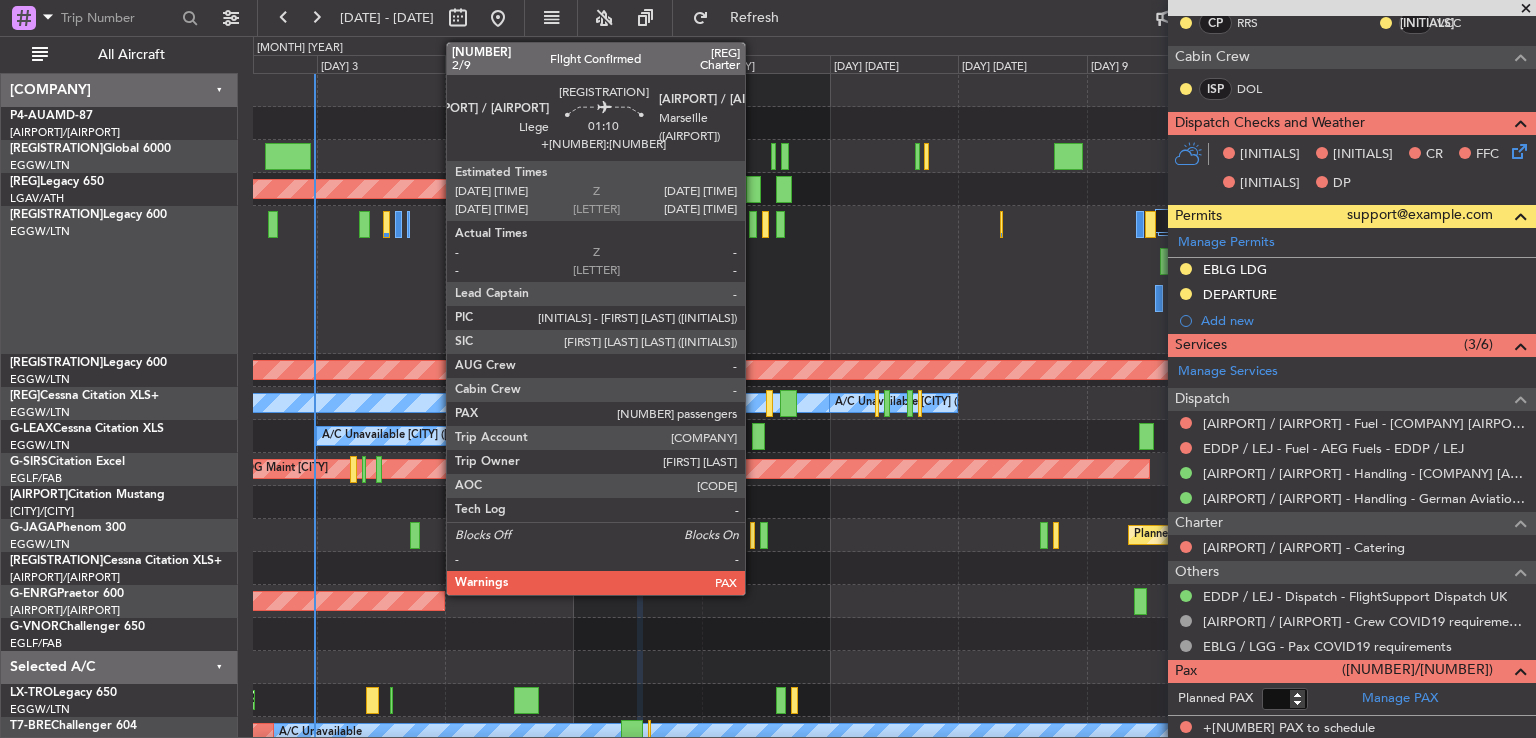 click at bounding box center [272, 224] 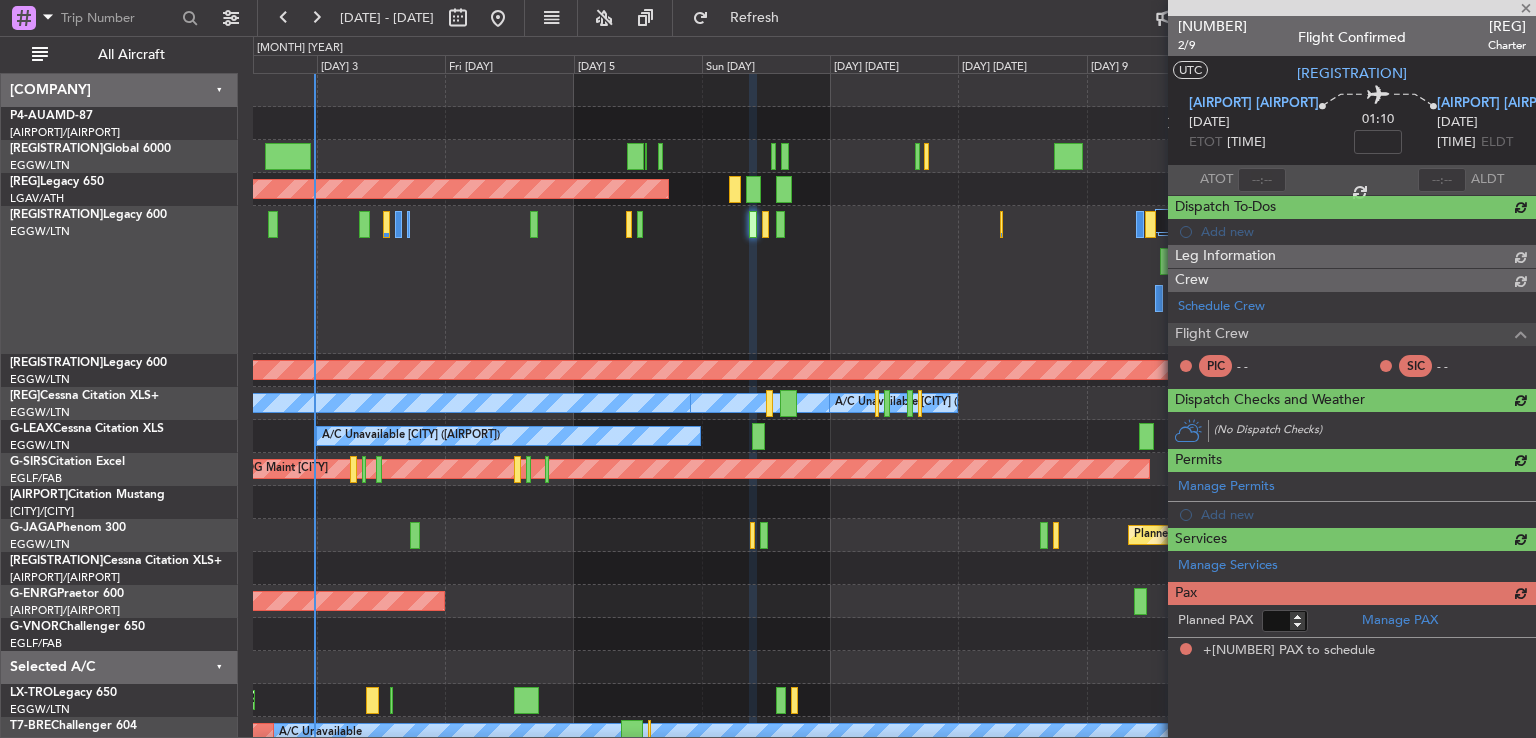scroll, scrollTop: 0, scrollLeft: 0, axis: both 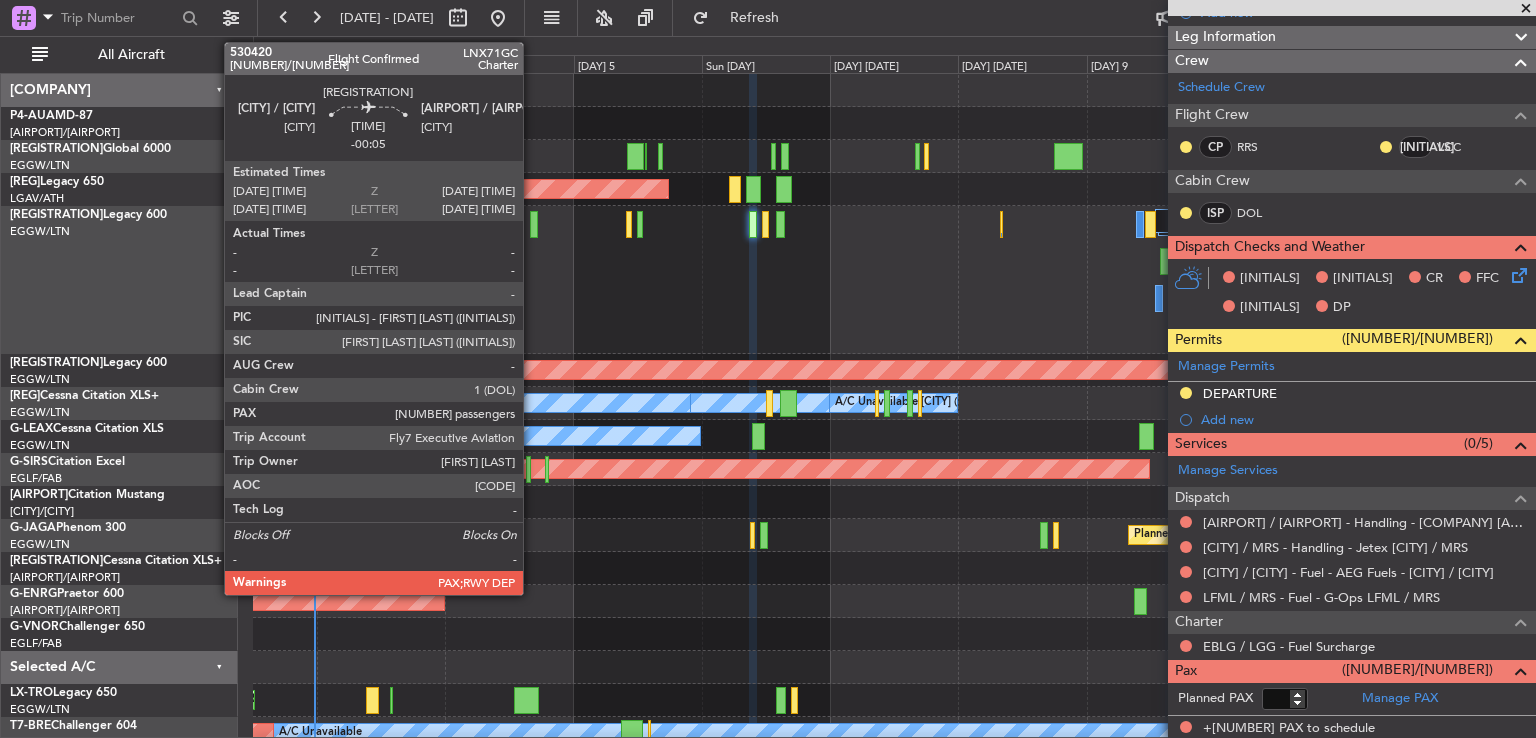 click at bounding box center (272, 224) 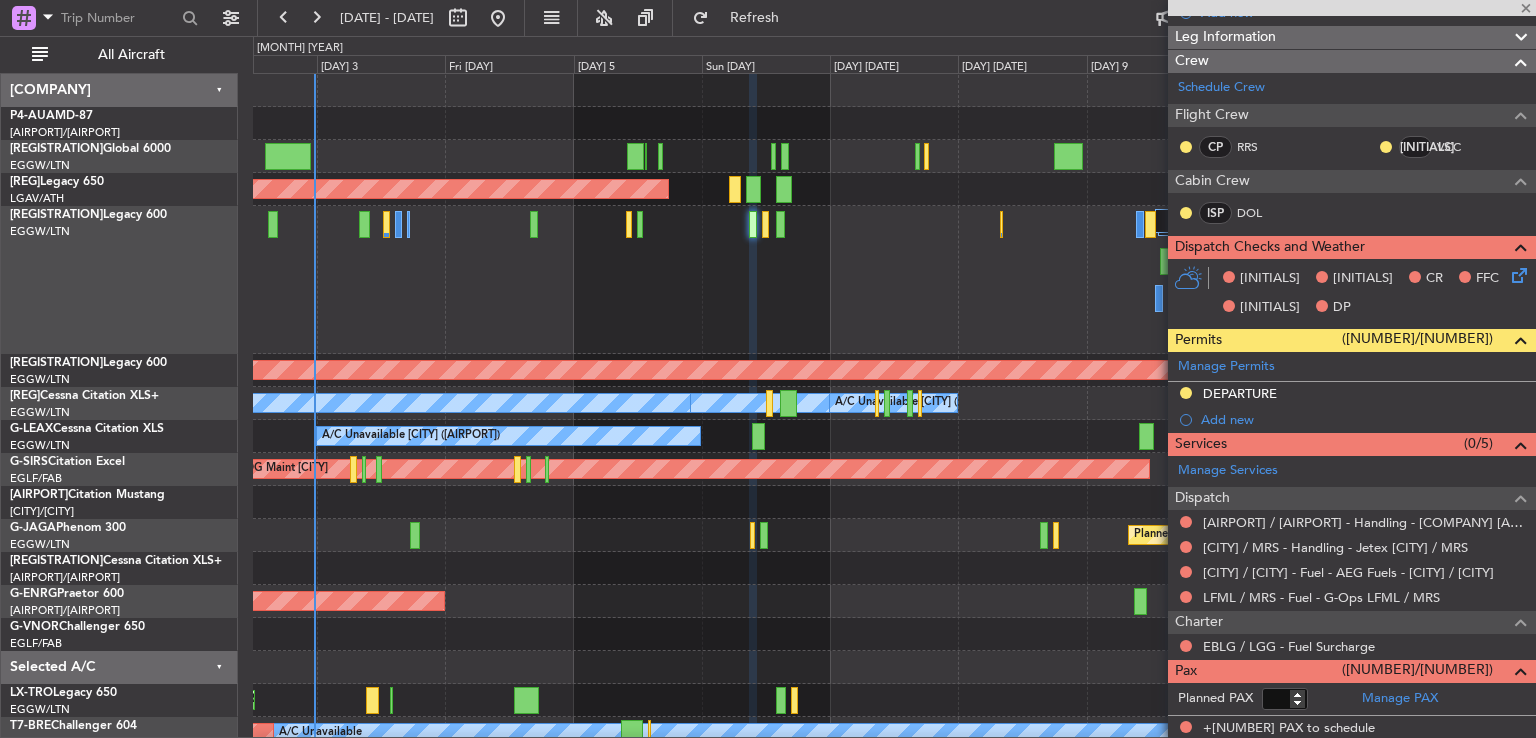 scroll, scrollTop: 0, scrollLeft: 0, axis: both 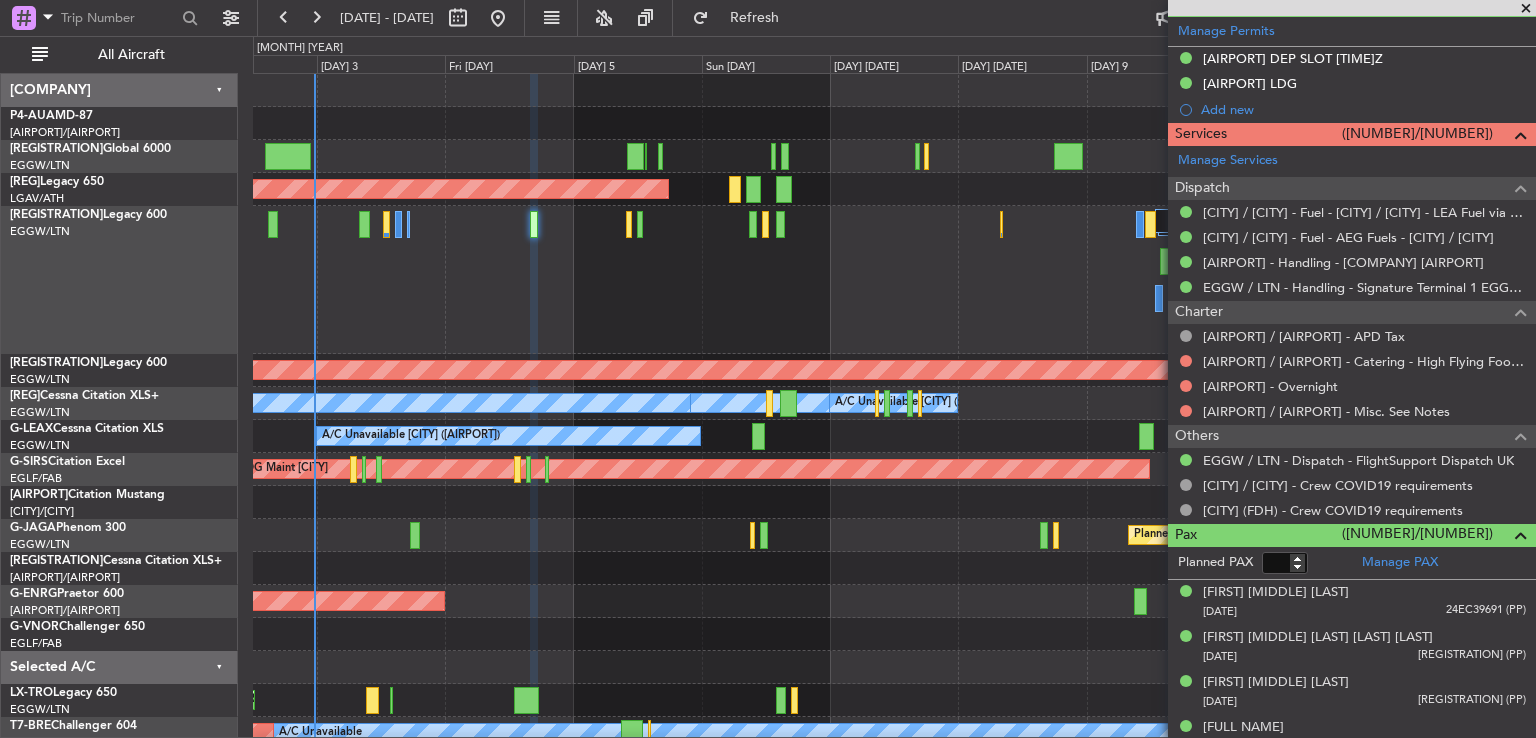click at bounding box center [1526, 9] 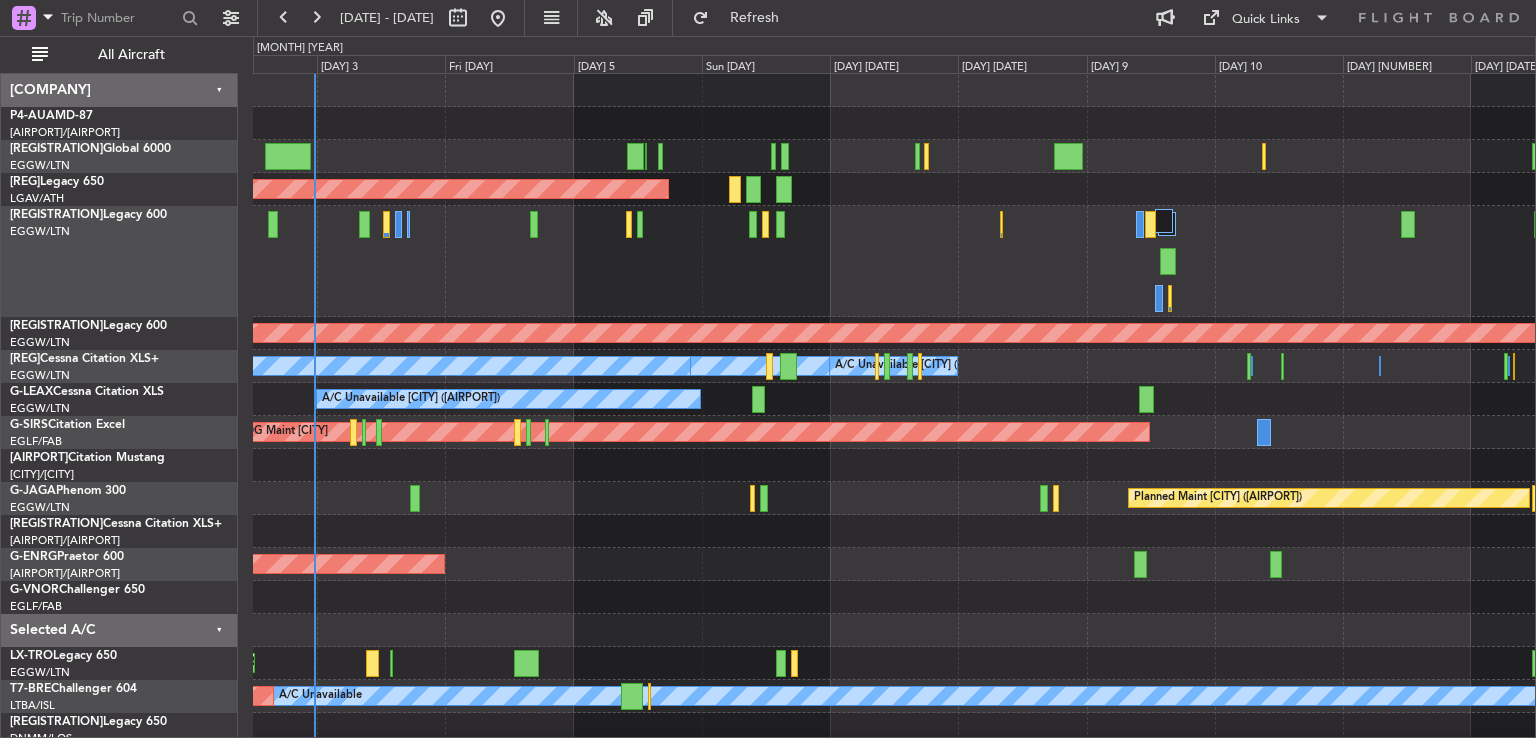 scroll, scrollTop: 0, scrollLeft: 0, axis: both 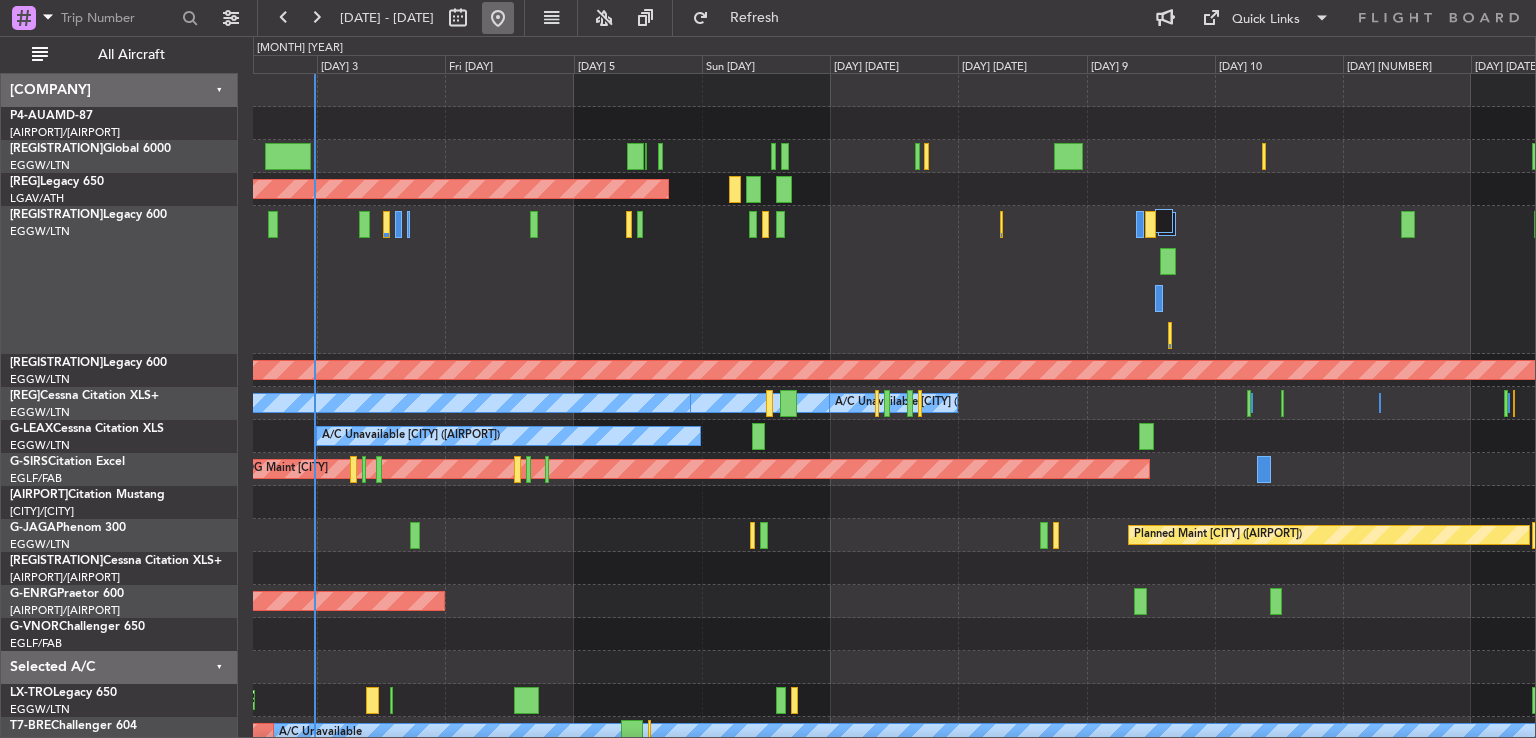 click at bounding box center (498, 18) 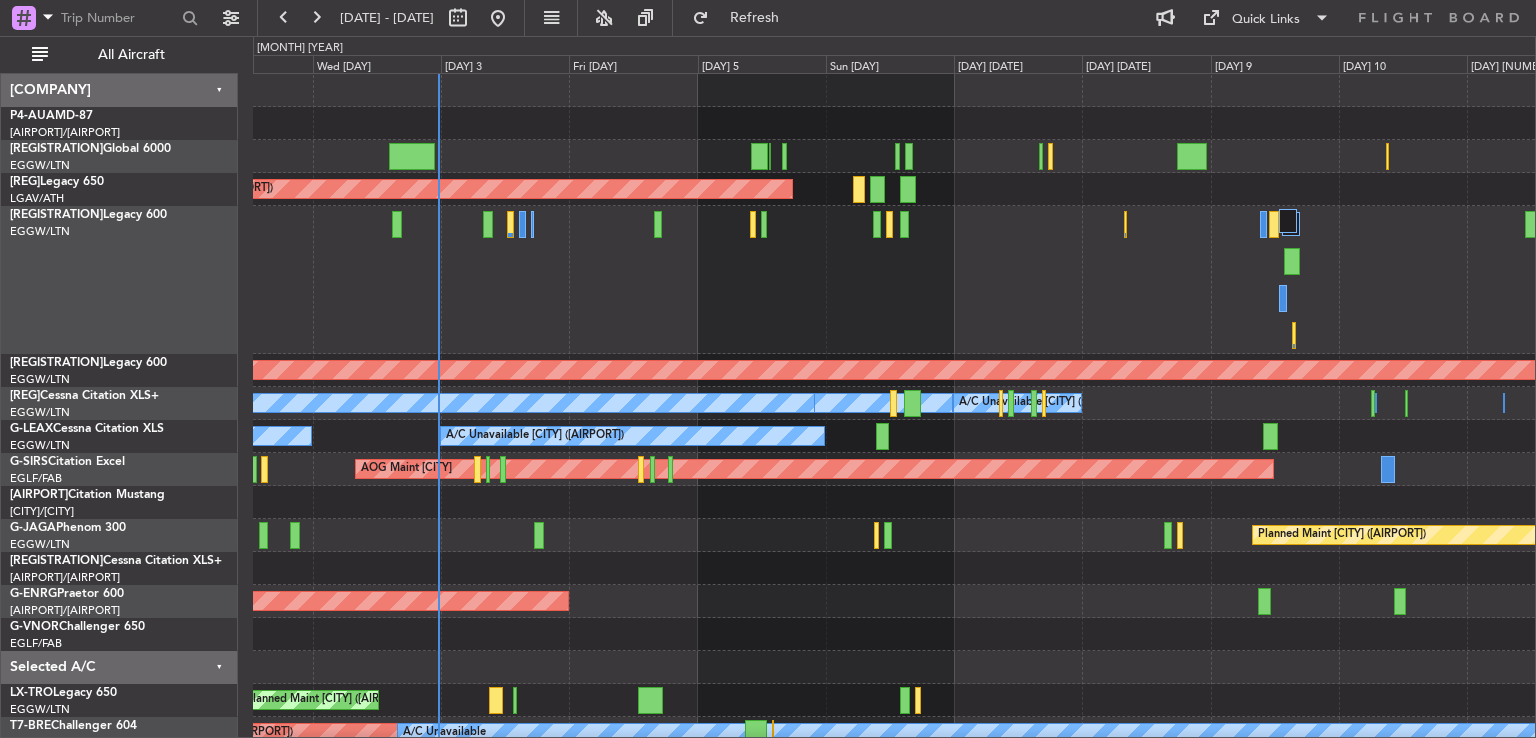 scroll, scrollTop: 0, scrollLeft: 0, axis: both 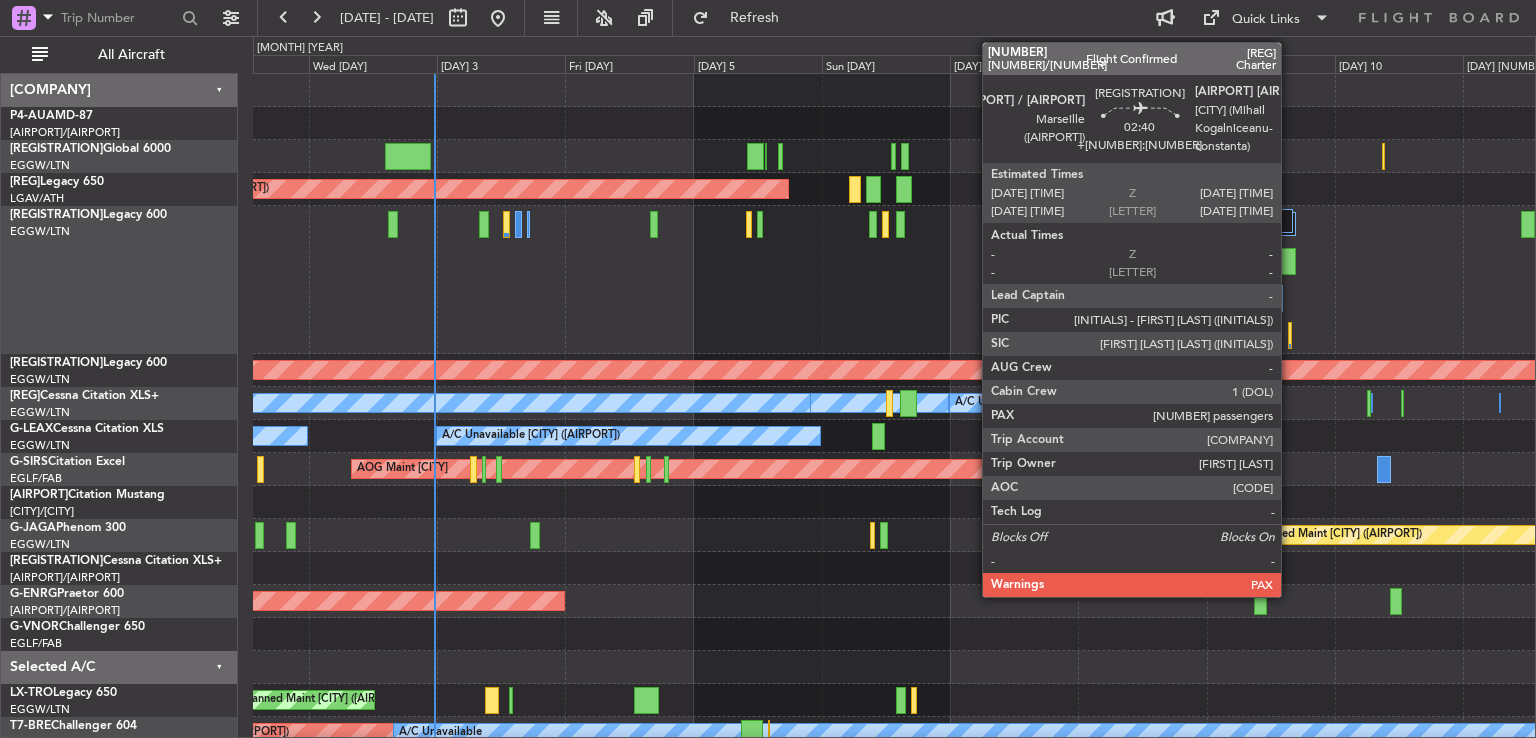 click at bounding box center [392, 224] 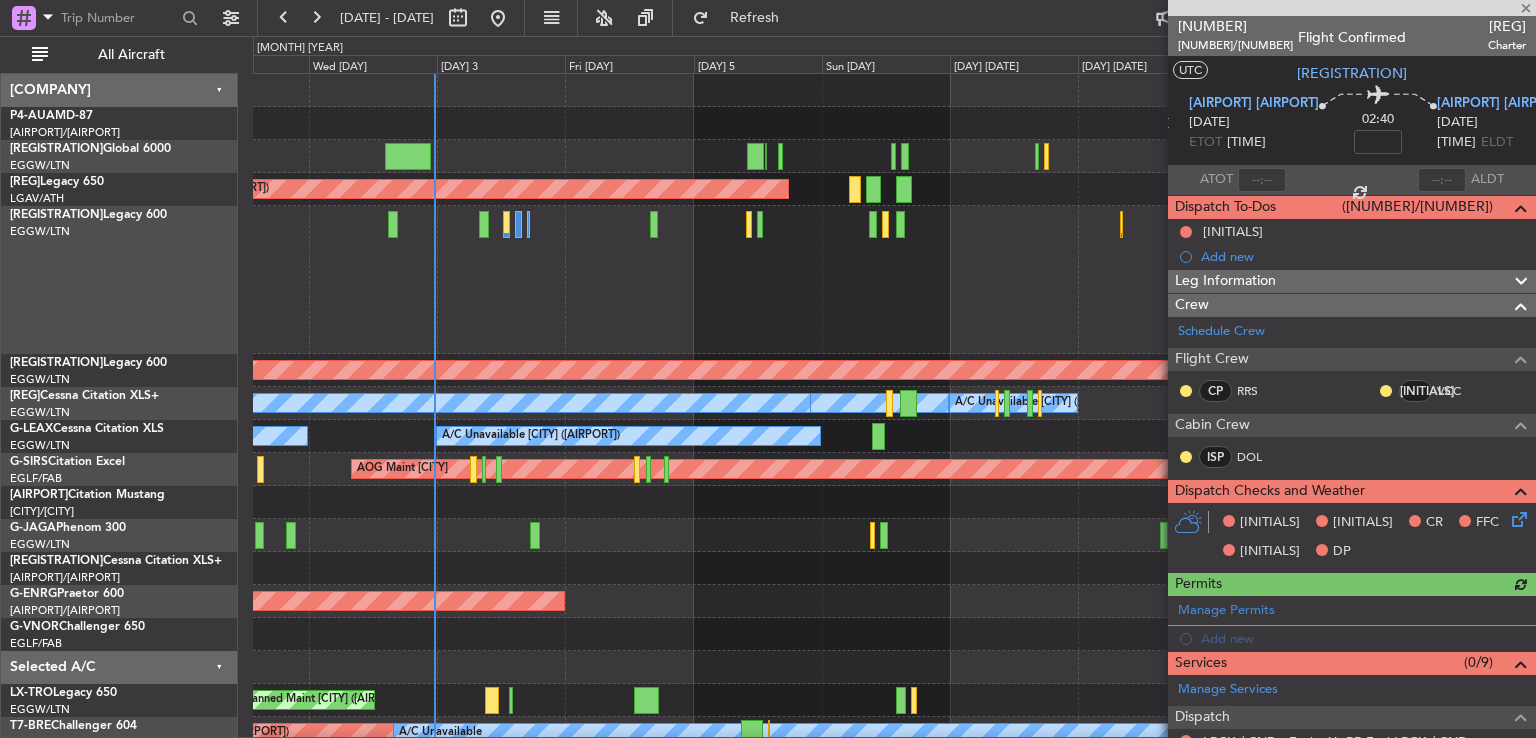 scroll, scrollTop: 443, scrollLeft: 0, axis: vertical 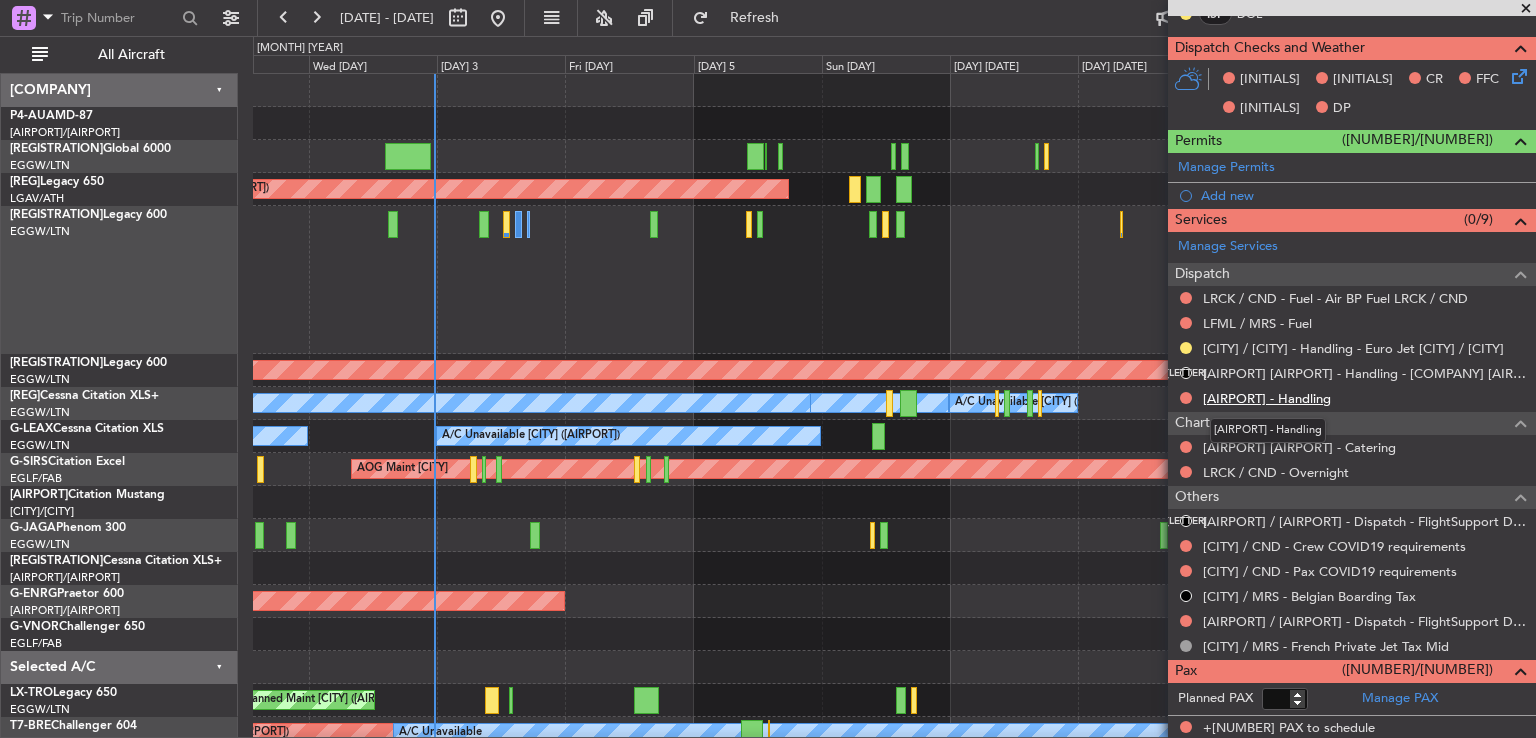 click on "[AIRPORT] - Handling" at bounding box center [1267, 398] 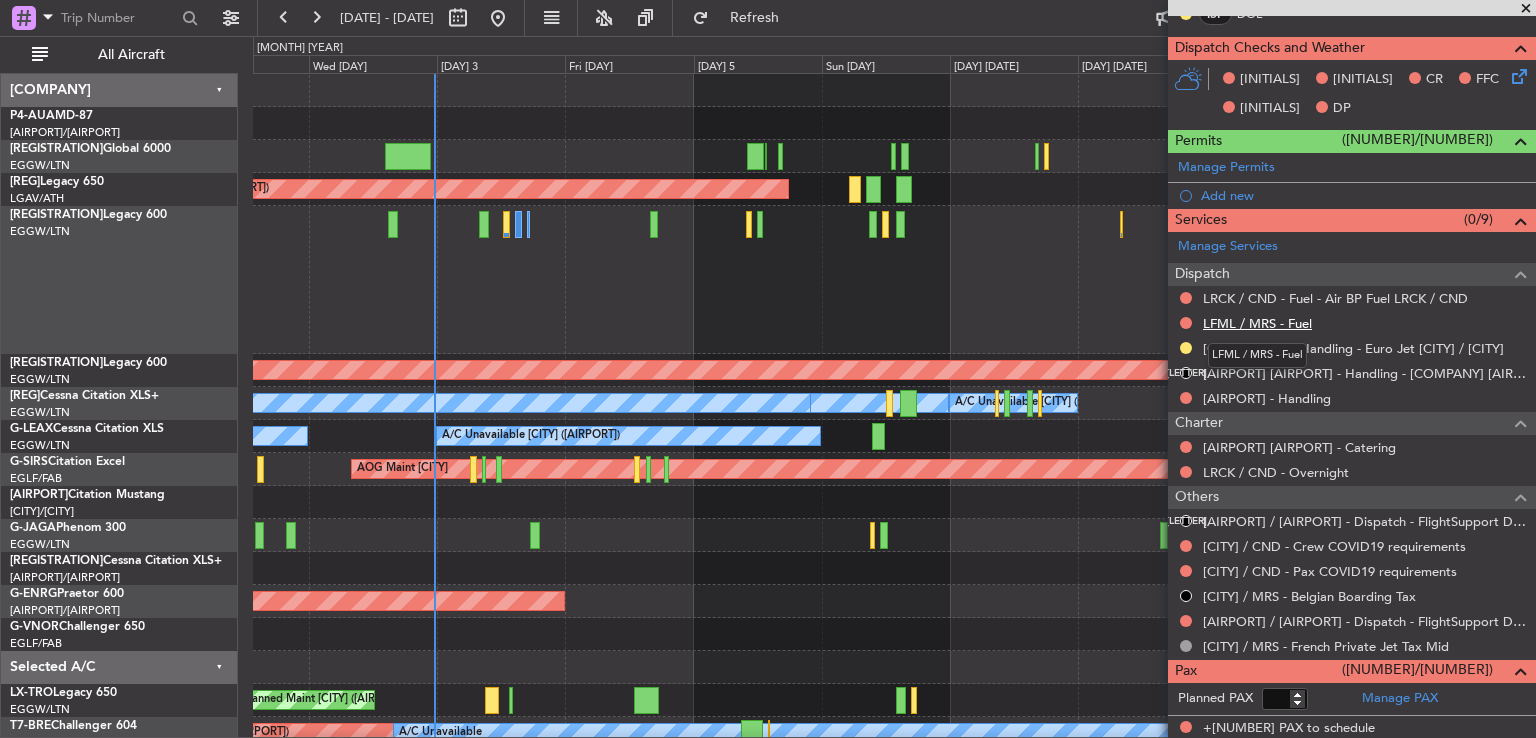 click on "LFML / MRS - Fuel" at bounding box center (1257, 323) 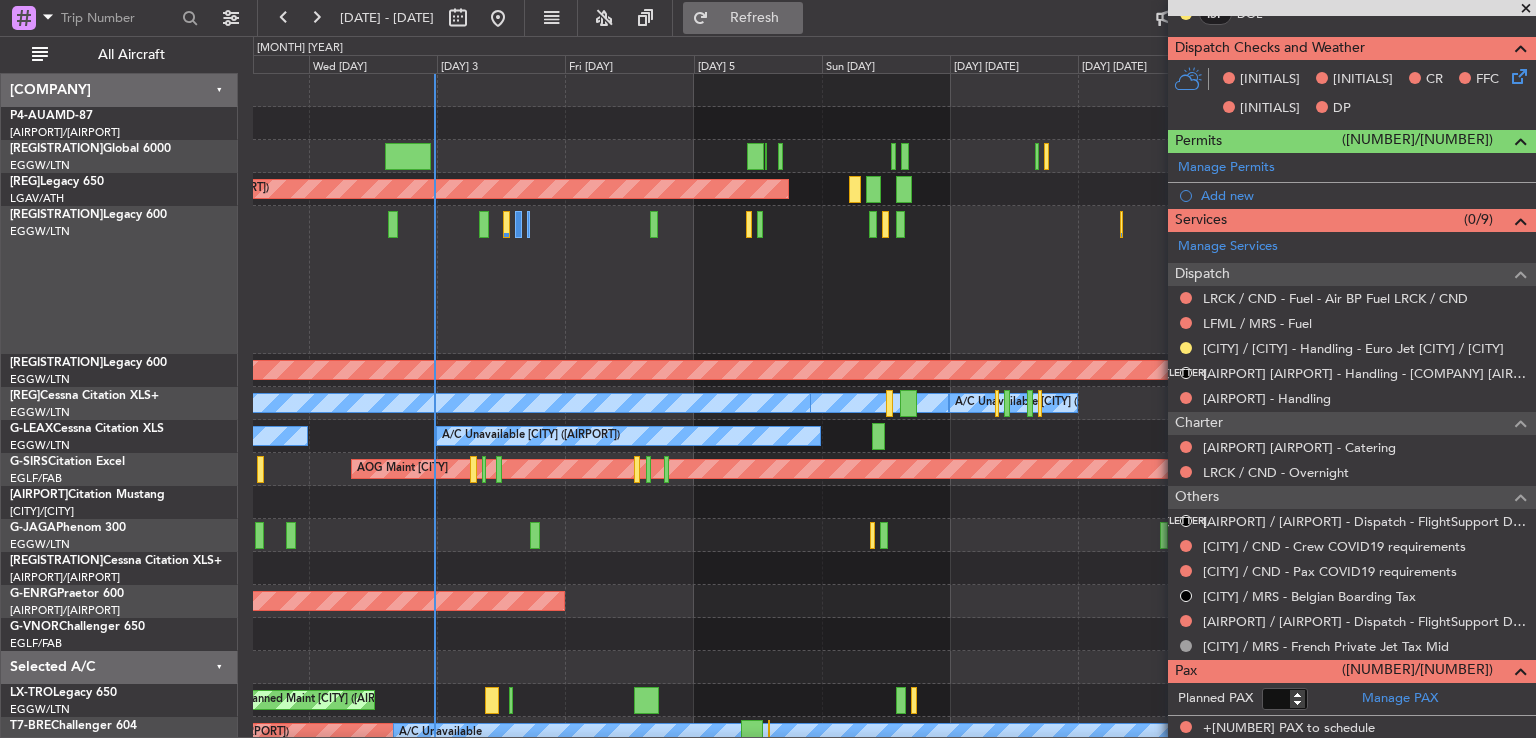 click on "Refresh" at bounding box center [743, 18] 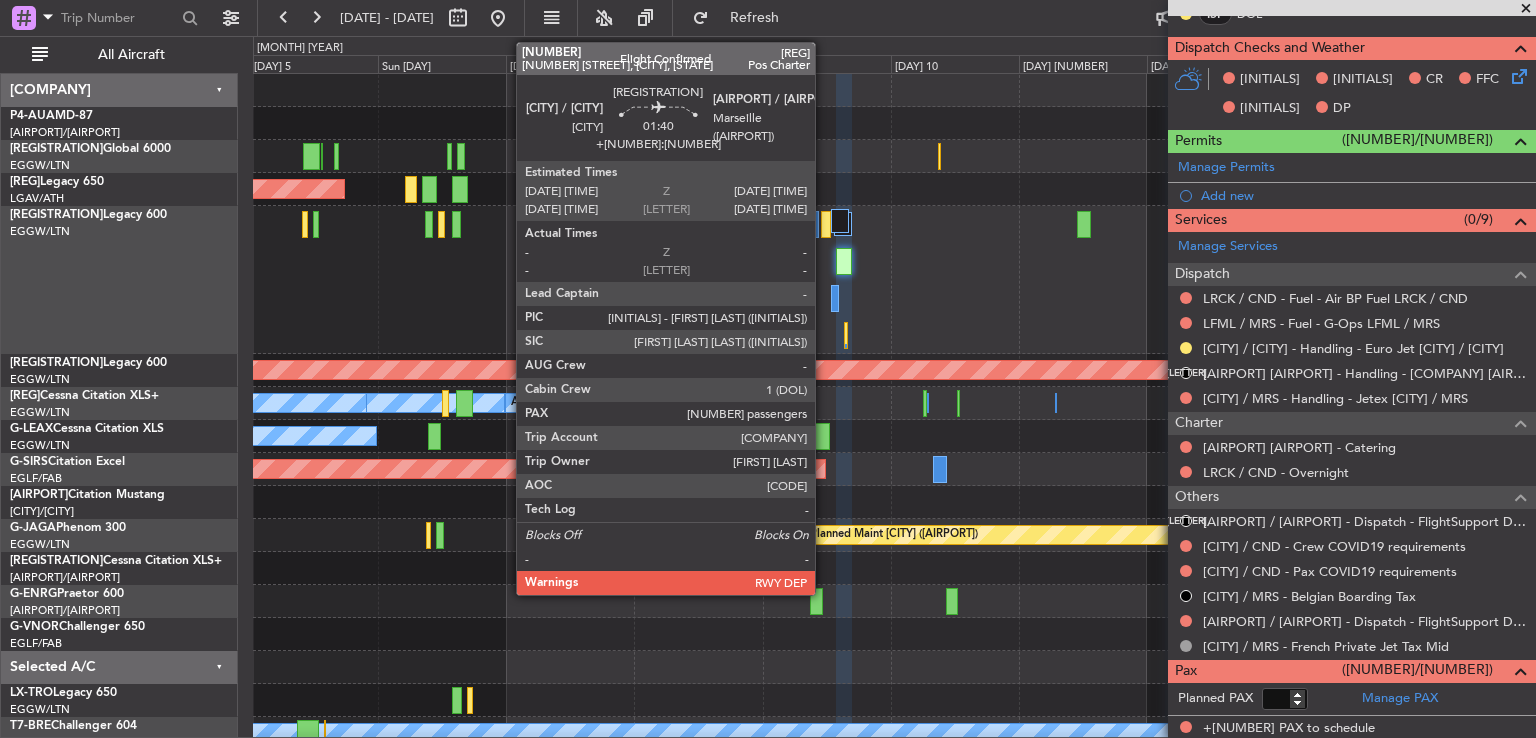 click at bounding box center (305, 224) 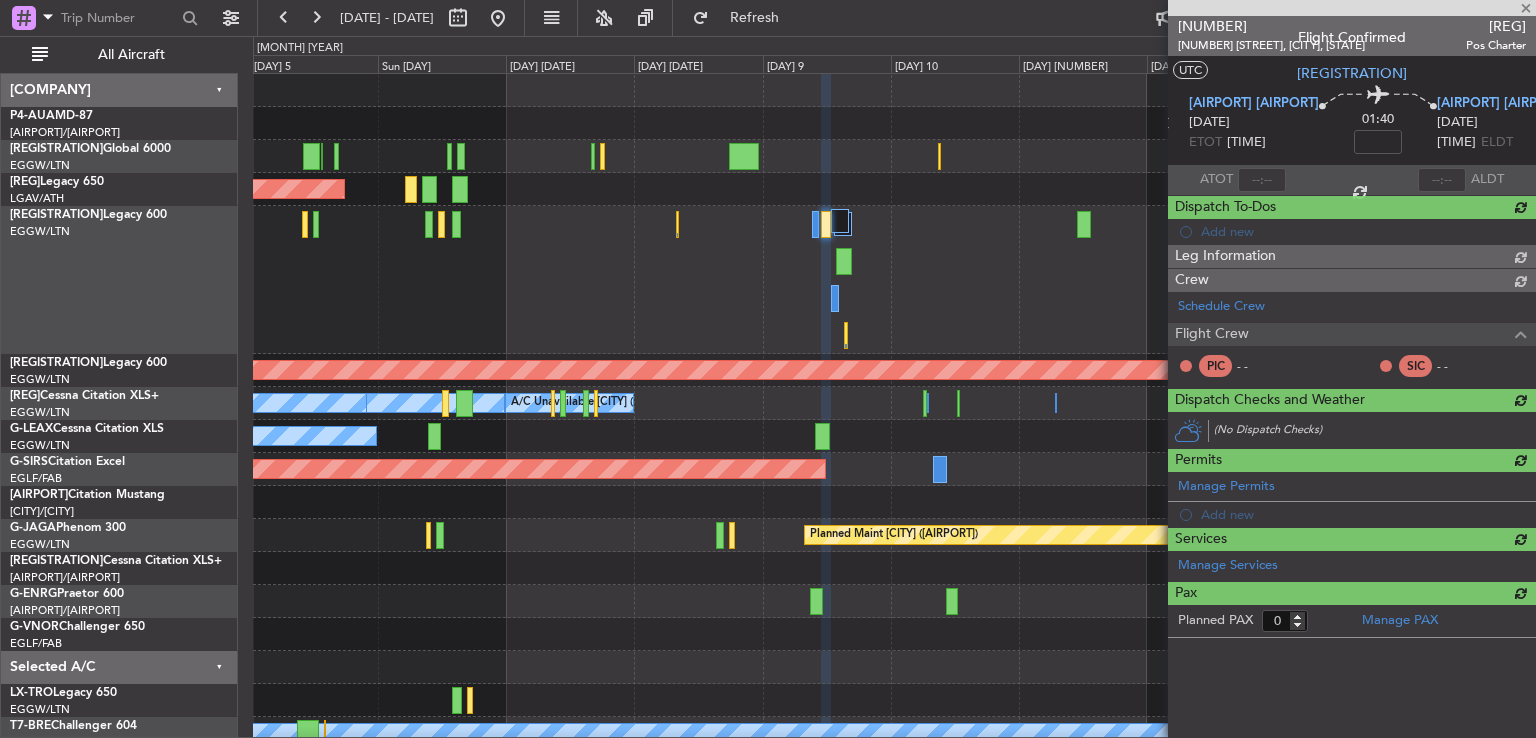 scroll, scrollTop: 0, scrollLeft: 0, axis: both 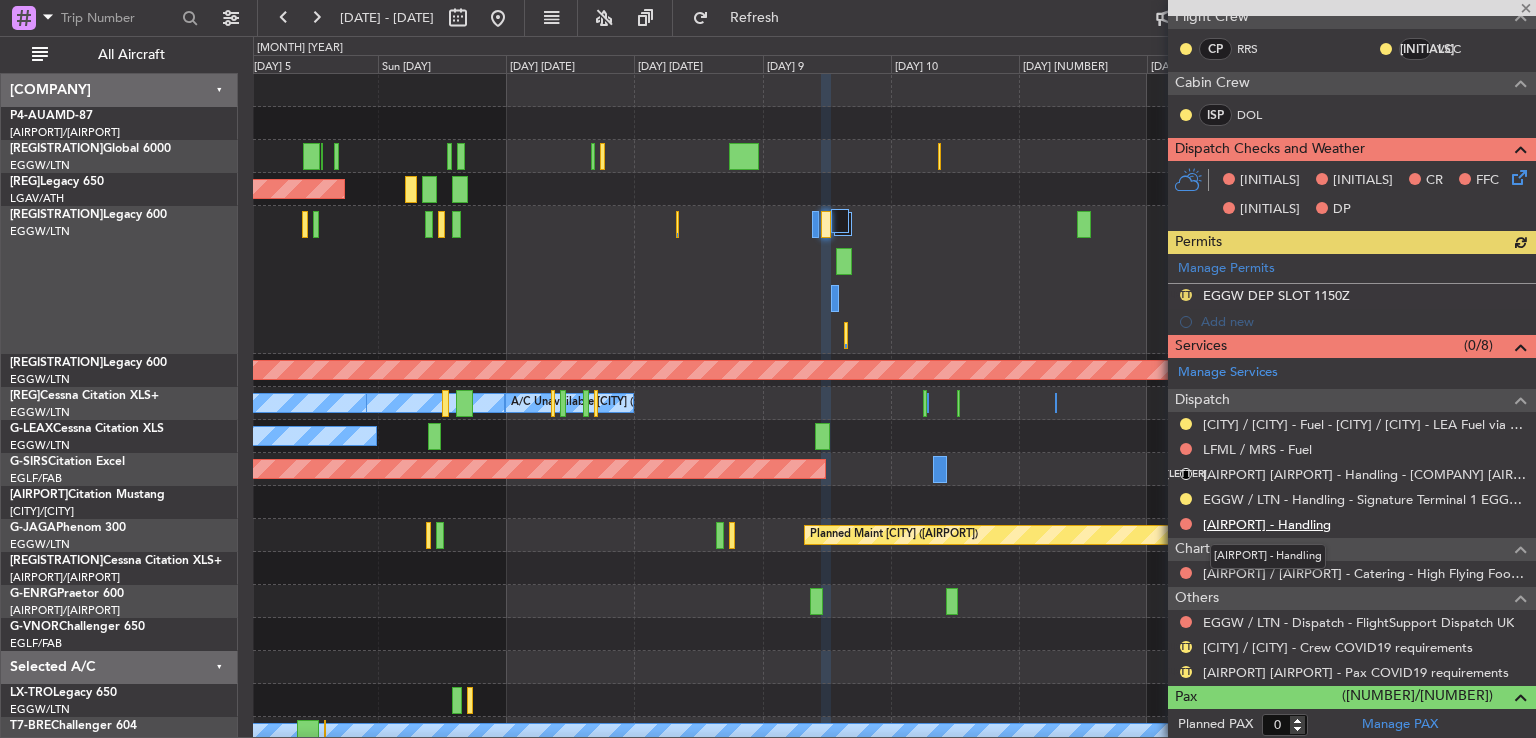 click on "[AIRPORT] - Handling" at bounding box center (1267, 524) 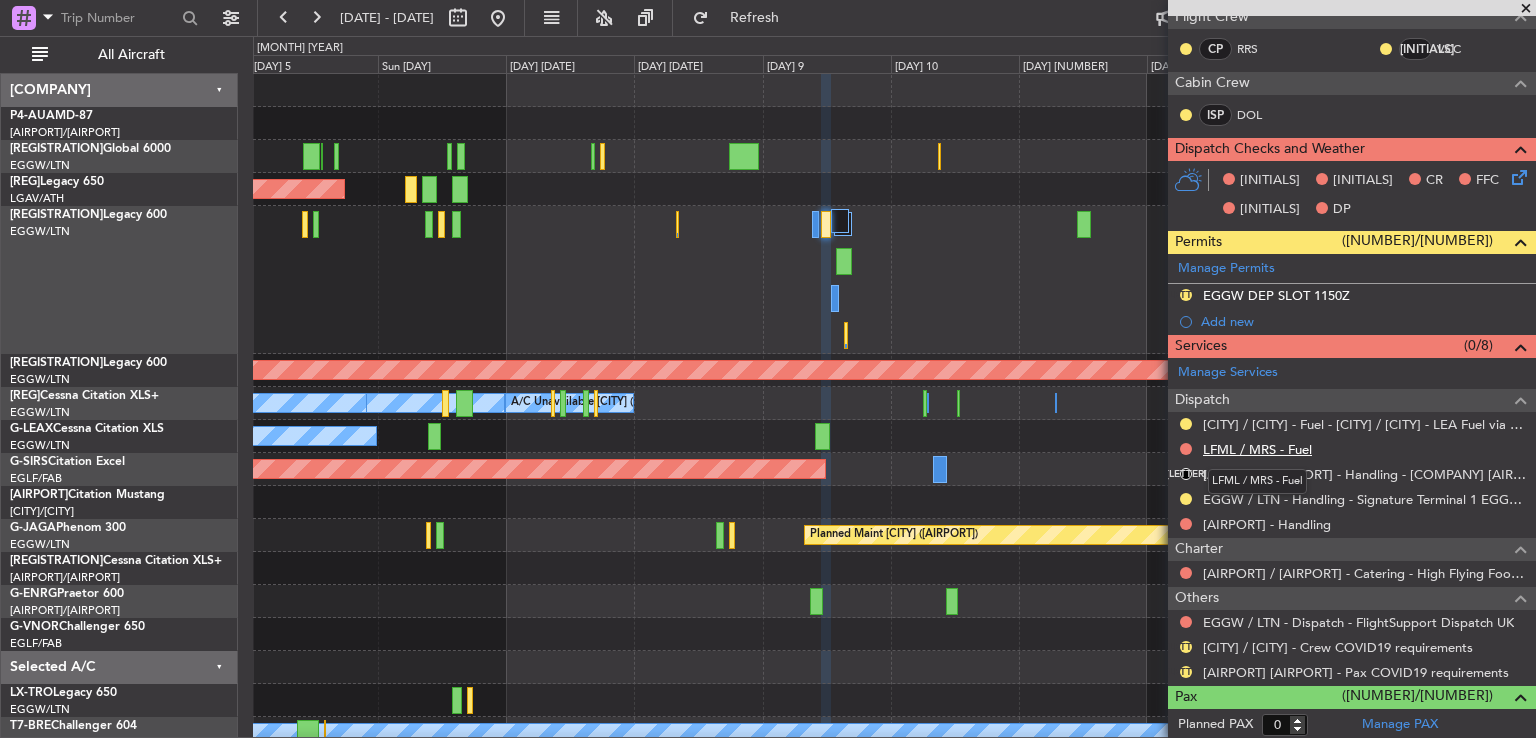 click on "LFML / MRS - Fuel" at bounding box center [1257, 449] 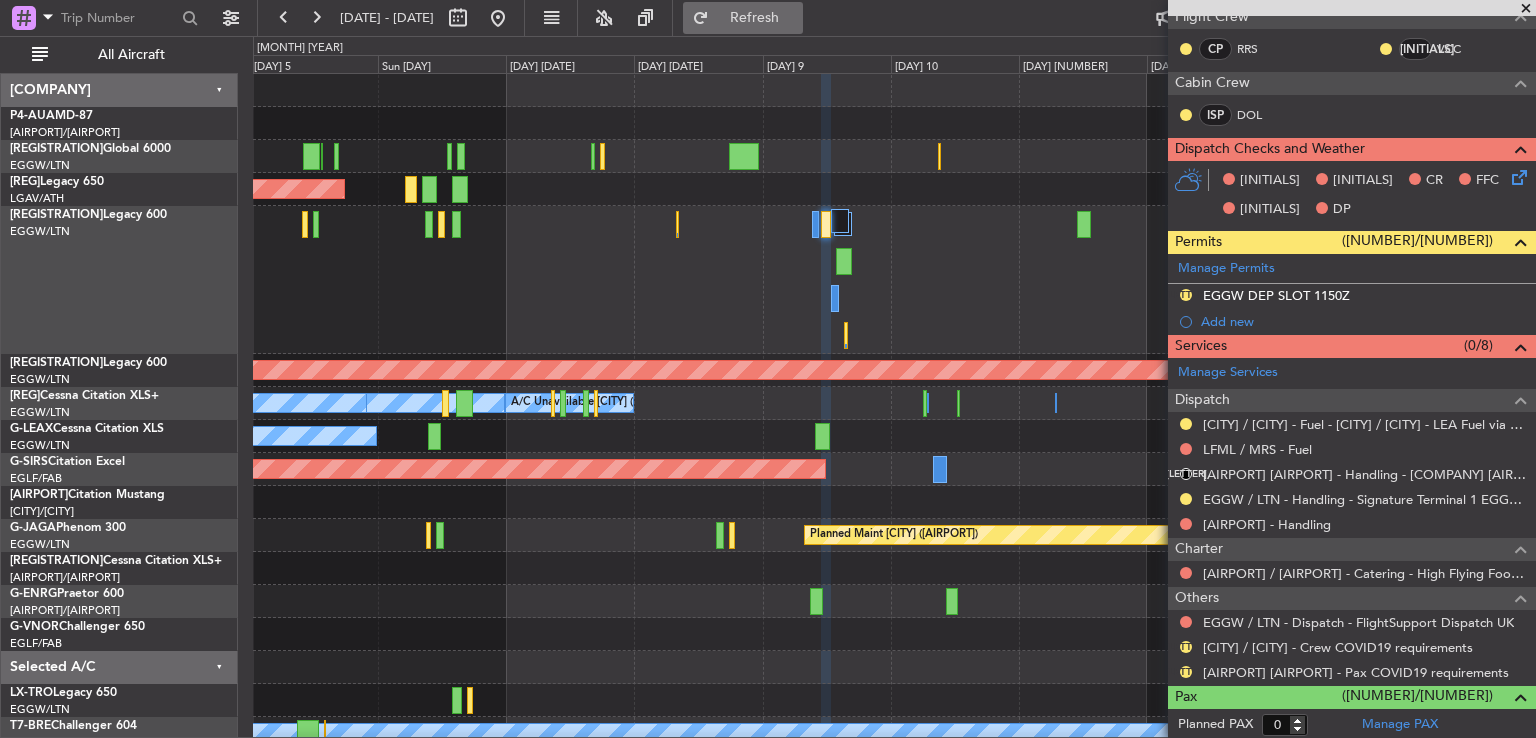 click on "Refresh" at bounding box center [755, 18] 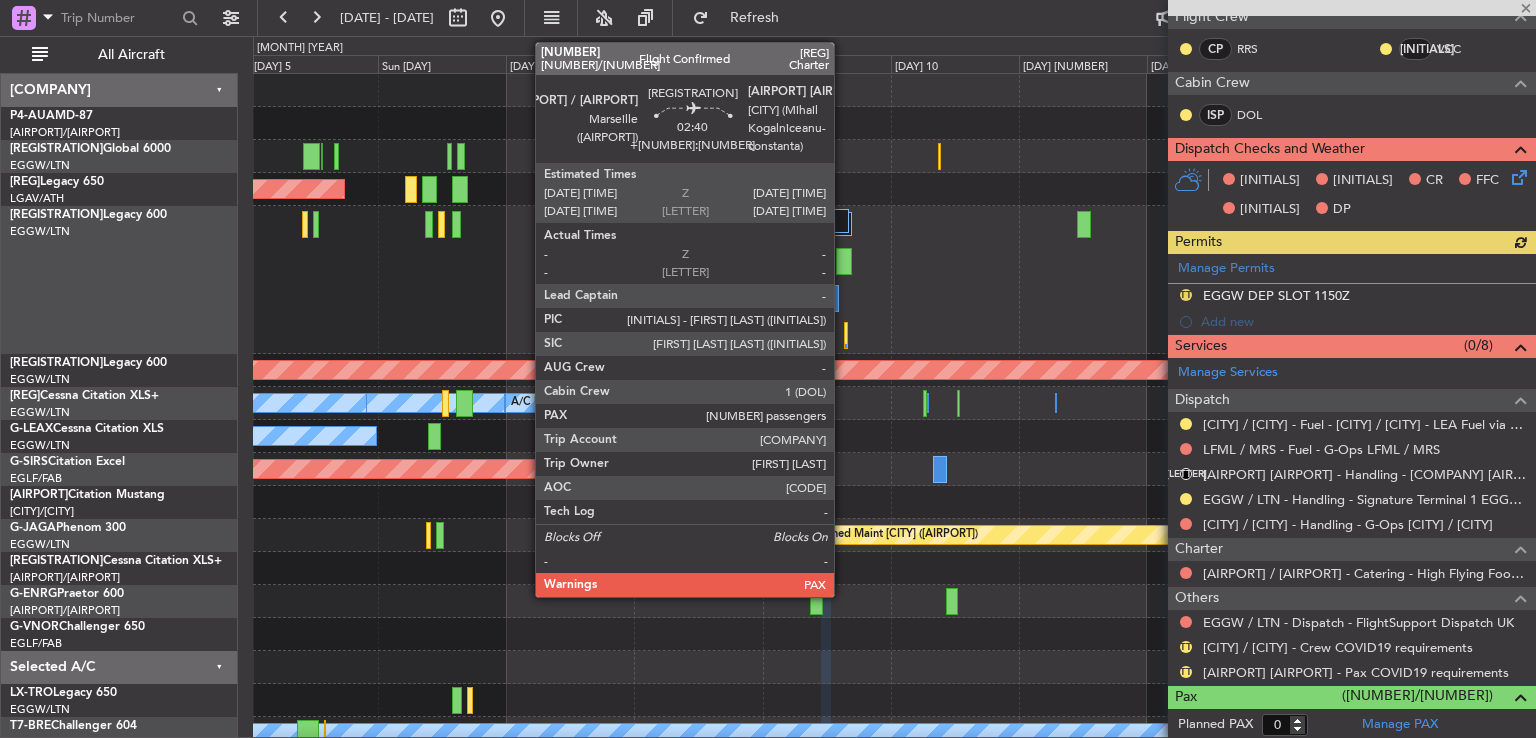 click at bounding box center (316, 224) 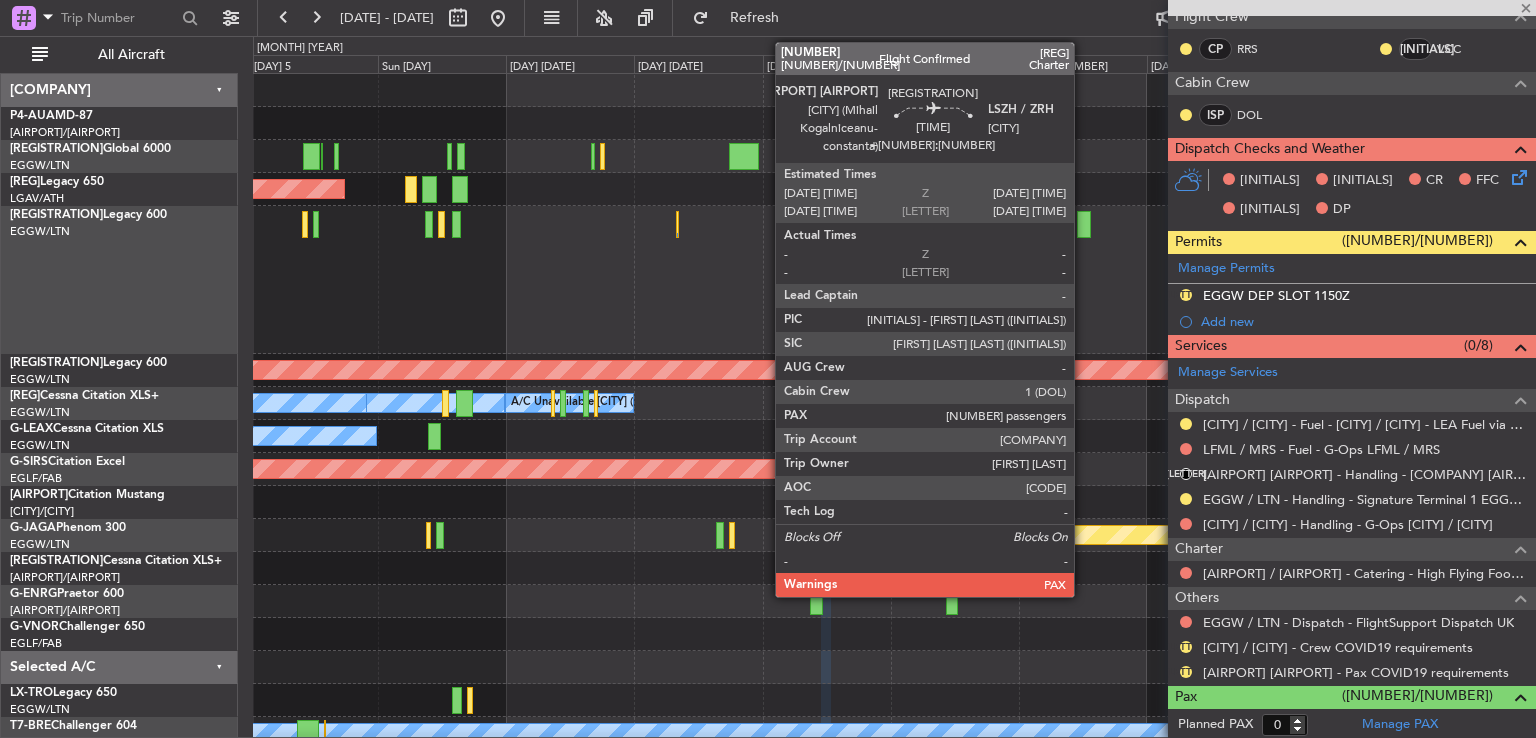 scroll, scrollTop: 0, scrollLeft: 0, axis: both 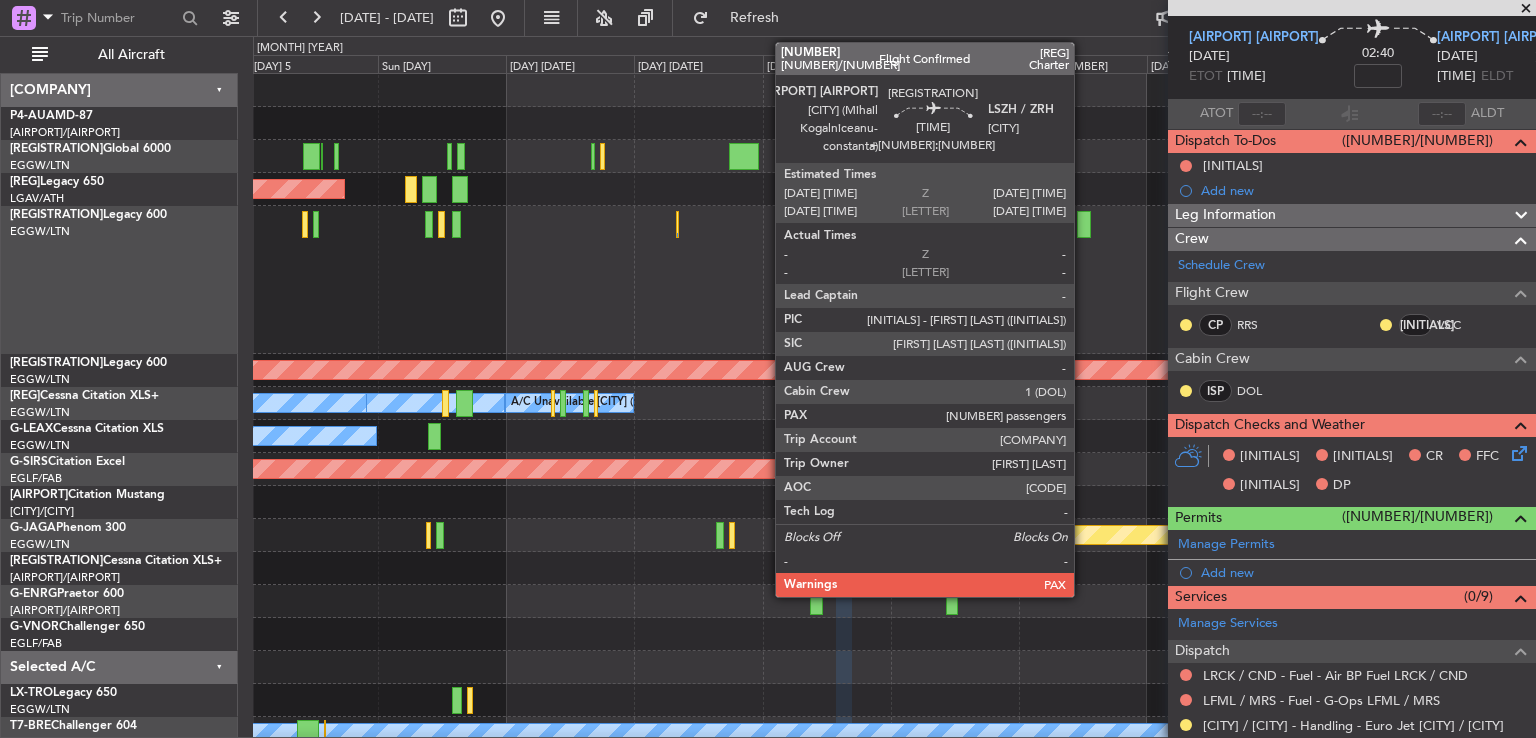 click at bounding box center (316, 224) 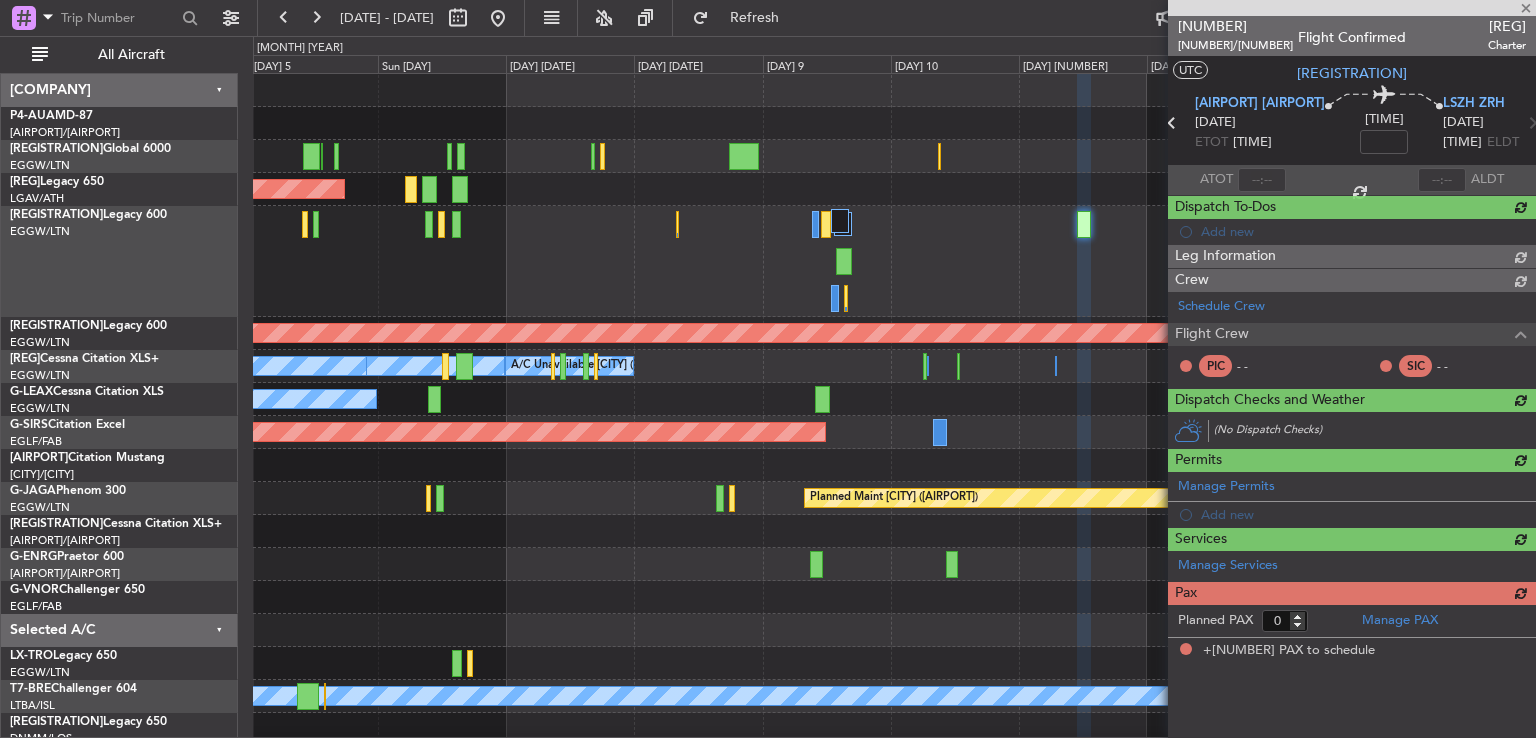scroll, scrollTop: 0, scrollLeft: 0, axis: both 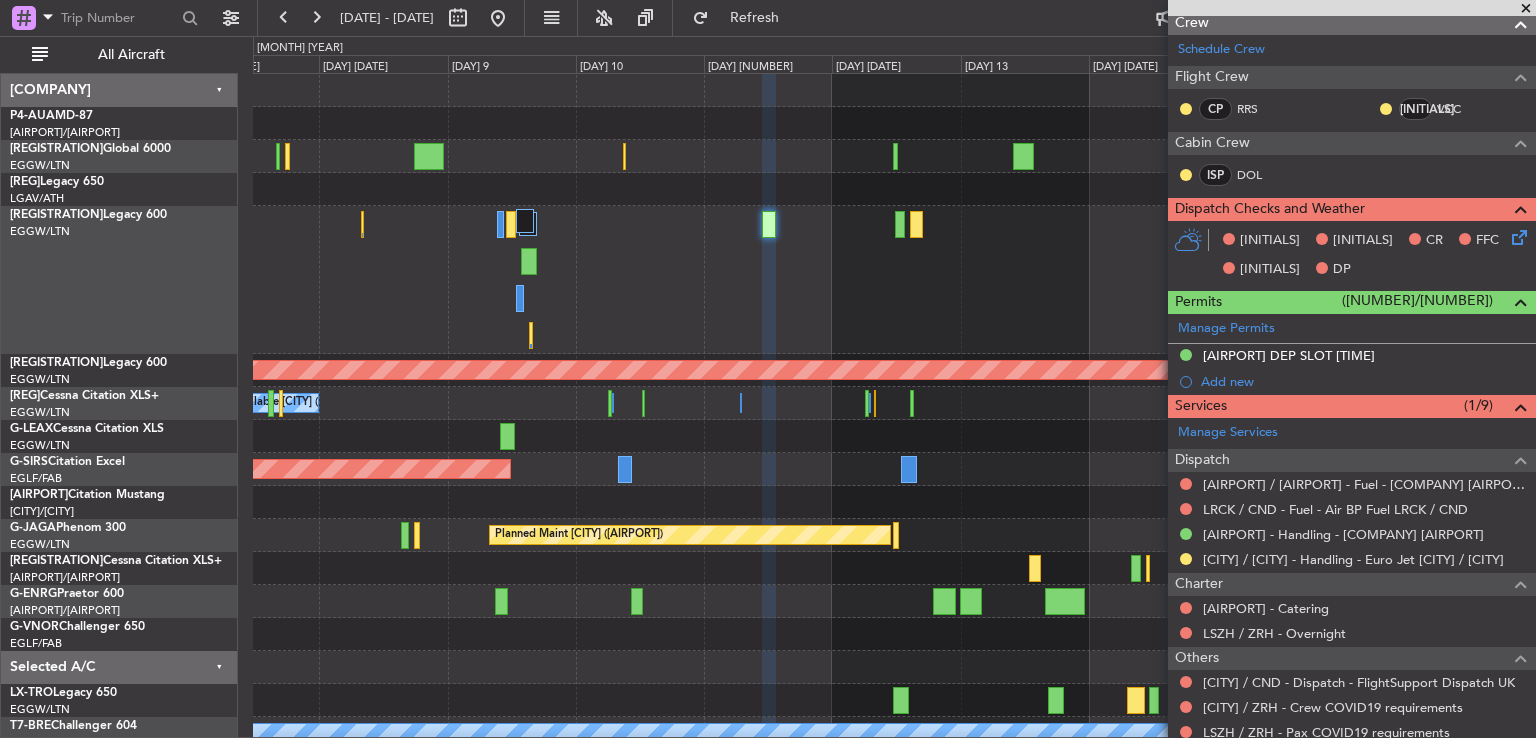 click at bounding box center [894, 280] 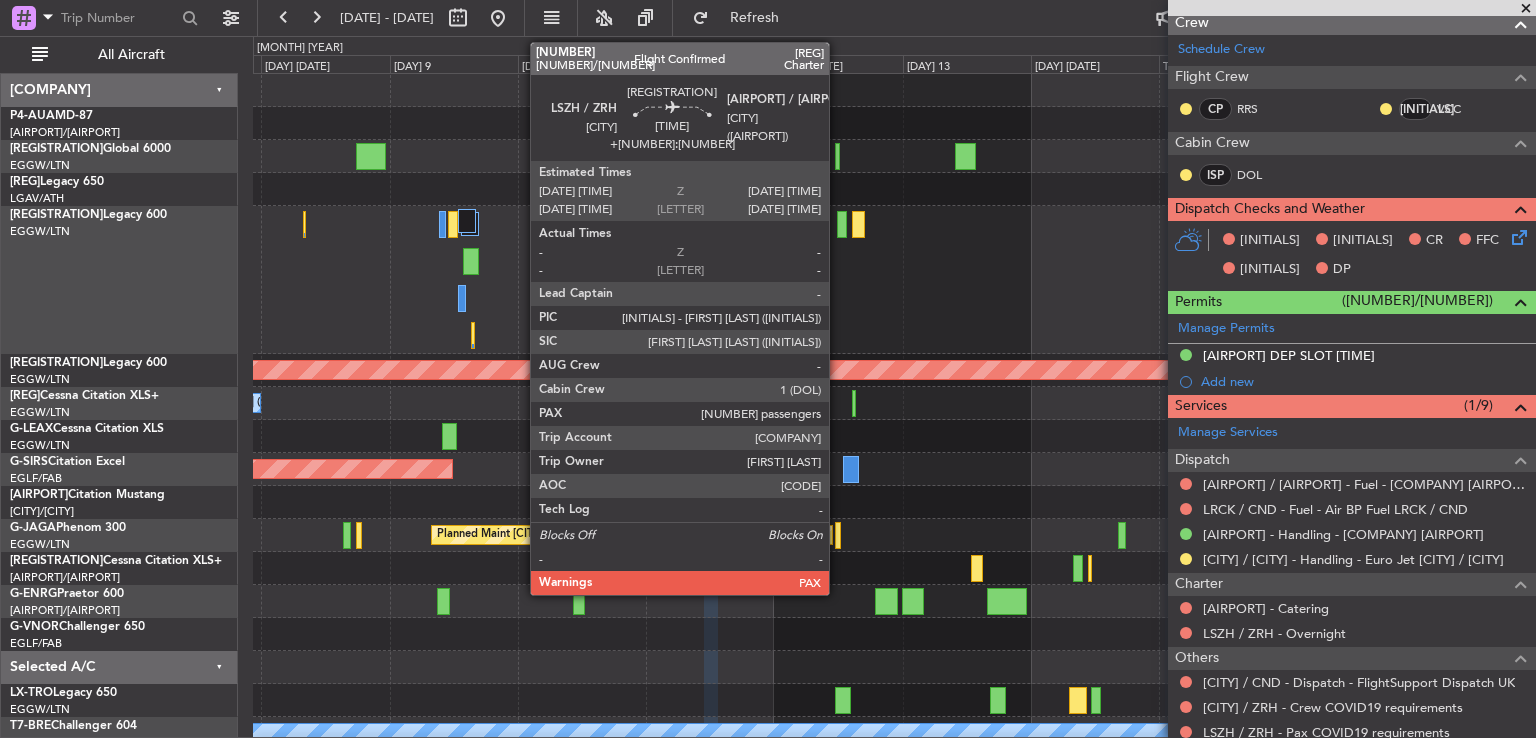 click at bounding box center (711, 224) 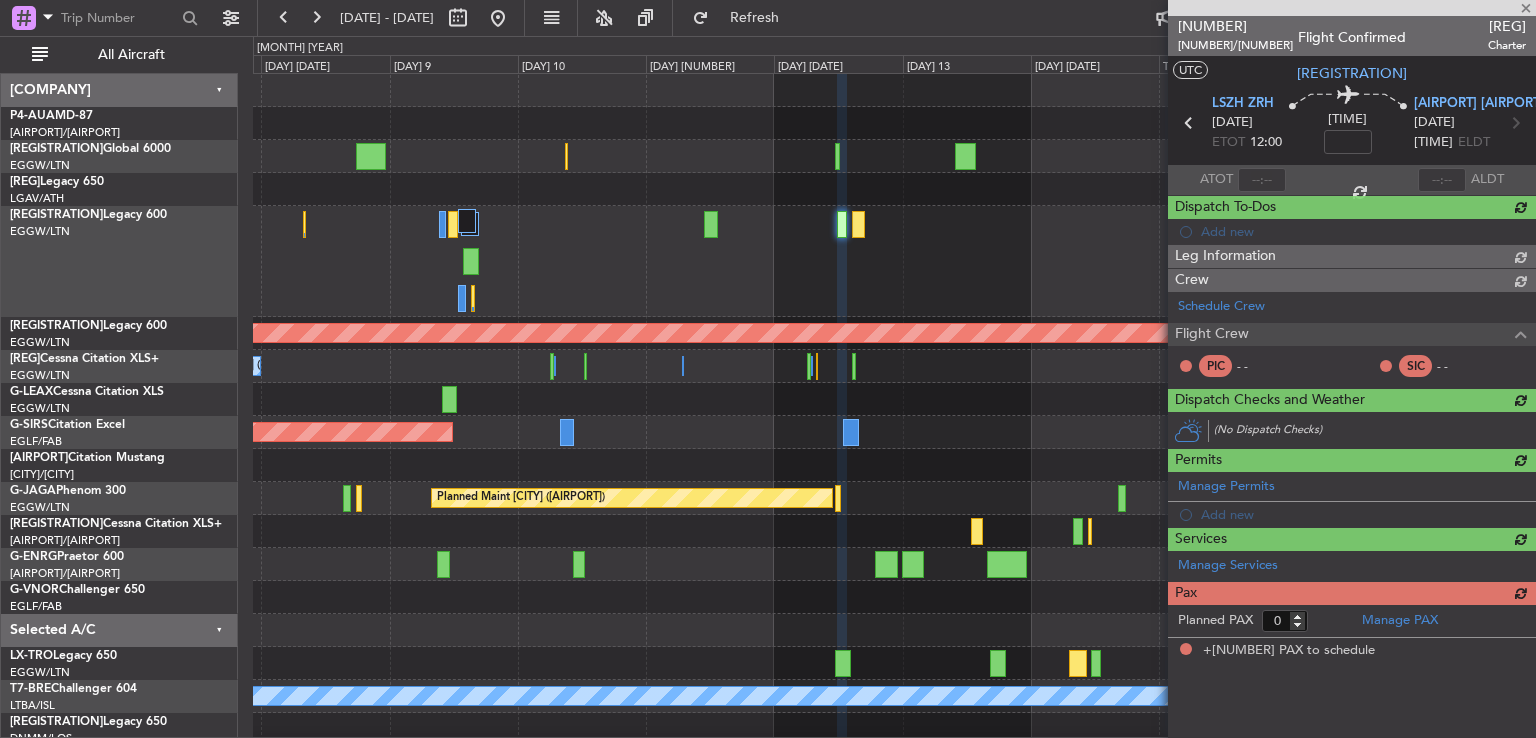 scroll, scrollTop: 0, scrollLeft: 0, axis: both 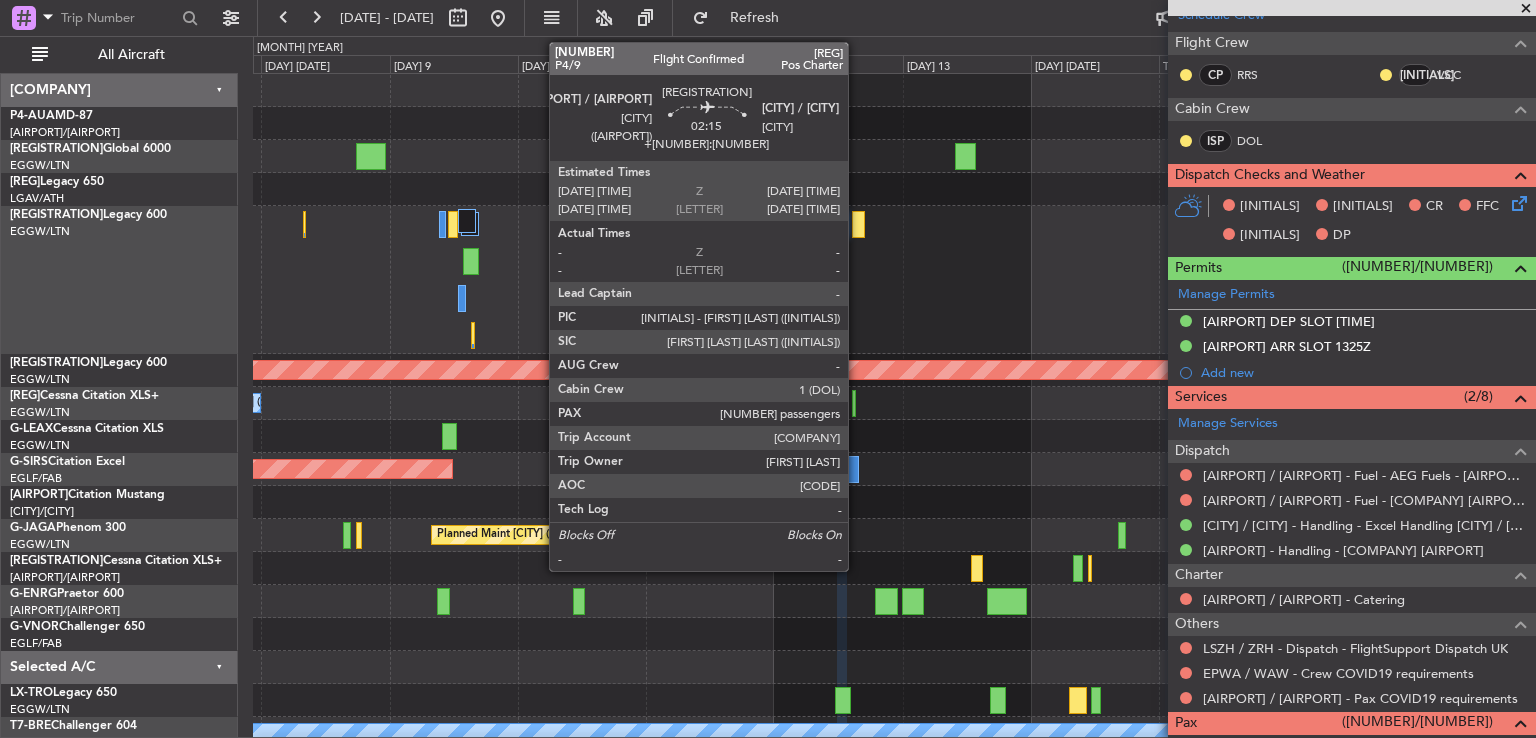 click at bounding box center [453, 224] 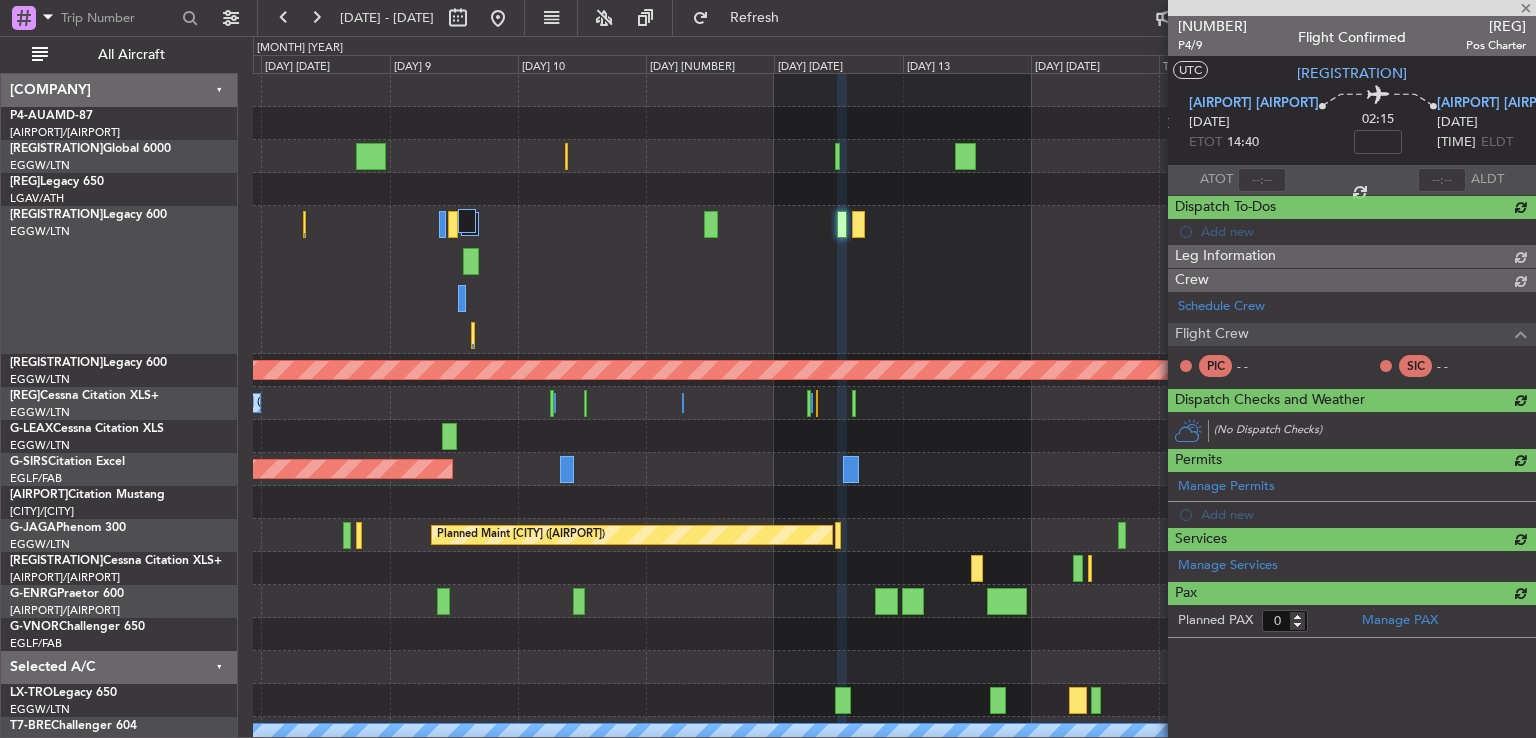 scroll, scrollTop: 0, scrollLeft: 0, axis: both 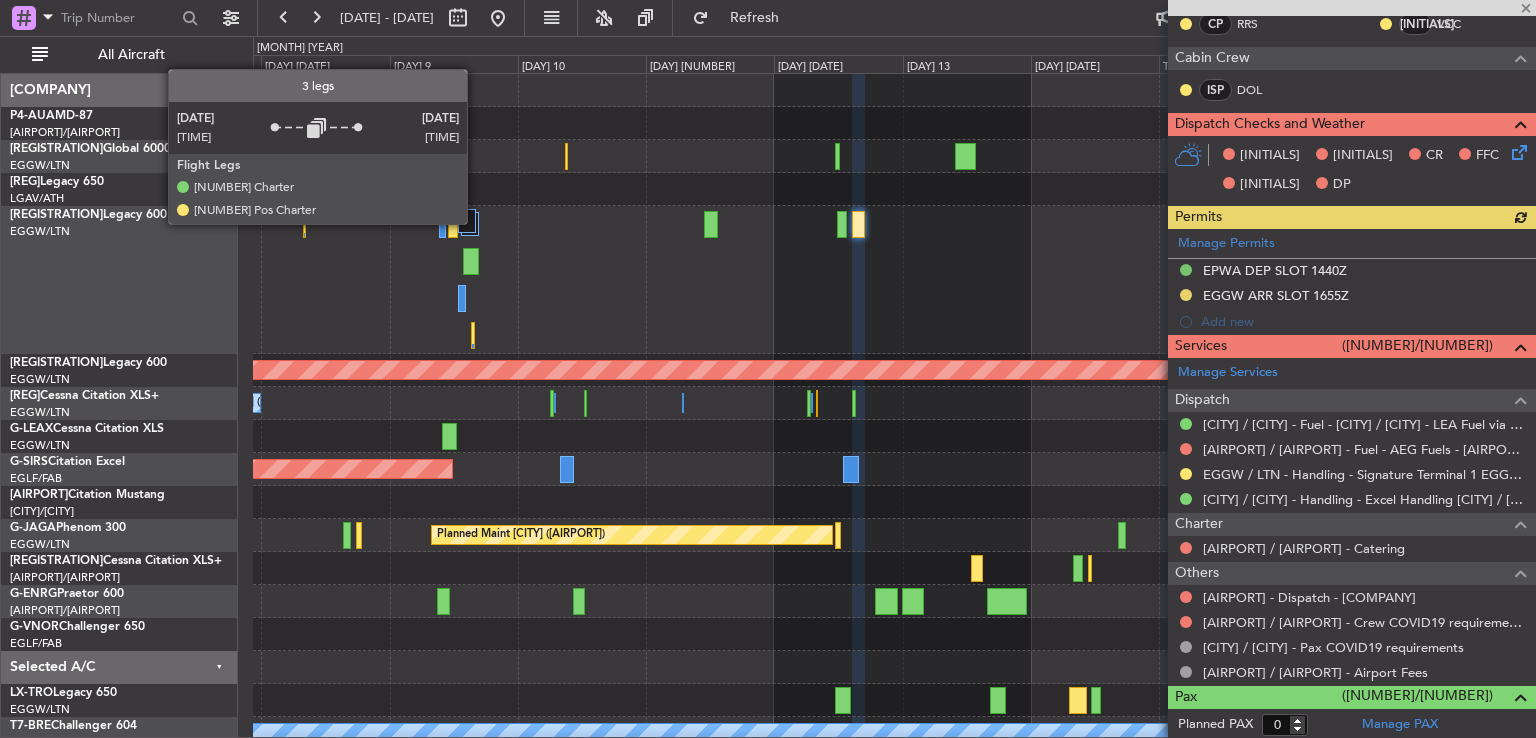 click at bounding box center (467, 221) 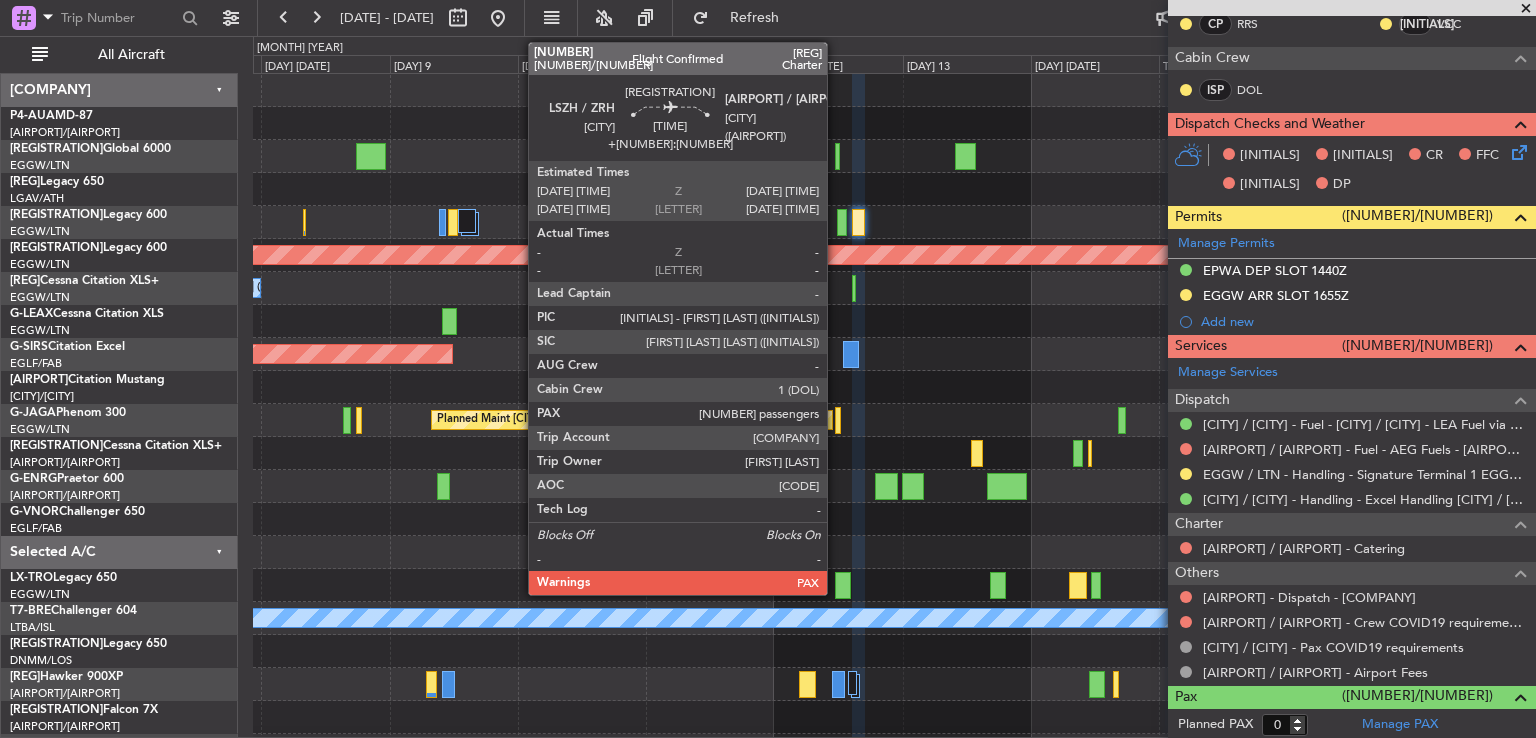 click at bounding box center [711, 222] 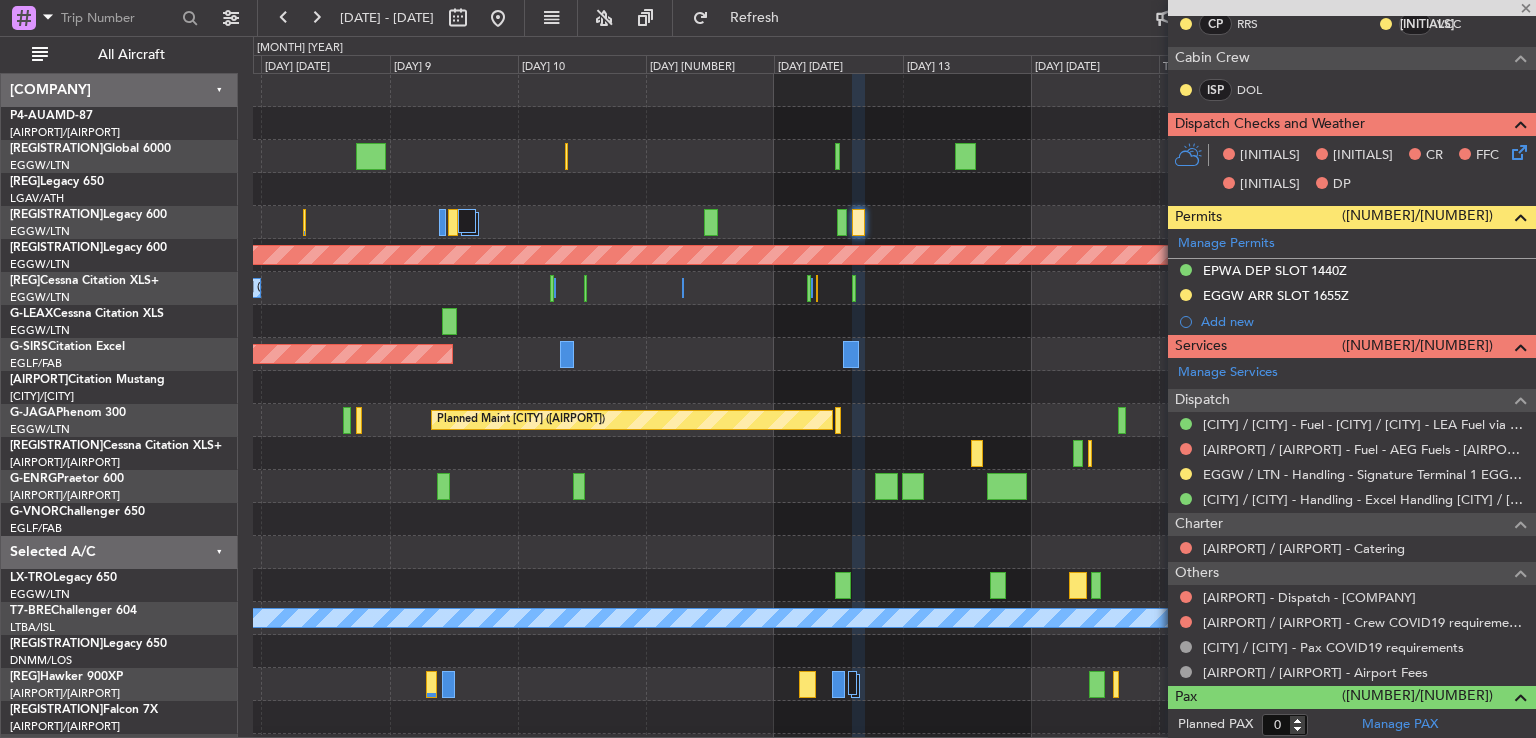 scroll, scrollTop: 0, scrollLeft: 0, axis: both 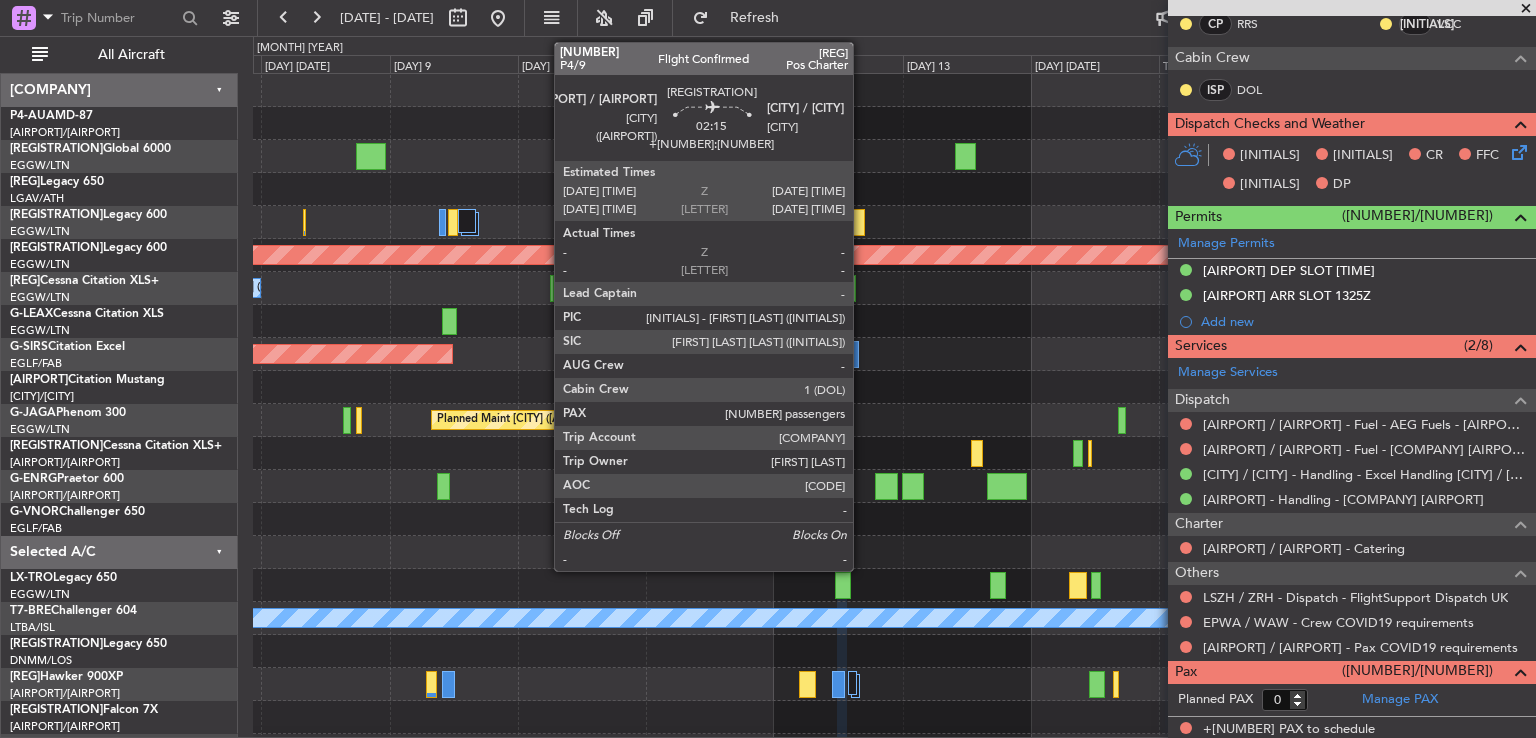 click at bounding box center [453, 222] 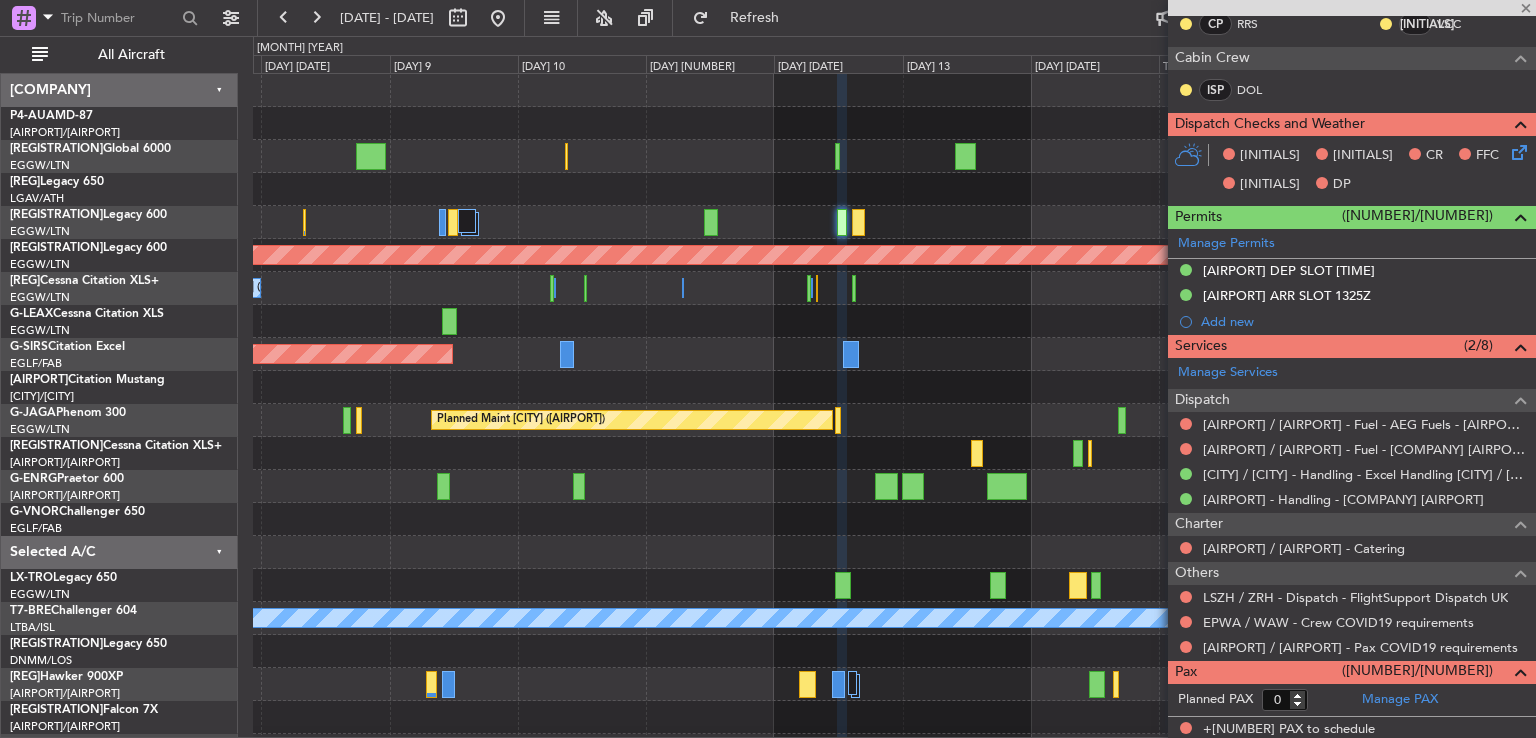 scroll, scrollTop: 0, scrollLeft: 0, axis: both 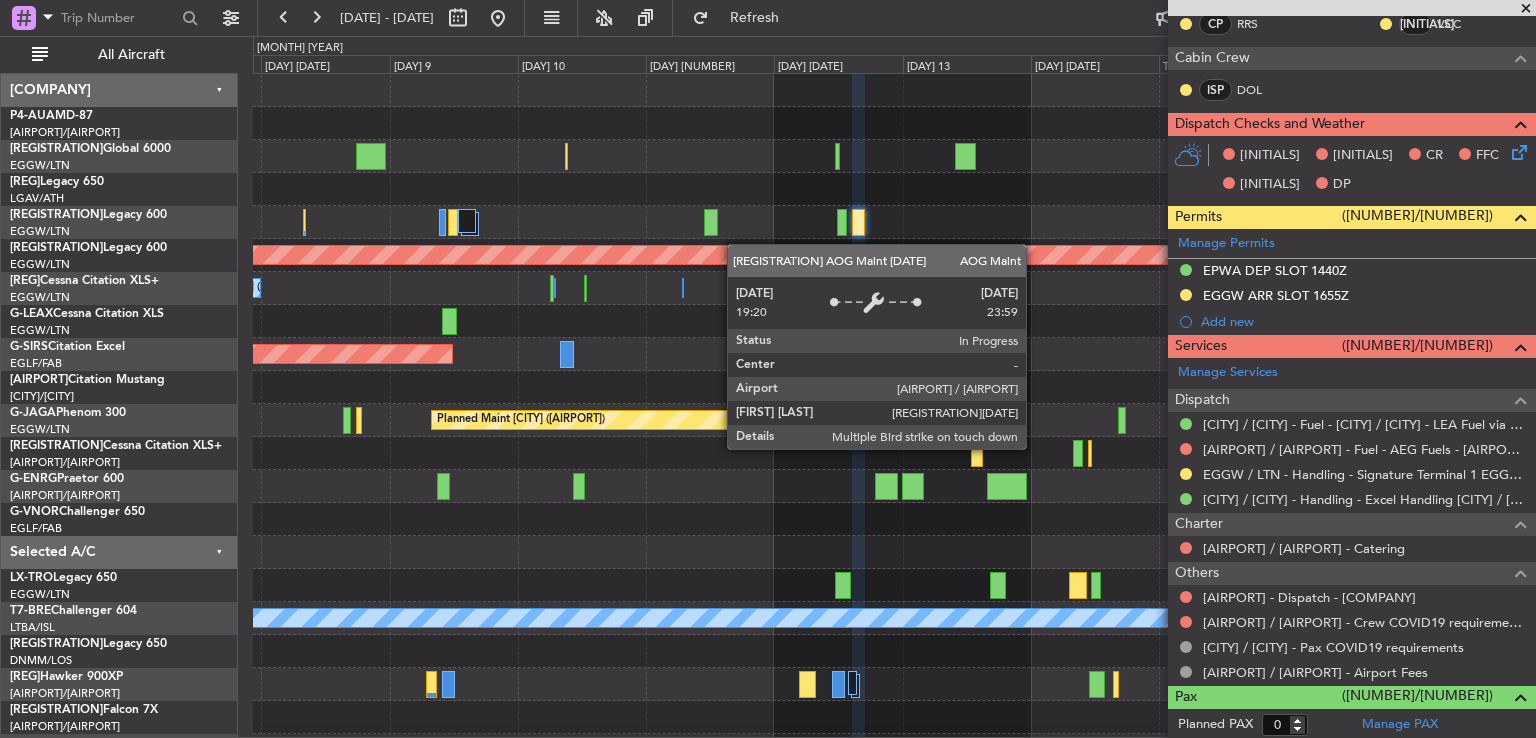 click on "Planned Maint [CITY] ([AIRPORT])
AOG Maint [CITY] ([AIRPORT])
A/C Unavailable
A/C Unavailable
Owner
A/C Unavailable
A/C Unavailable [CITY] ([AIRPORT])
Owner [CITY] ([AIRPORT])
A/C Unavailable
Planned Maint [CITY]
A/C Unavailable [CITY] ([AIRPORT])
AOG Maint [CITY] ([AIRPORT])
Planned Maint [CITY] ([AIRPORT])
Planned Maint [CITY] ([AIRPORT])
A/C Unavailable
Planned Maint [CITY] ([AIRPORT])" at bounding box center (894, 486) 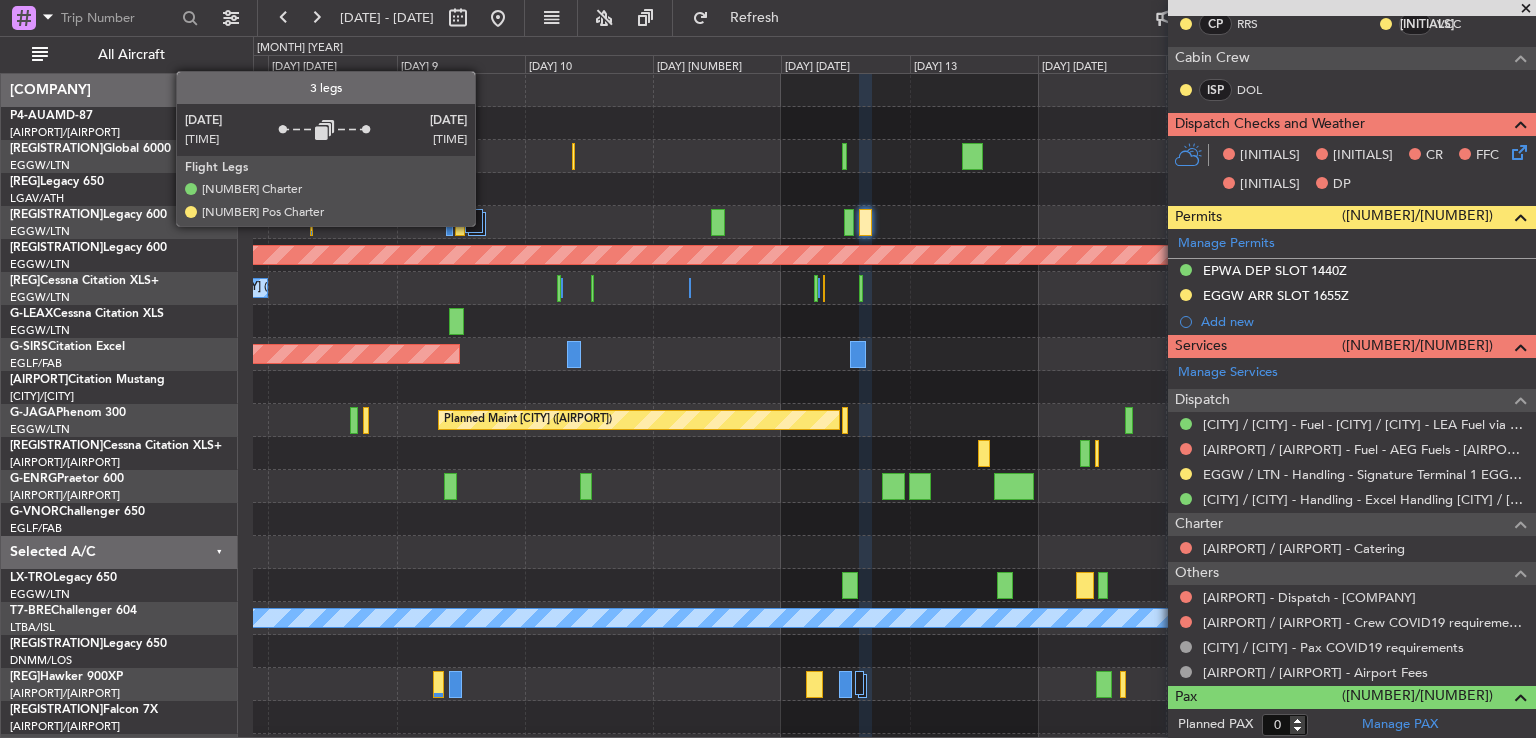 click at bounding box center [477, 224] 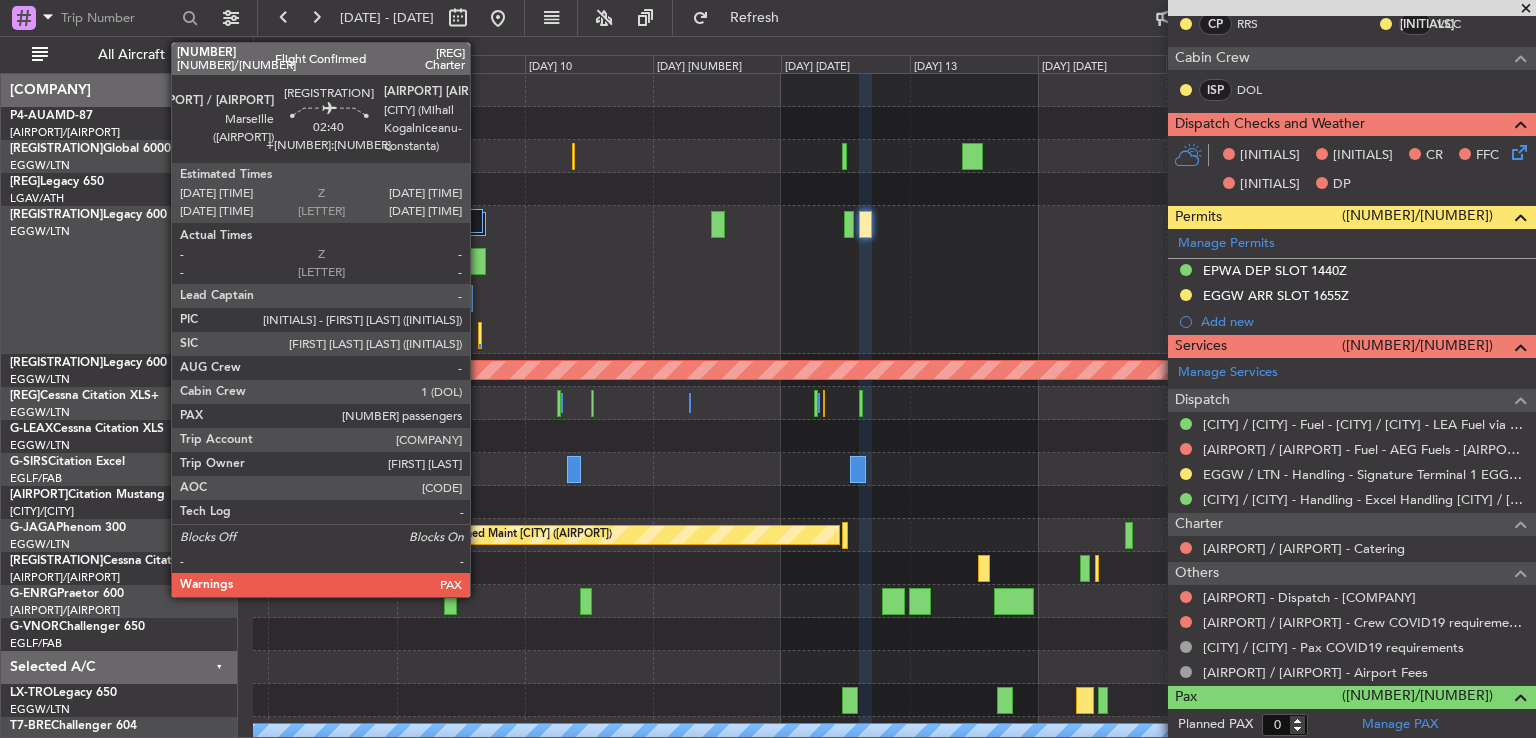 click at bounding box center [718, 224] 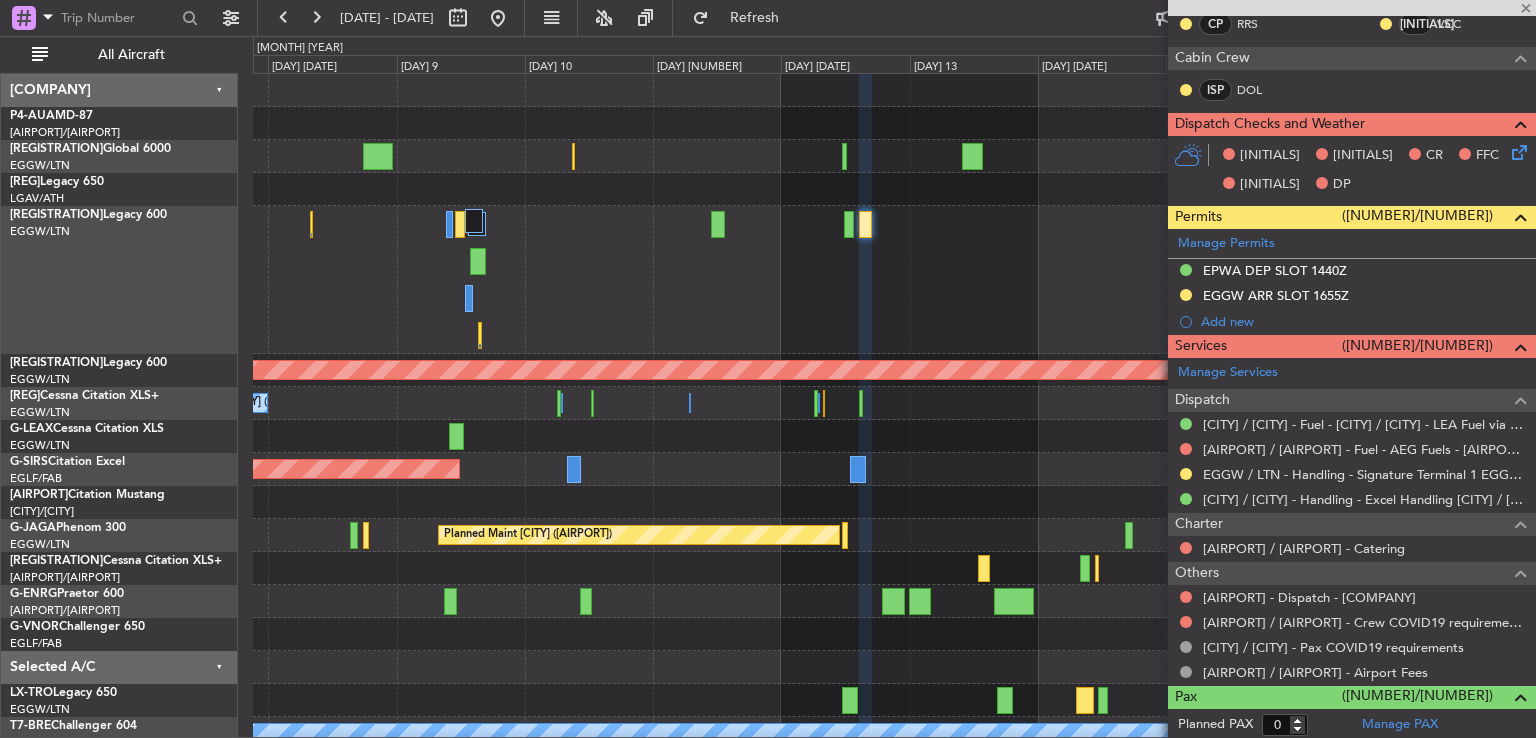 scroll, scrollTop: 0, scrollLeft: 0, axis: both 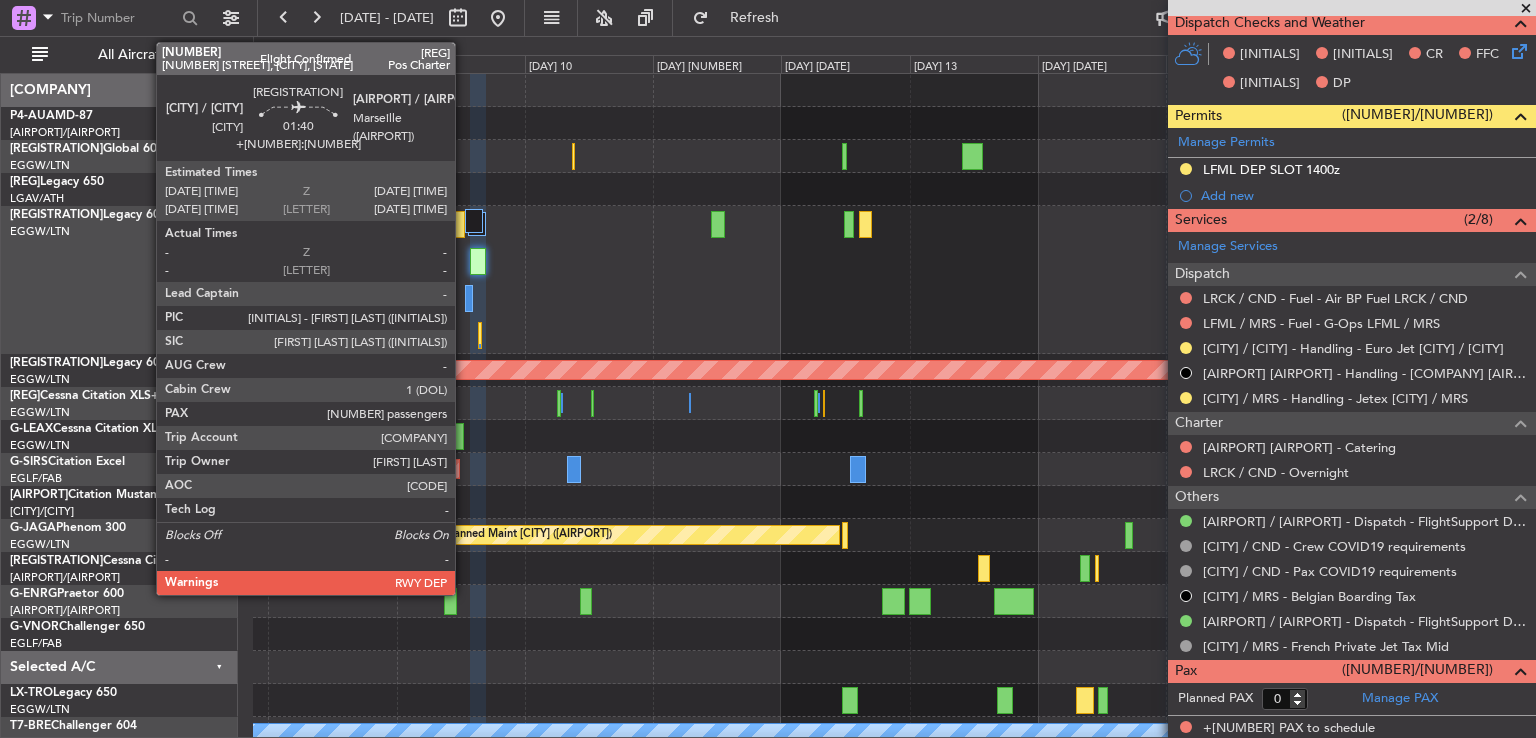 click at bounding box center [460, 224] 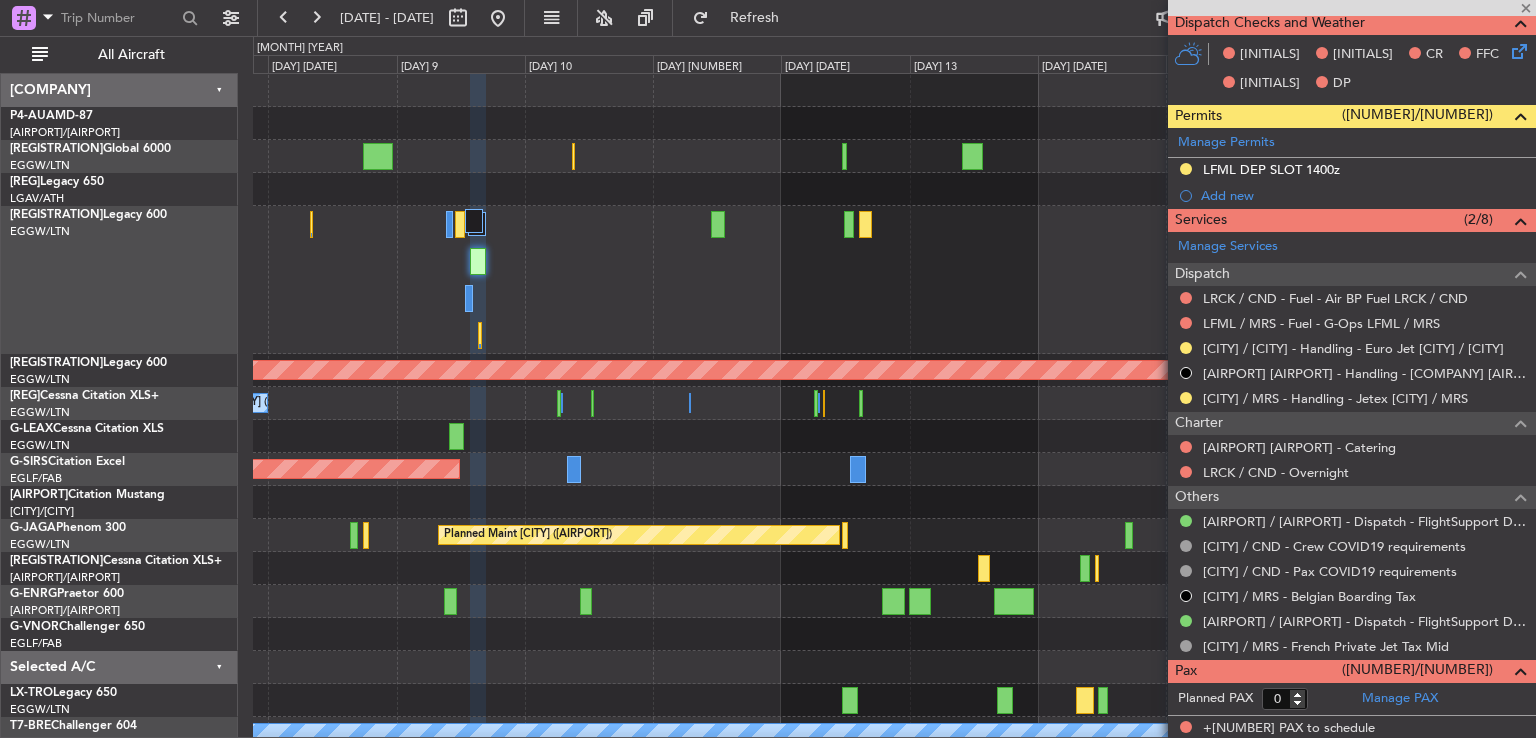 scroll, scrollTop: 0, scrollLeft: 0, axis: both 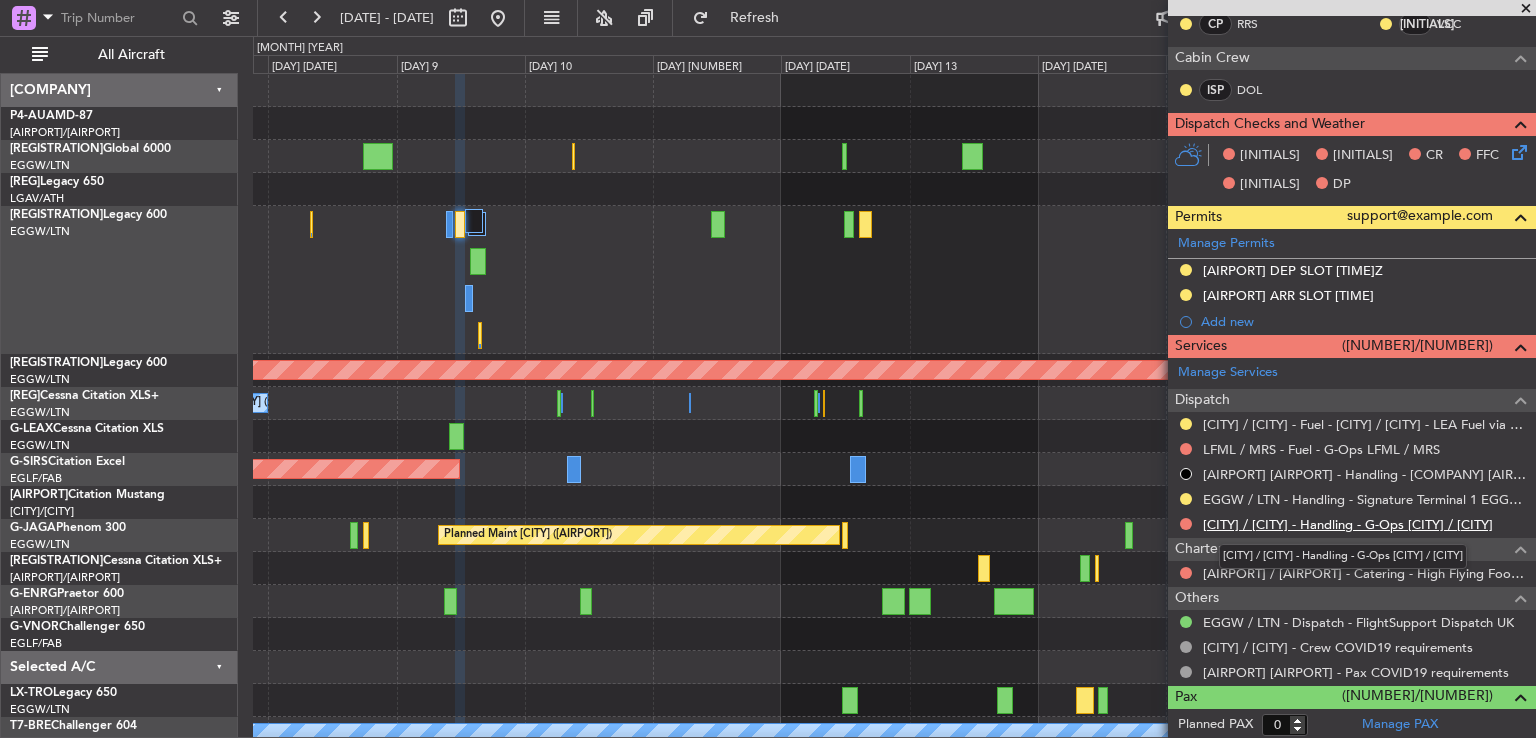 click on "[CITY] / [CITY] - Handling - G-Ops [CITY] / [CITY]" at bounding box center (1348, 524) 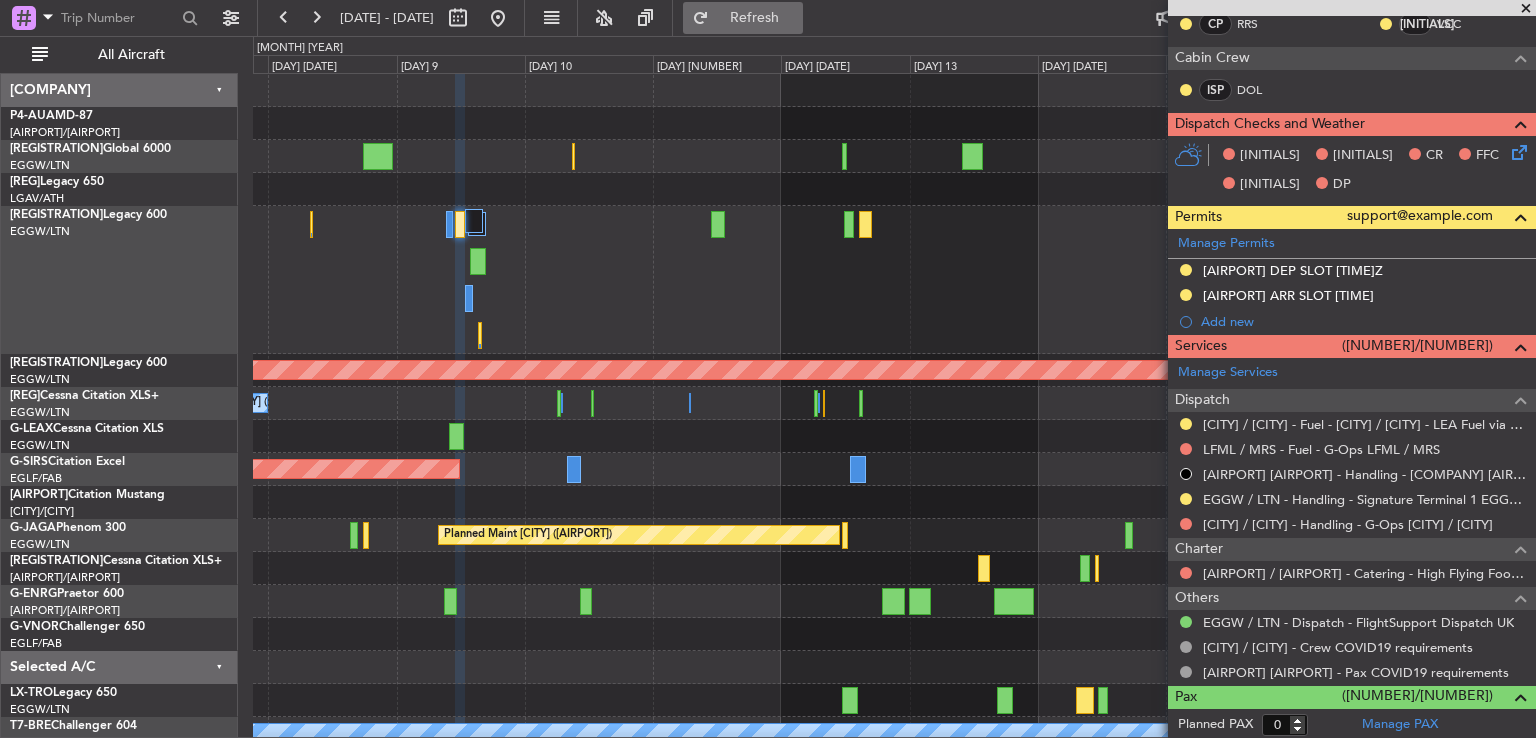 click on "Refresh" at bounding box center [755, 18] 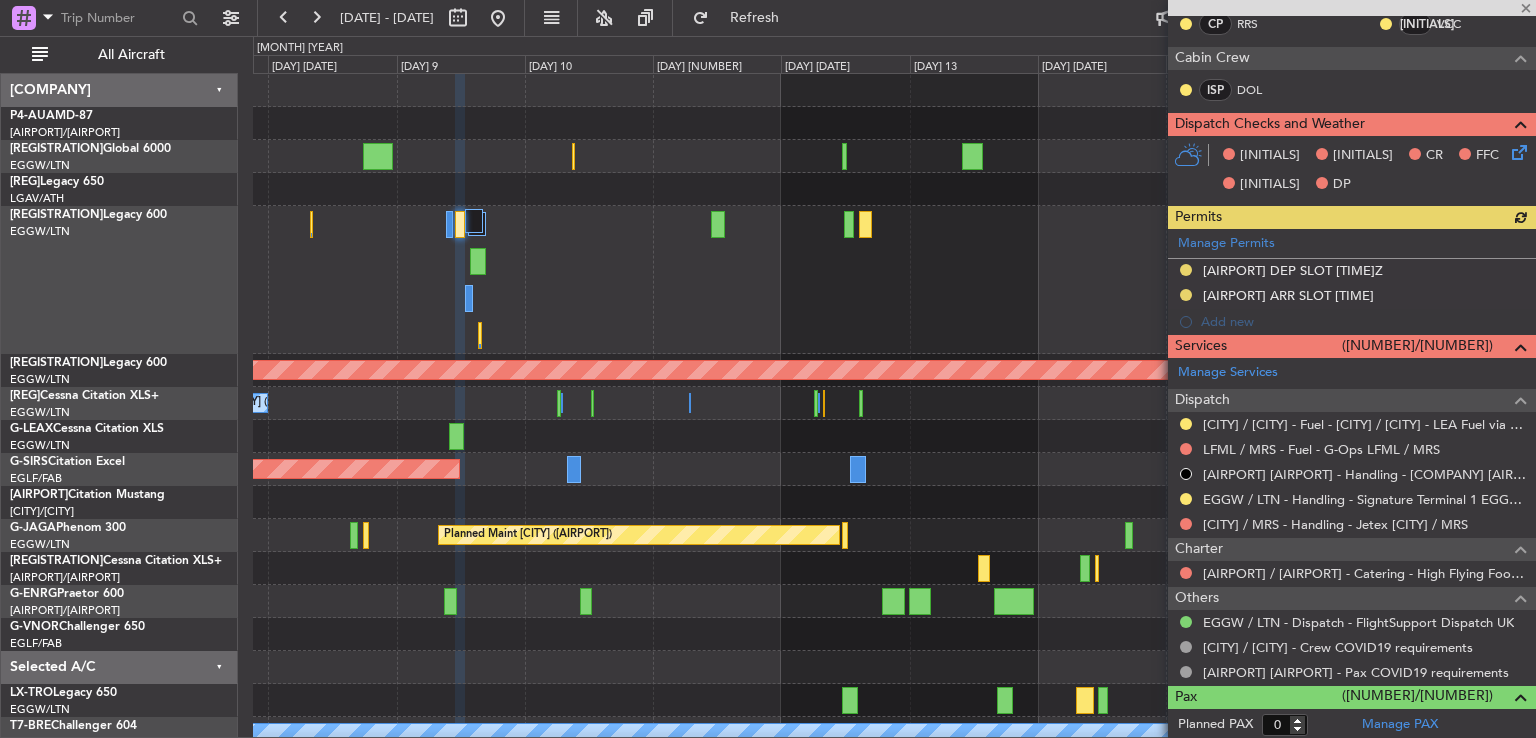 click at bounding box center [1352, 8] 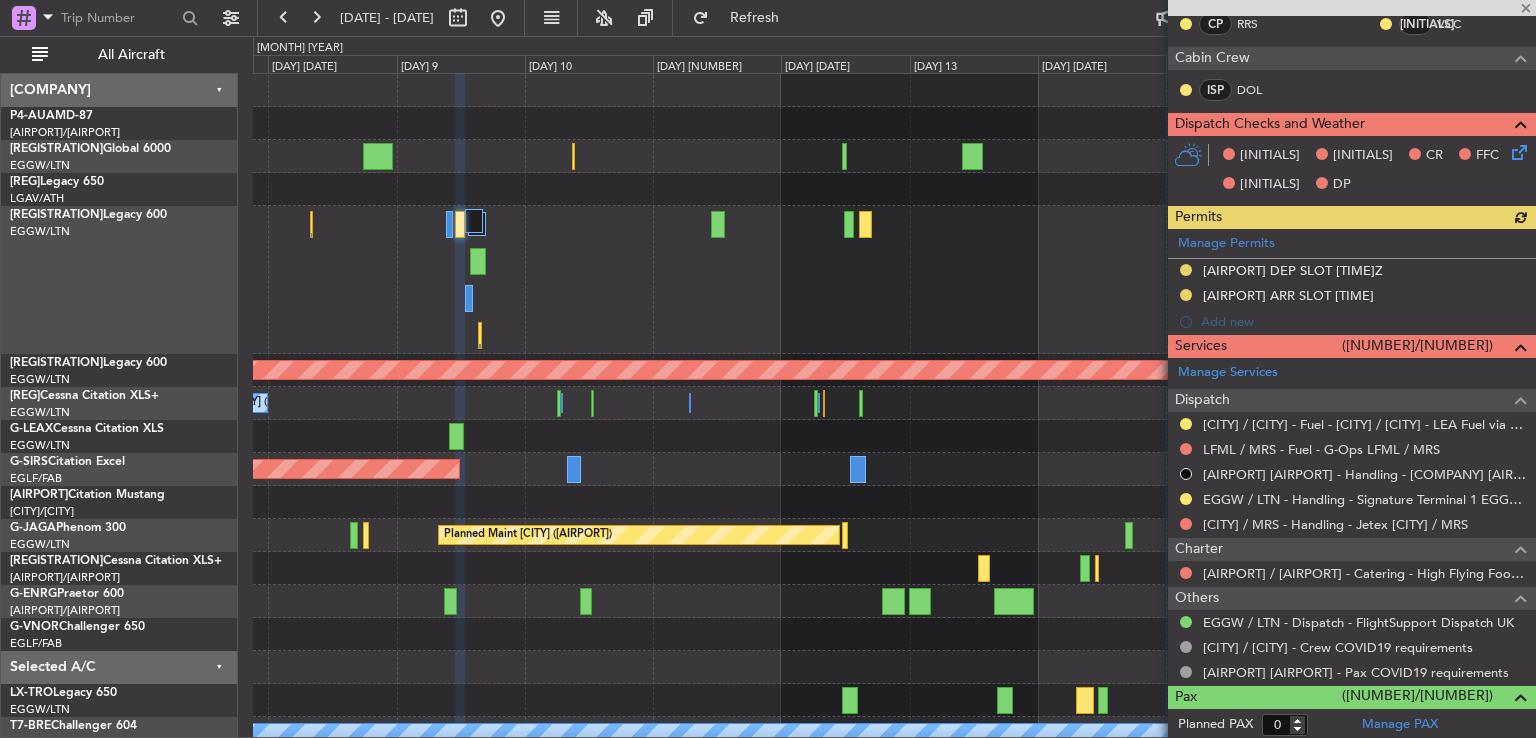 click at bounding box center [1526, 9] 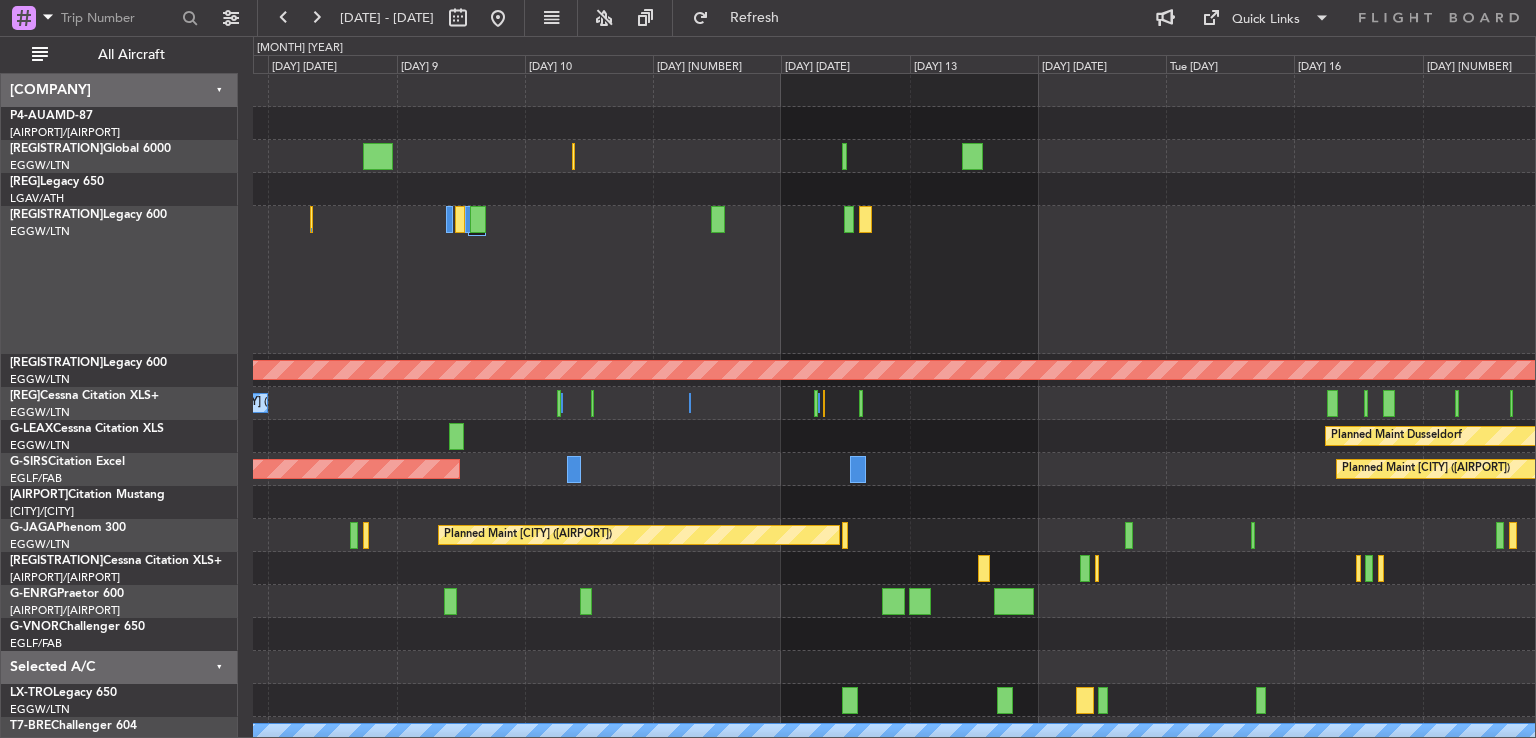 scroll, scrollTop: 0, scrollLeft: 0, axis: both 